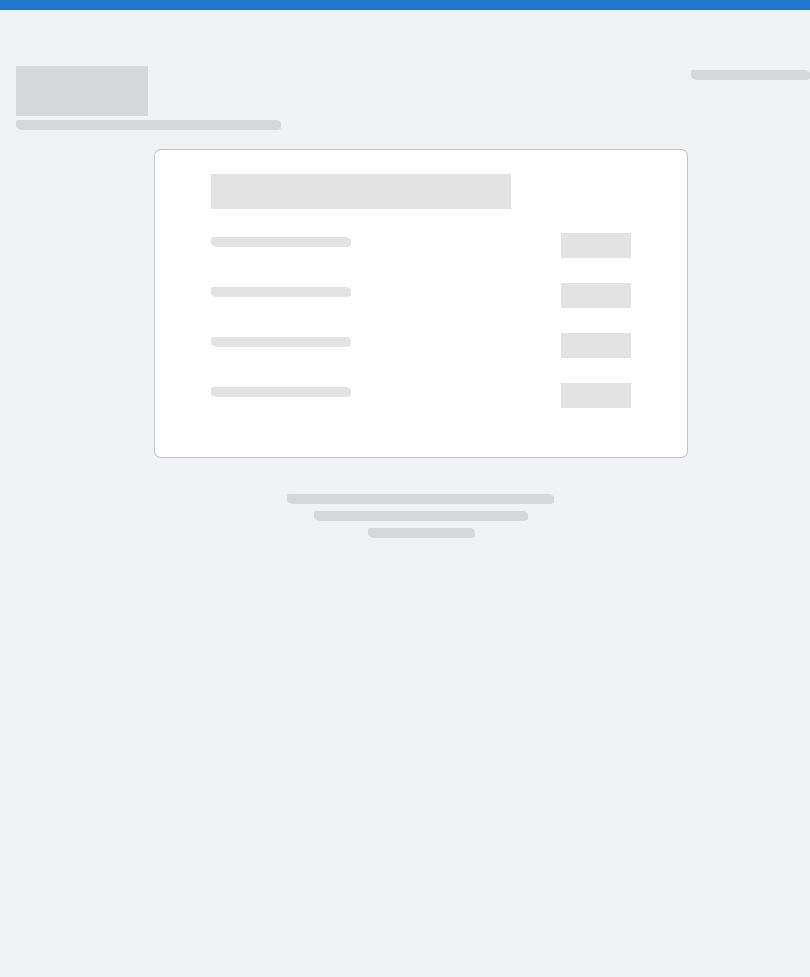 scroll, scrollTop: 0, scrollLeft: 0, axis: both 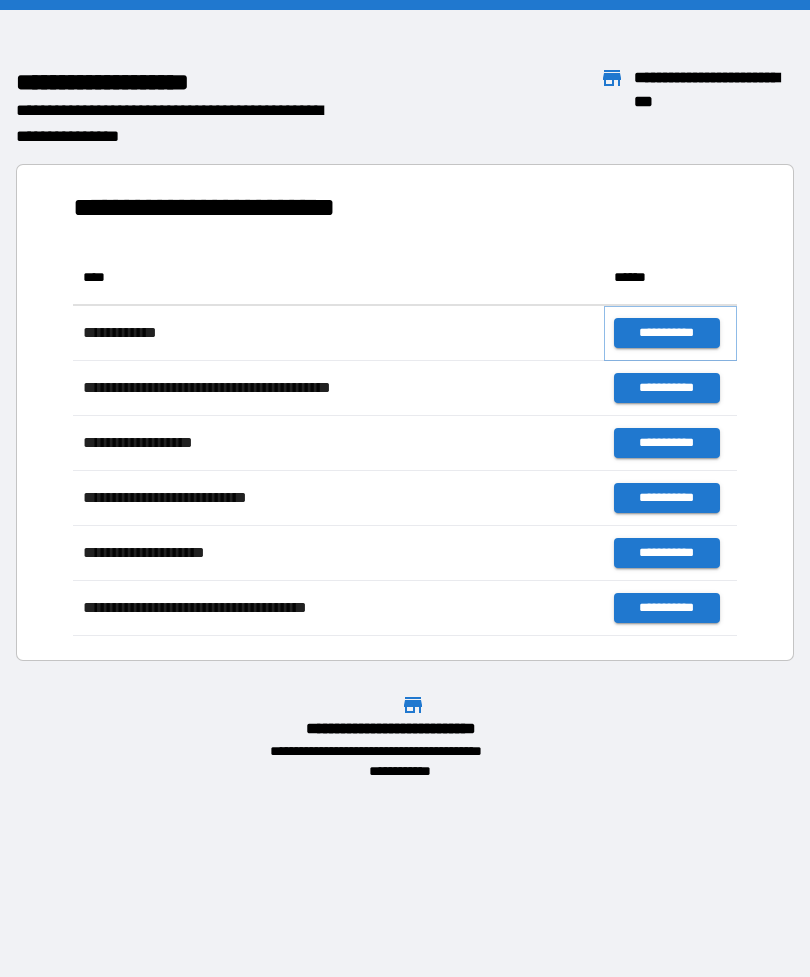 click on "**********" at bounding box center [666, 333] 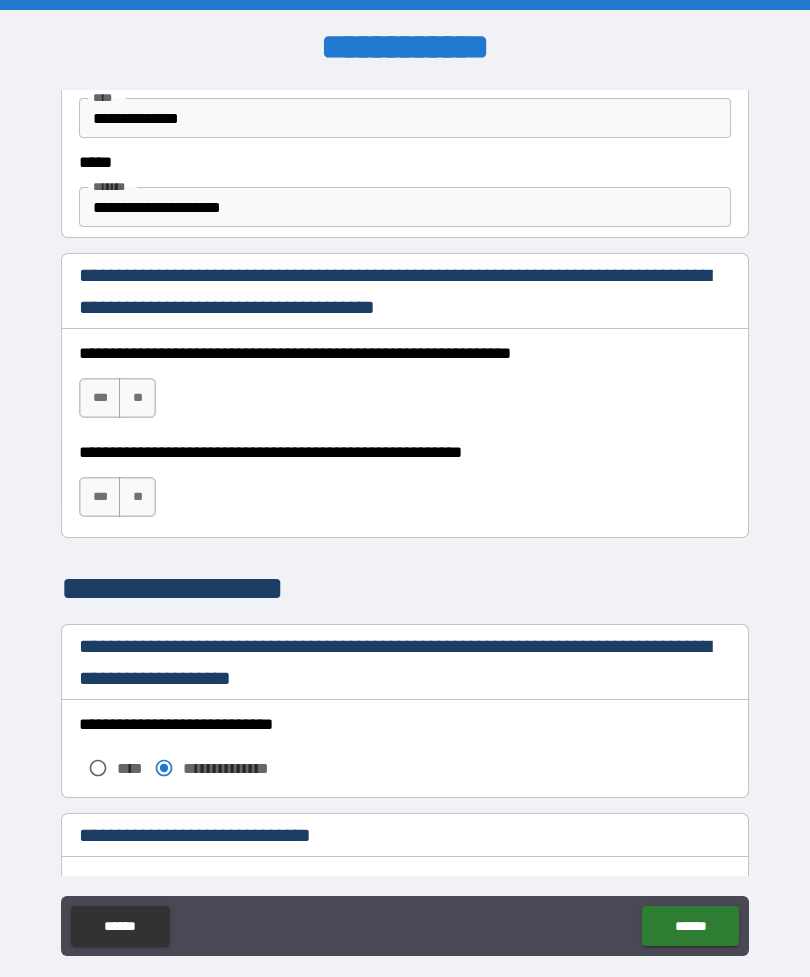 scroll, scrollTop: 1199, scrollLeft: 0, axis: vertical 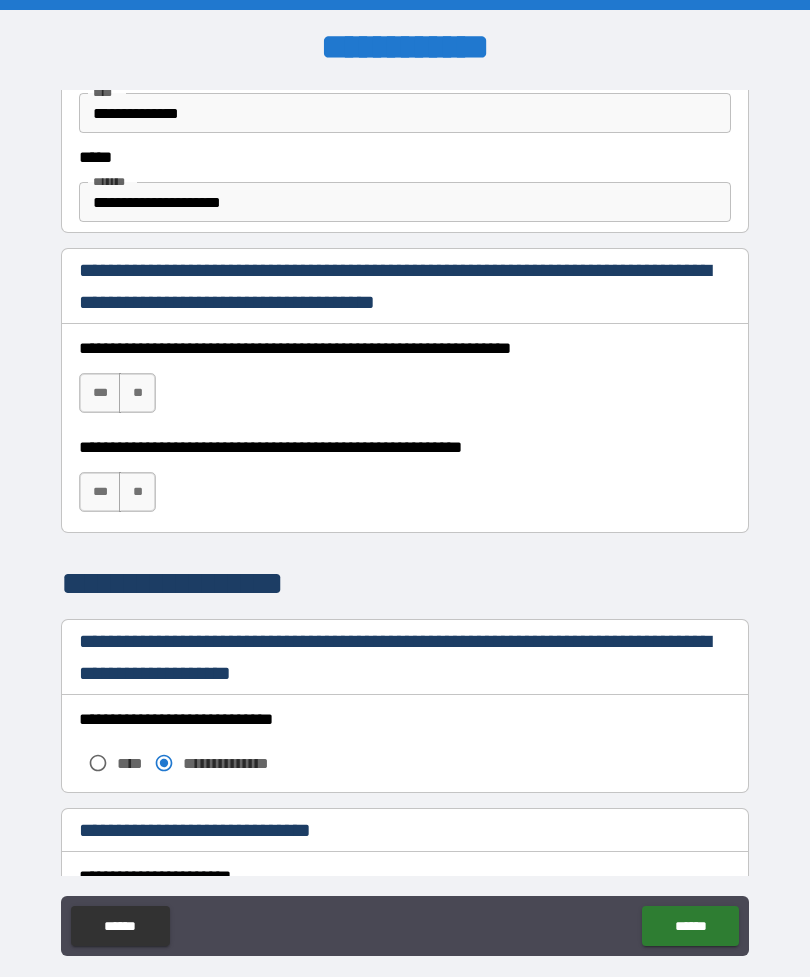 click on "***" at bounding box center [100, 393] 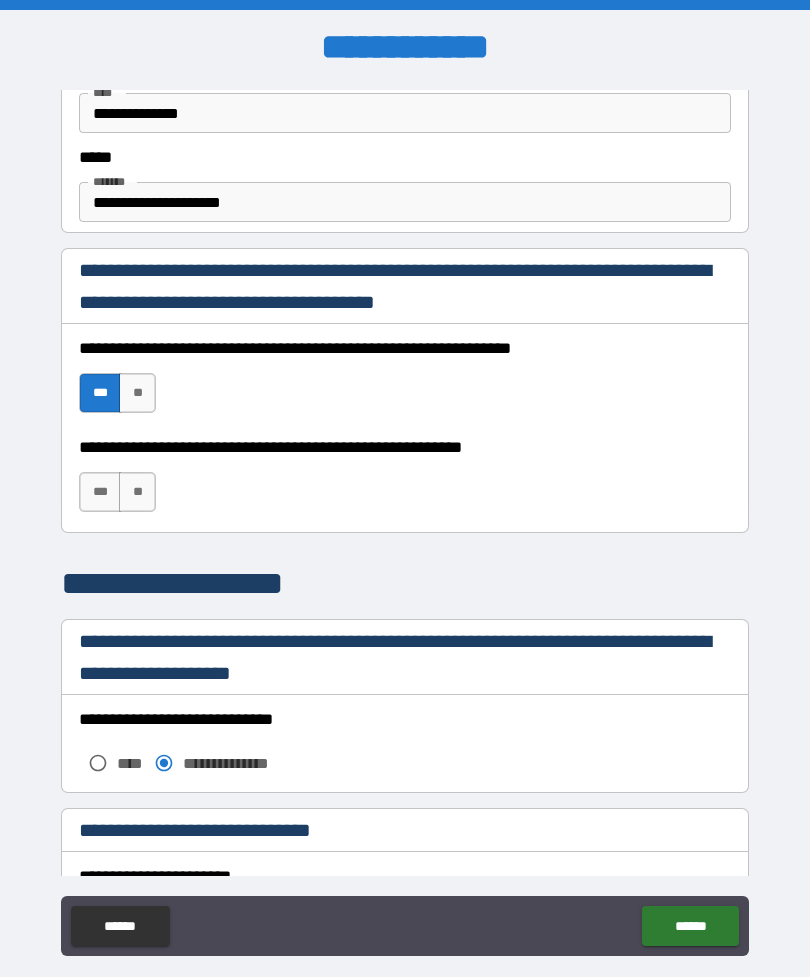 click on "***" at bounding box center (100, 492) 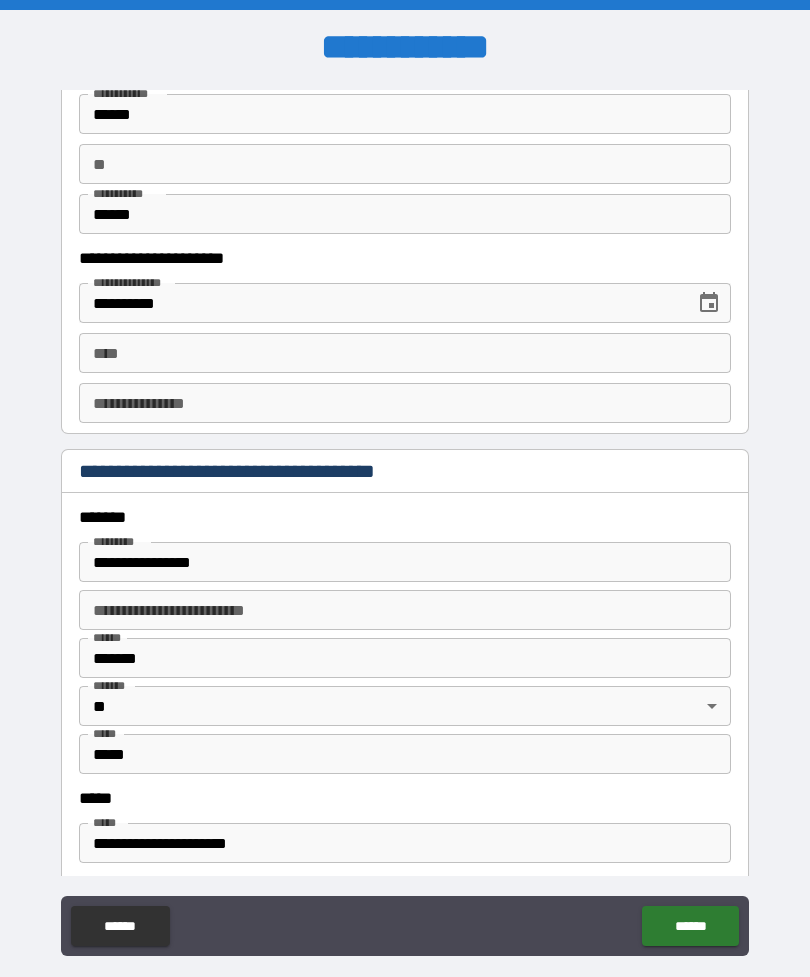 scroll, scrollTop: 2006, scrollLeft: 0, axis: vertical 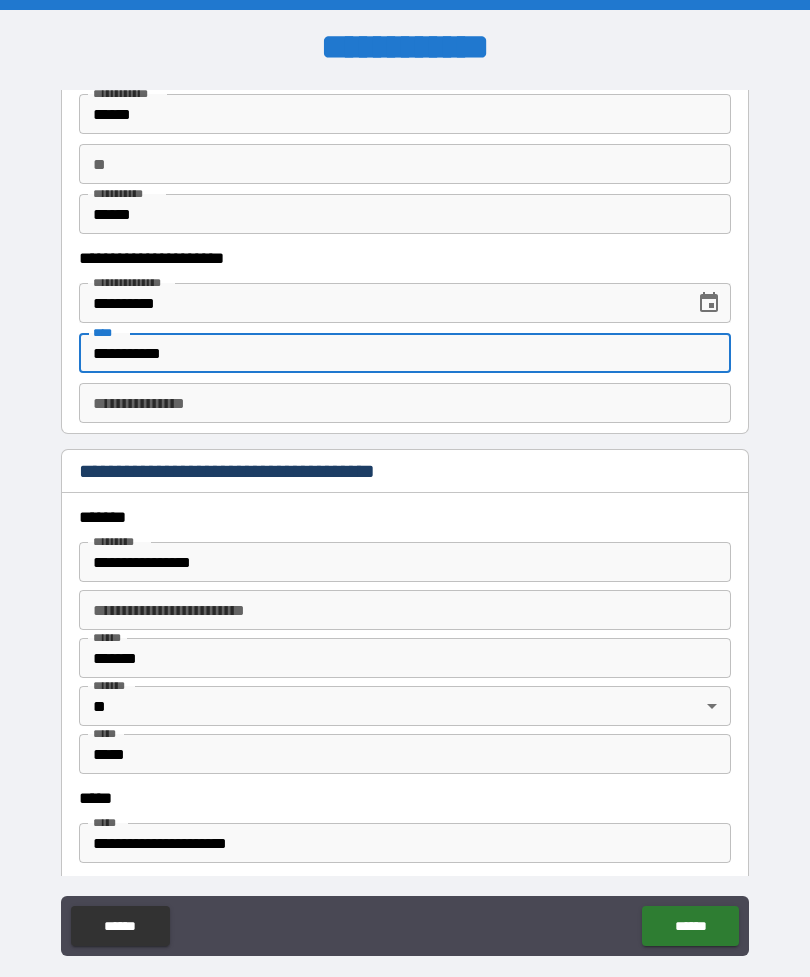 type on "**********" 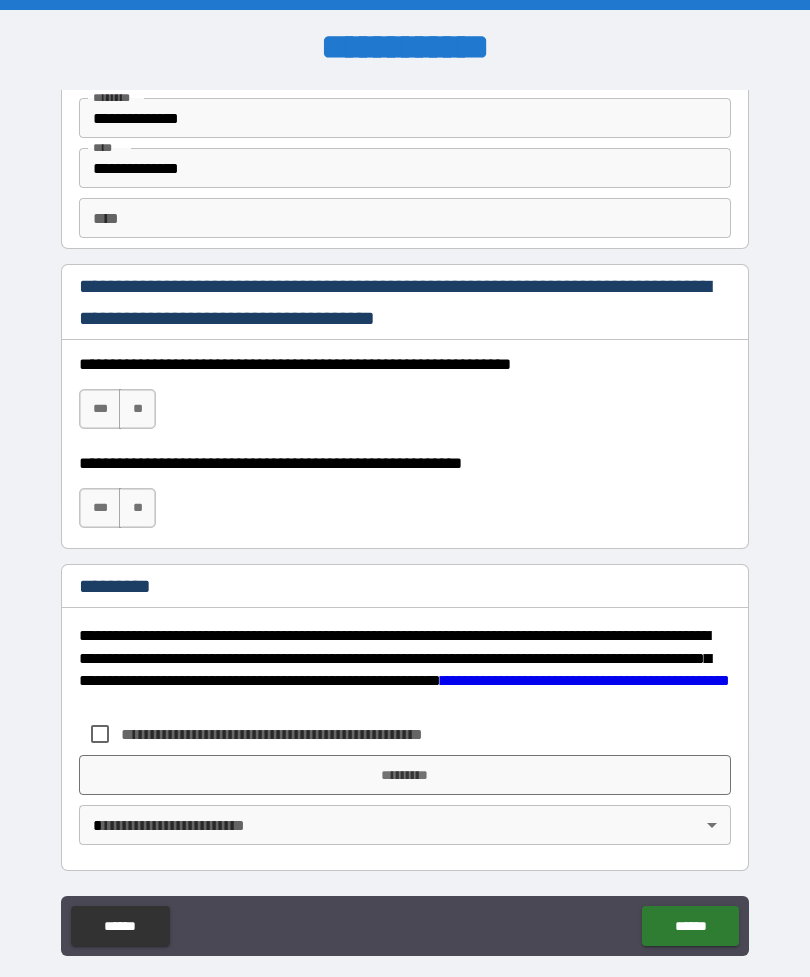 scroll, scrollTop: 2820, scrollLeft: 0, axis: vertical 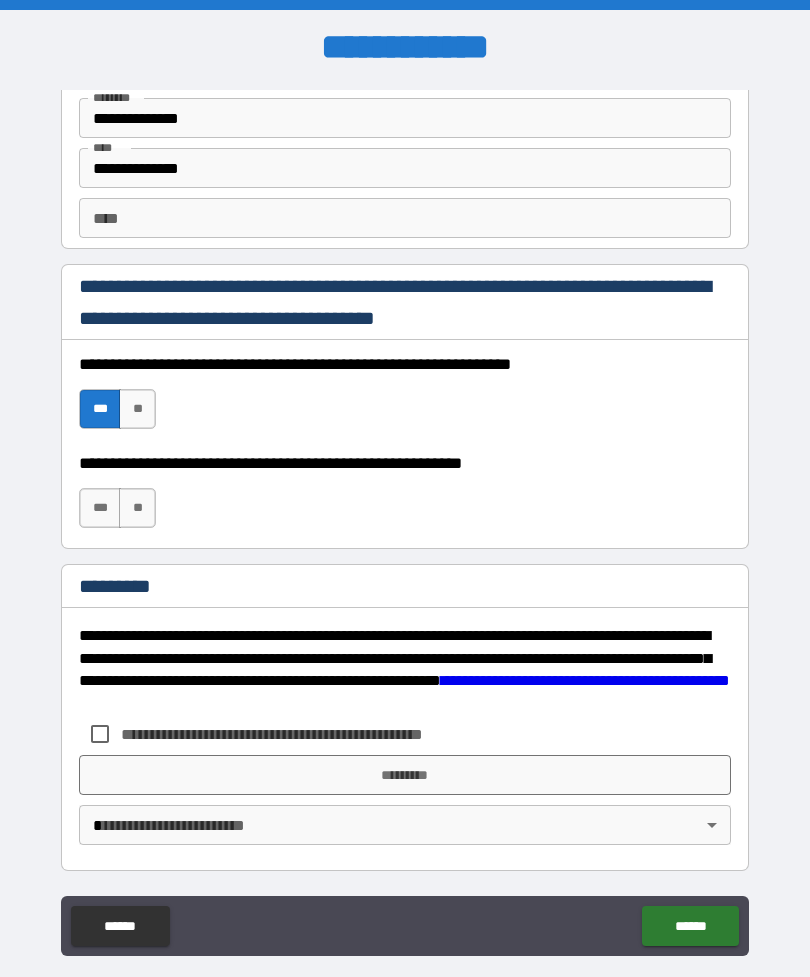 click on "***" at bounding box center [100, 508] 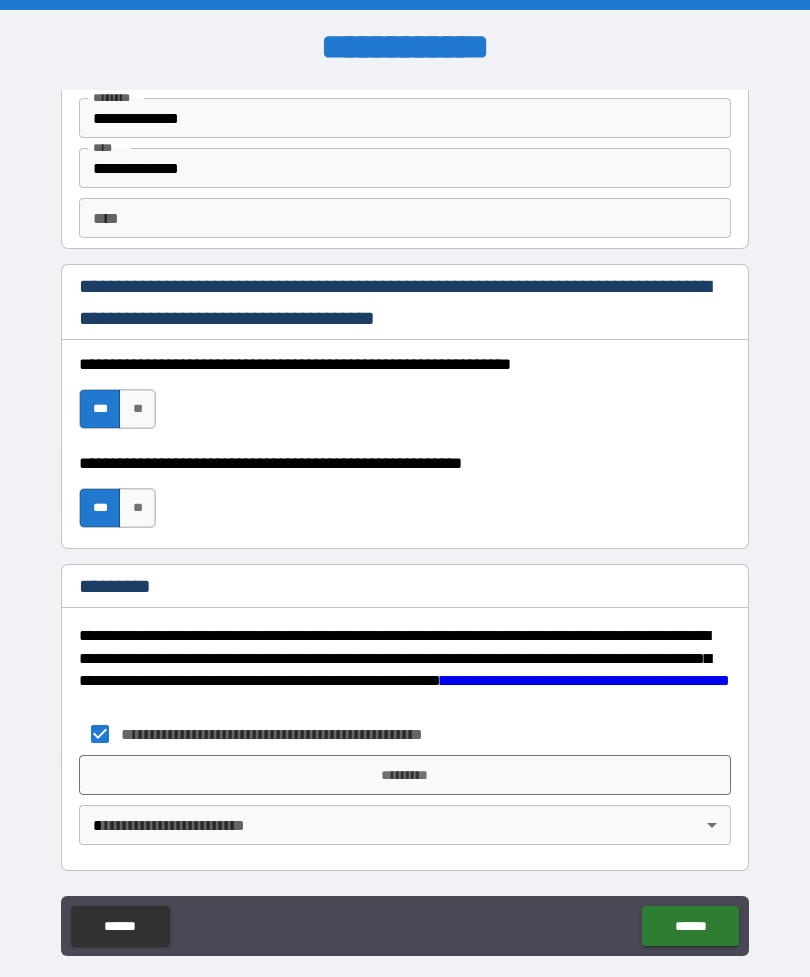 click on "[FIRST] [LAST] [POSTAL_CODE] [CITY] [STATE] [COUNTRY] [STREET_ADDRESS] [APARTMENT] [BUILDING] [FLOOR] [UNIT] [PHONE] [EMAIL] [CREDIT_CARD] [EXPIRY_DATE] [CVV] [NAME] [ADDRESS] [CITY] [STATE] [POSTAL_CODE] [COUNTRY] [PHONE] [EMAIL] [SSN] [PASSPORT] [DRIVER_LICENSE] [DOB] [AGE] [TIME]" at bounding box center [405, 520] 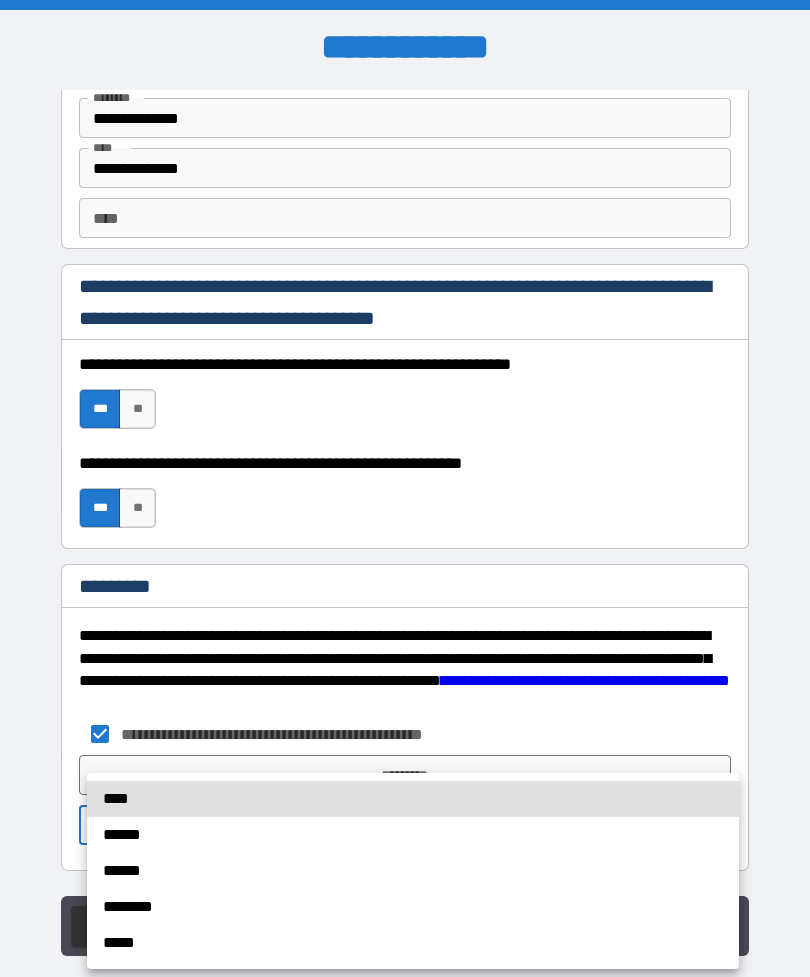 click on "******" at bounding box center [413, 835] 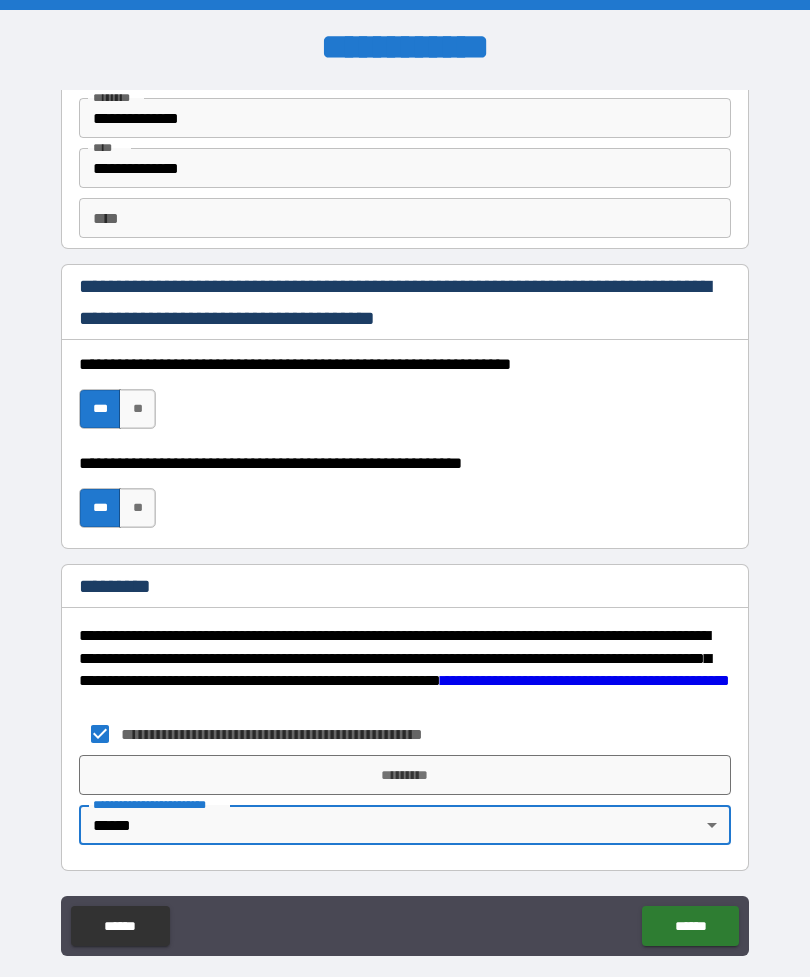 click on "*********" at bounding box center [405, 775] 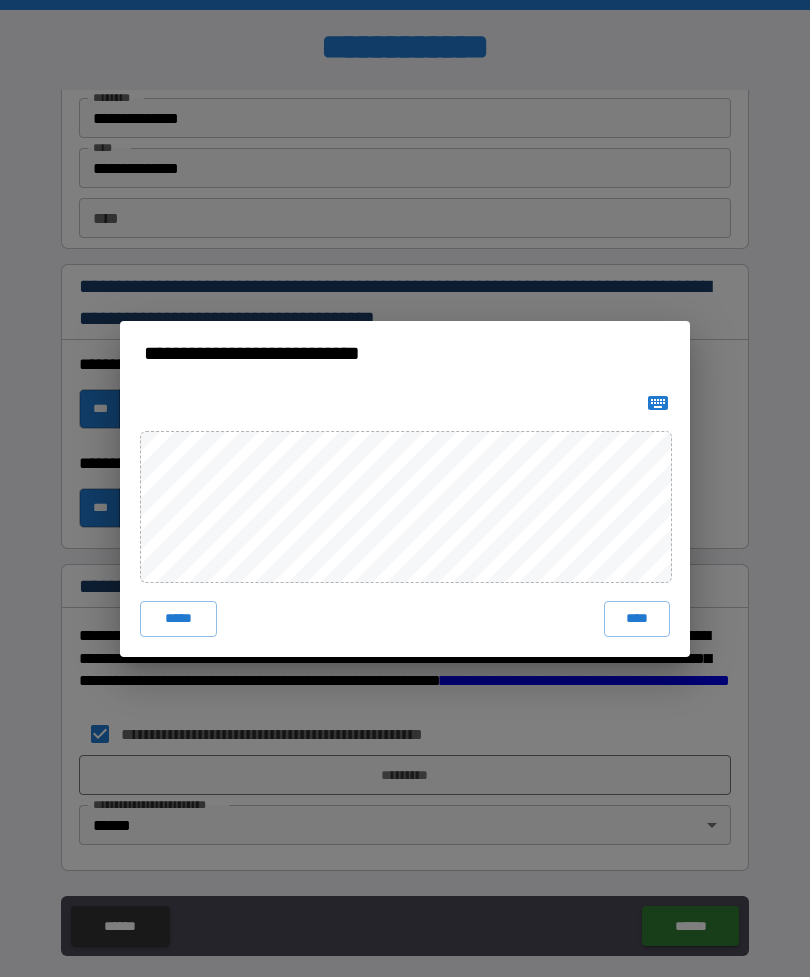 click on "****" at bounding box center (637, 619) 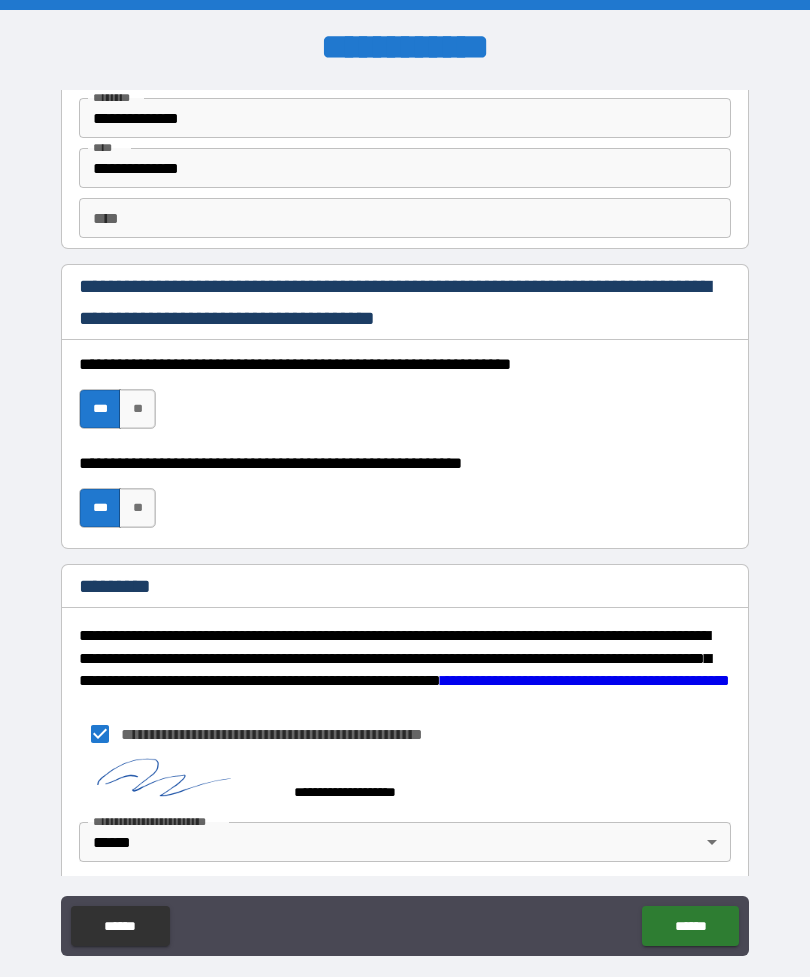 click on "******" at bounding box center [690, 926] 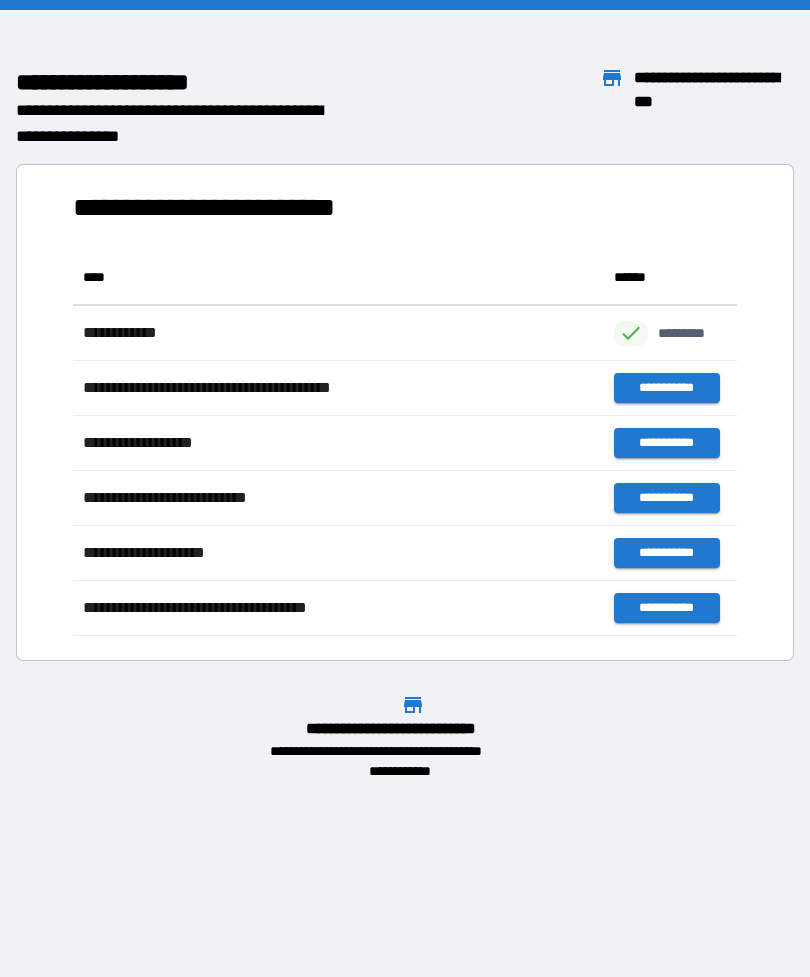 scroll, scrollTop: 386, scrollLeft: 664, axis: both 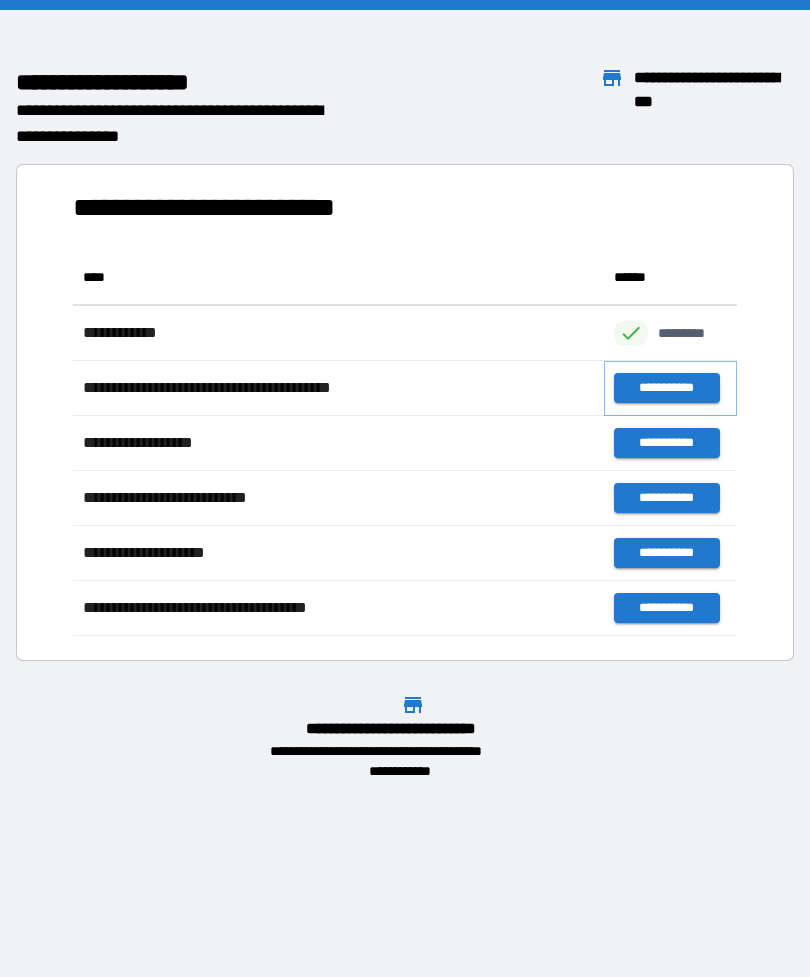 click on "**********" at bounding box center [666, 388] 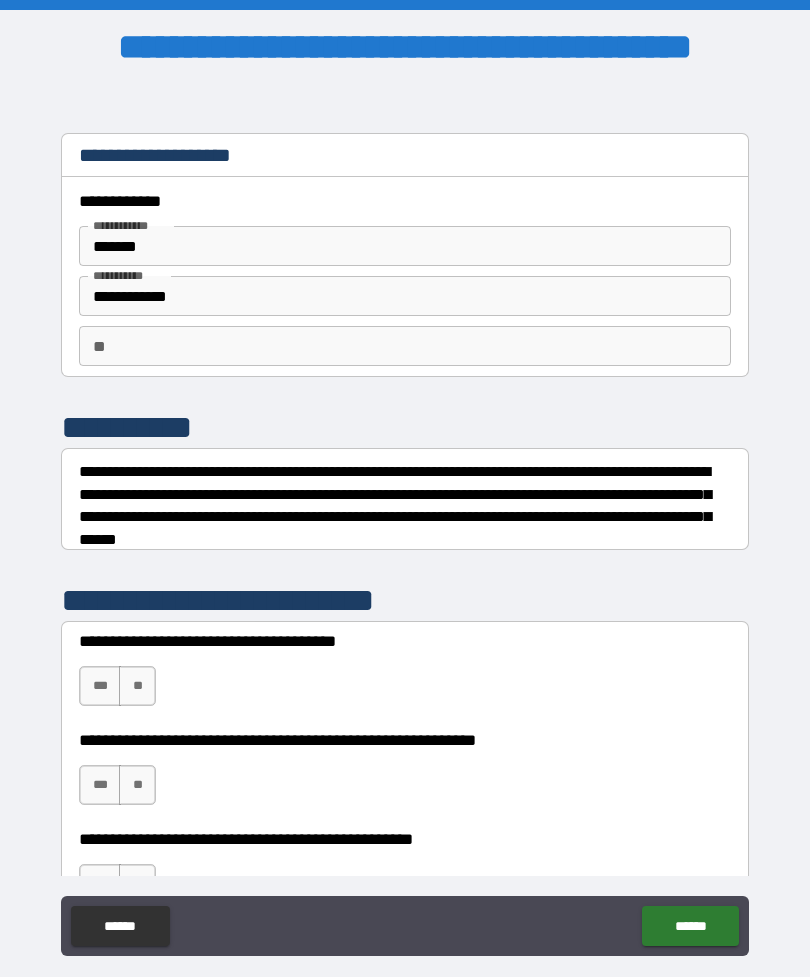 click on "***" at bounding box center (100, 686) 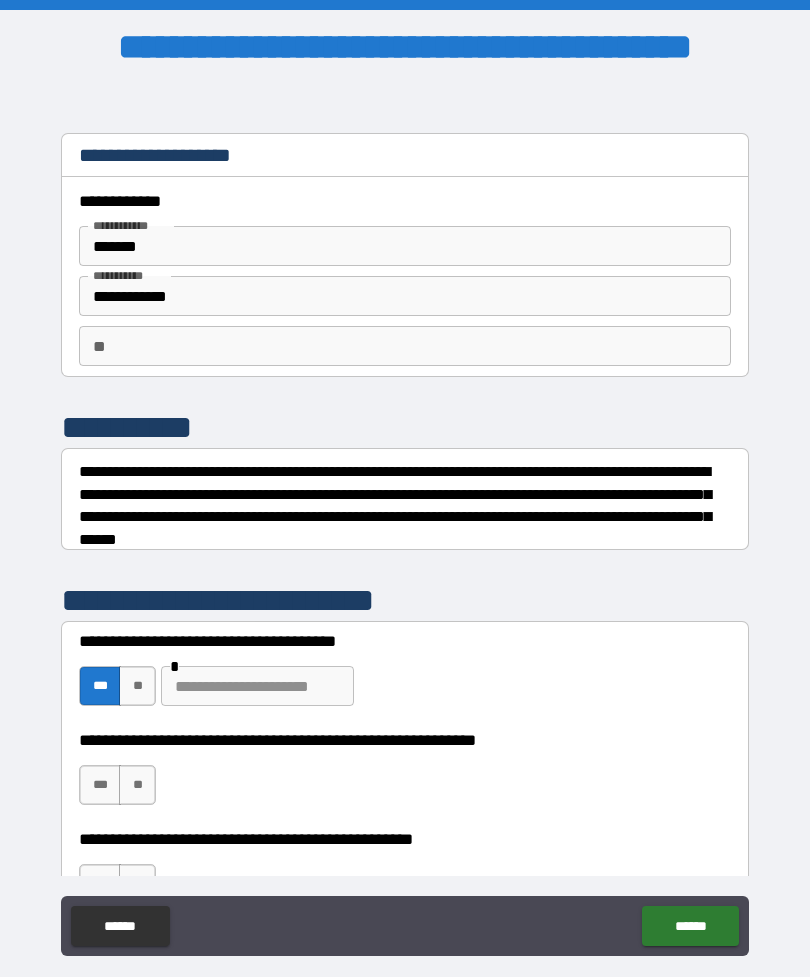 click on "**" at bounding box center [137, 686] 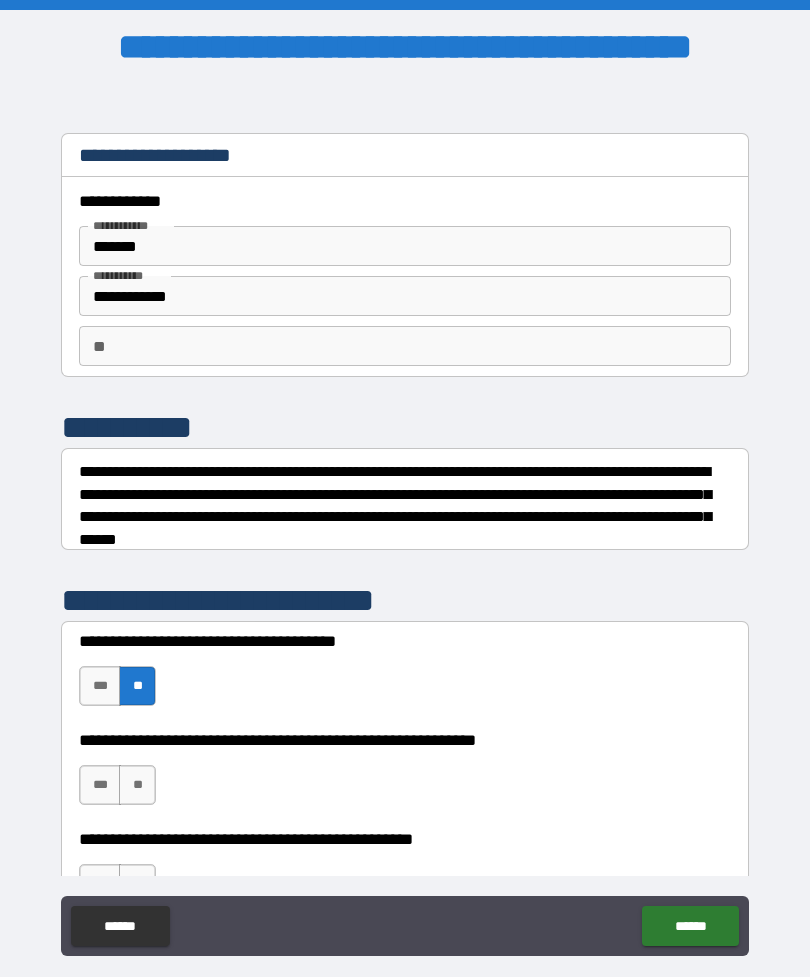click on "***" at bounding box center (100, 686) 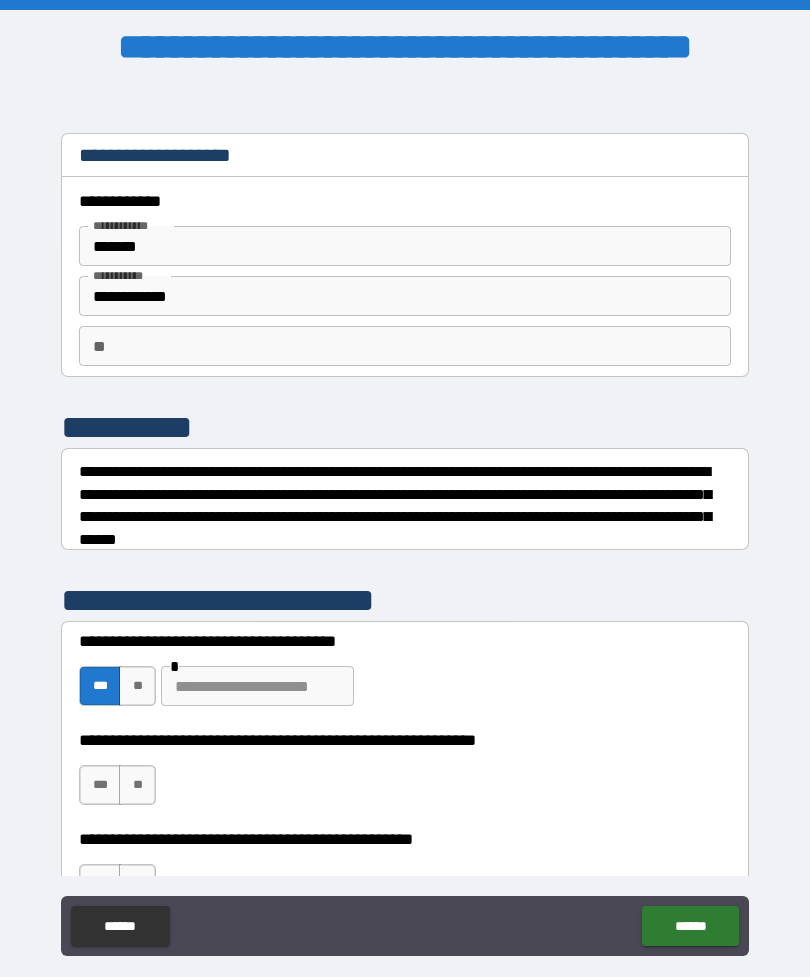 click at bounding box center [257, 686] 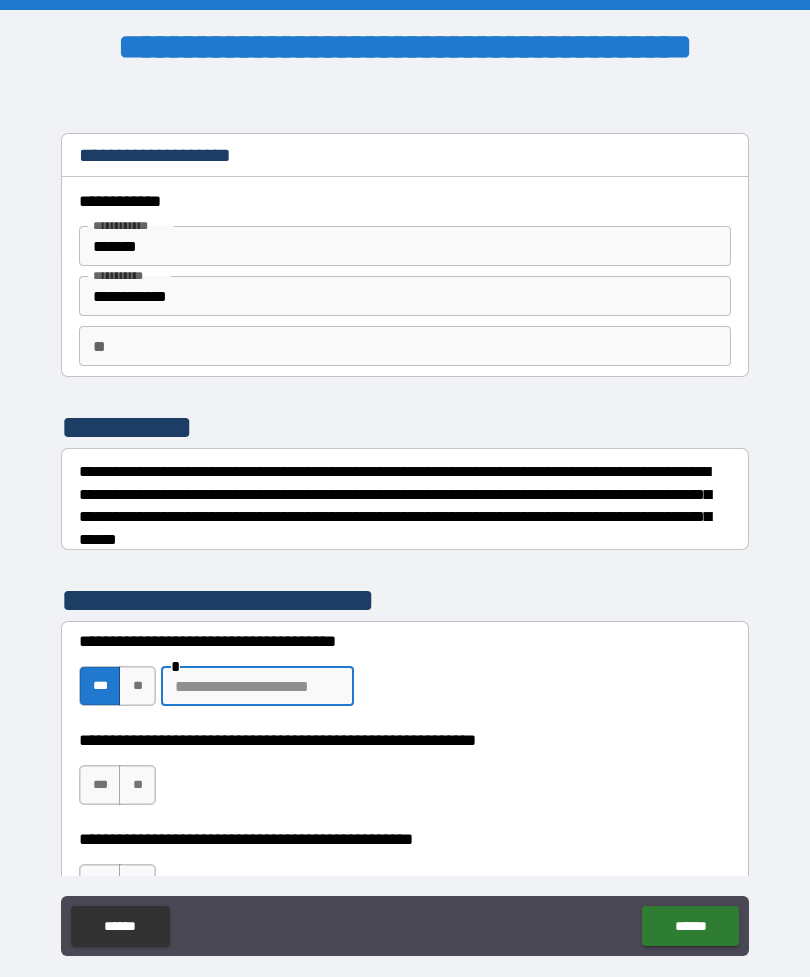scroll, scrollTop: 39, scrollLeft: 0, axis: vertical 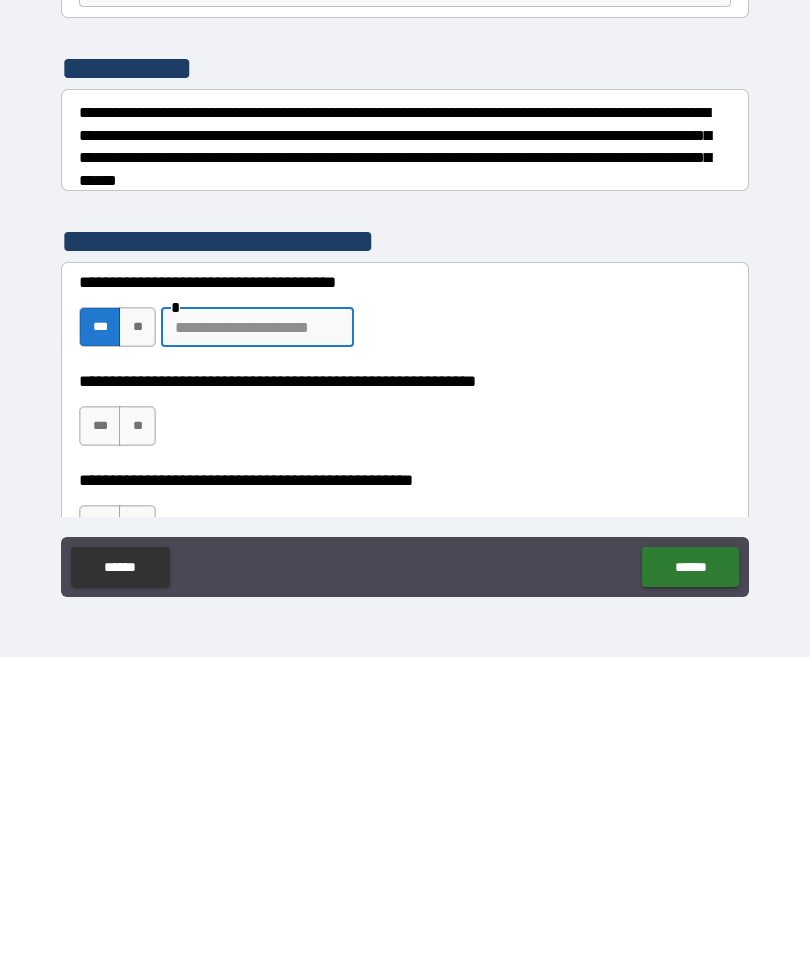 click on "**" at bounding box center (137, 647) 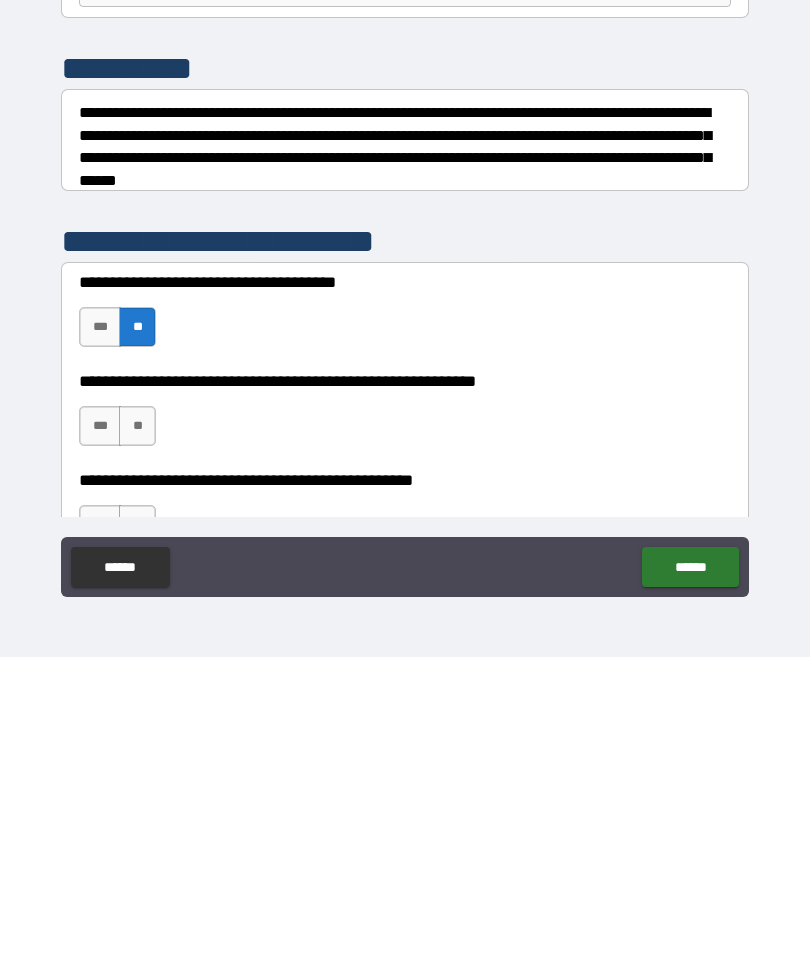 scroll, scrollTop: 64, scrollLeft: 0, axis: vertical 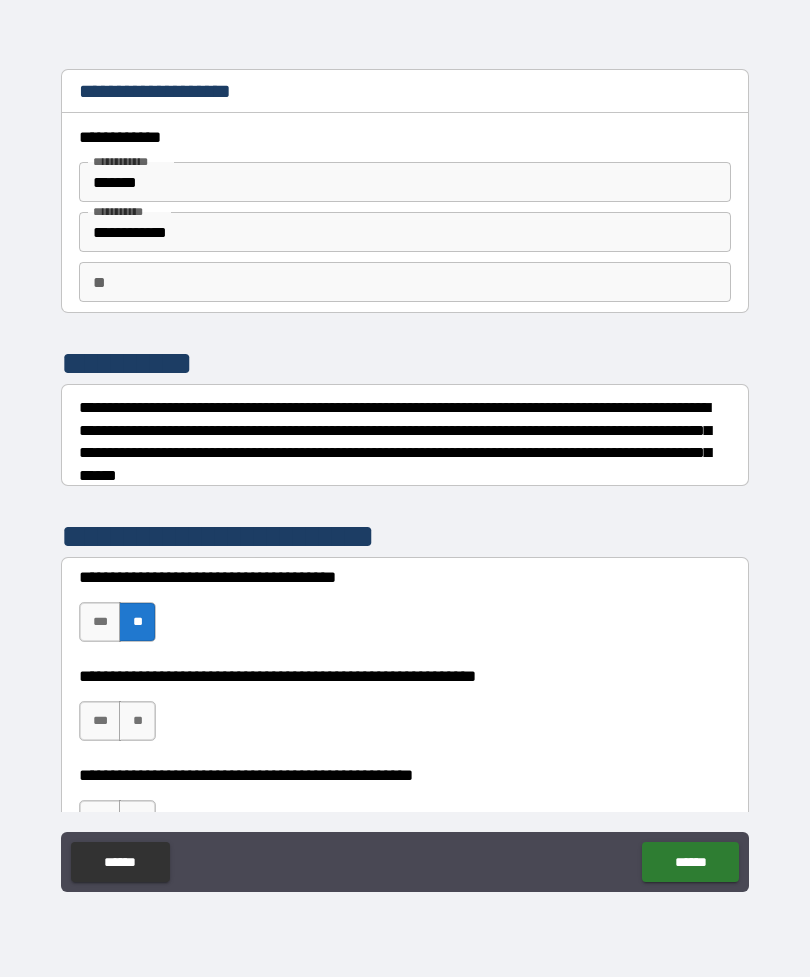 click on "***" at bounding box center (100, 721) 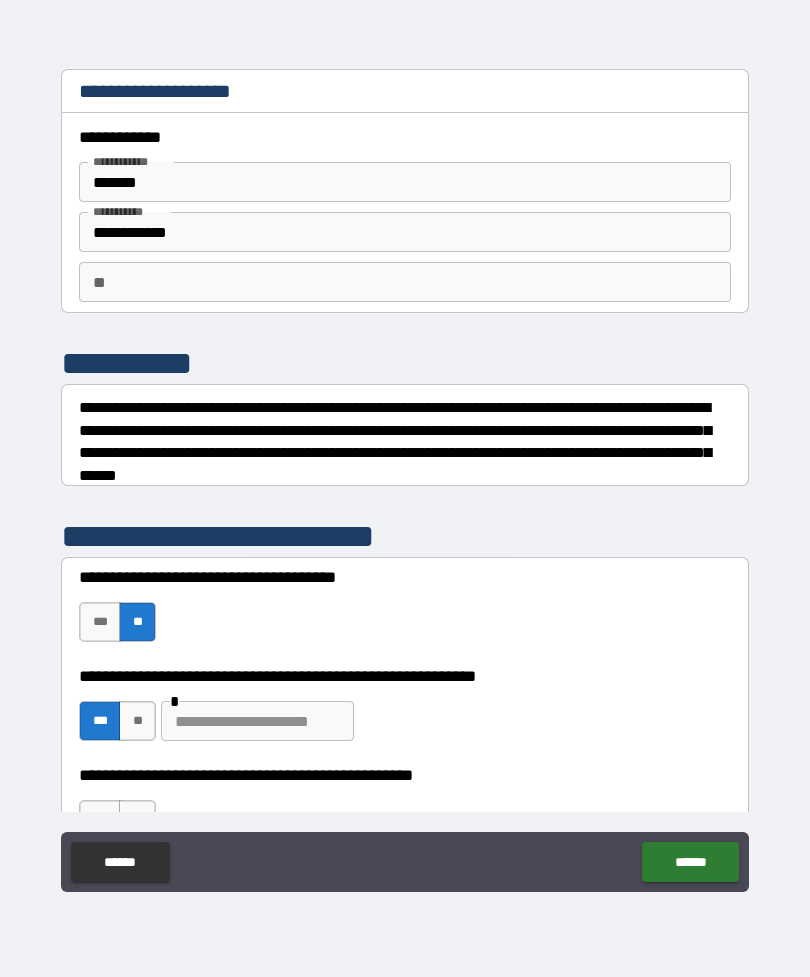 click at bounding box center (257, 721) 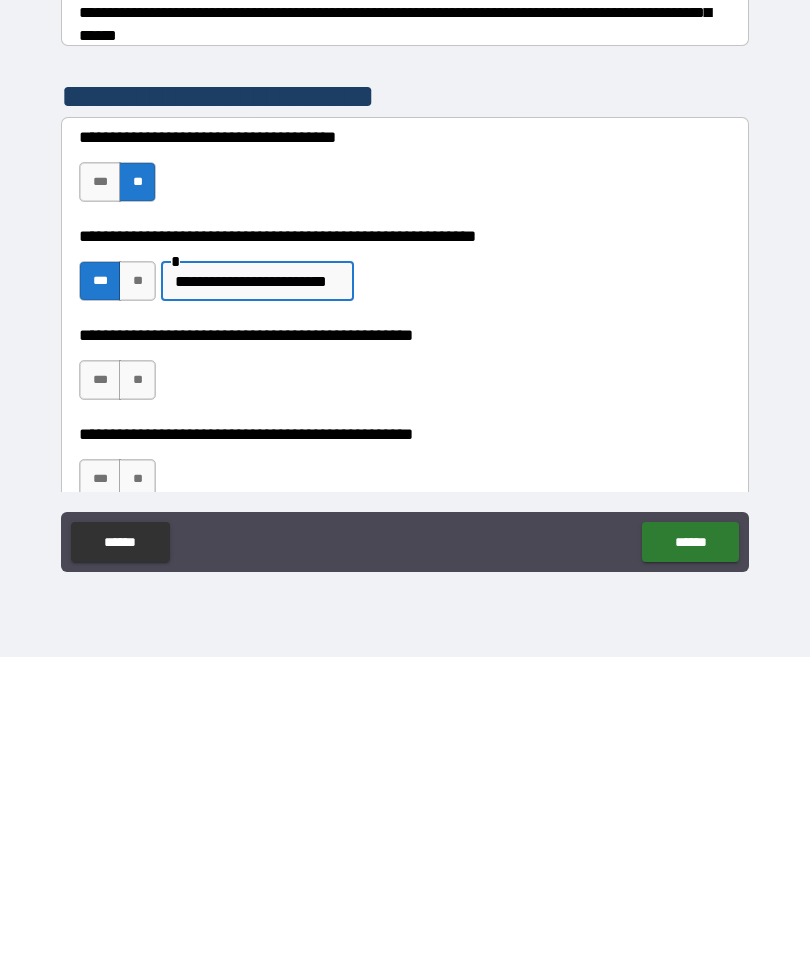scroll, scrollTop: 195, scrollLeft: 0, axis: vertical 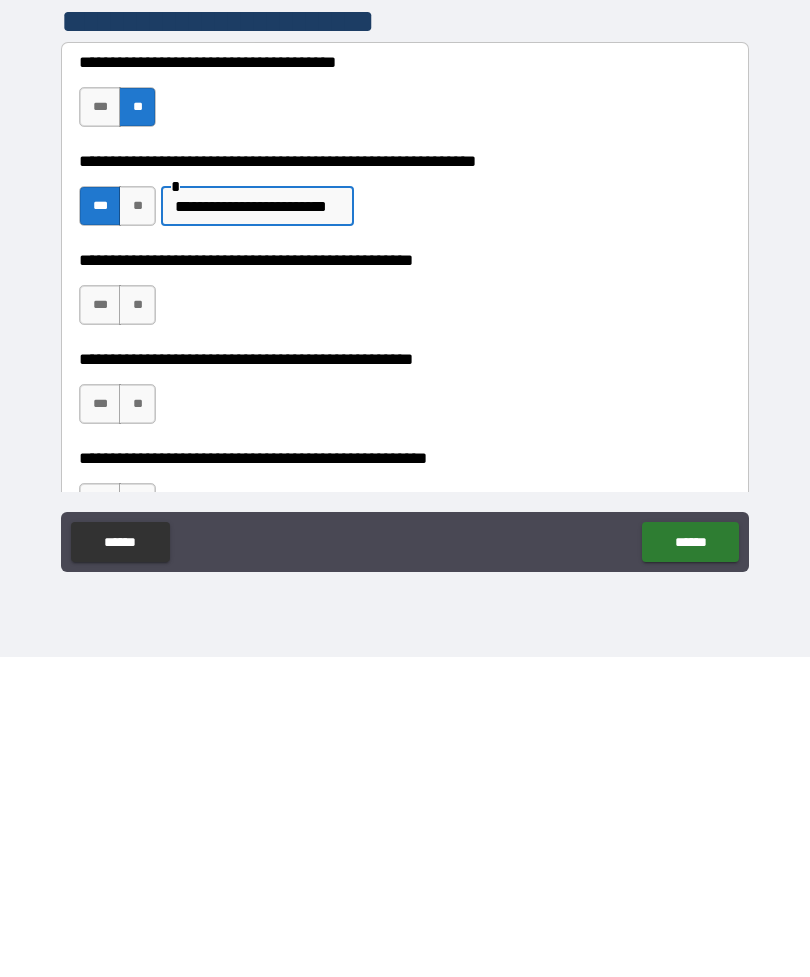 type on "**********" 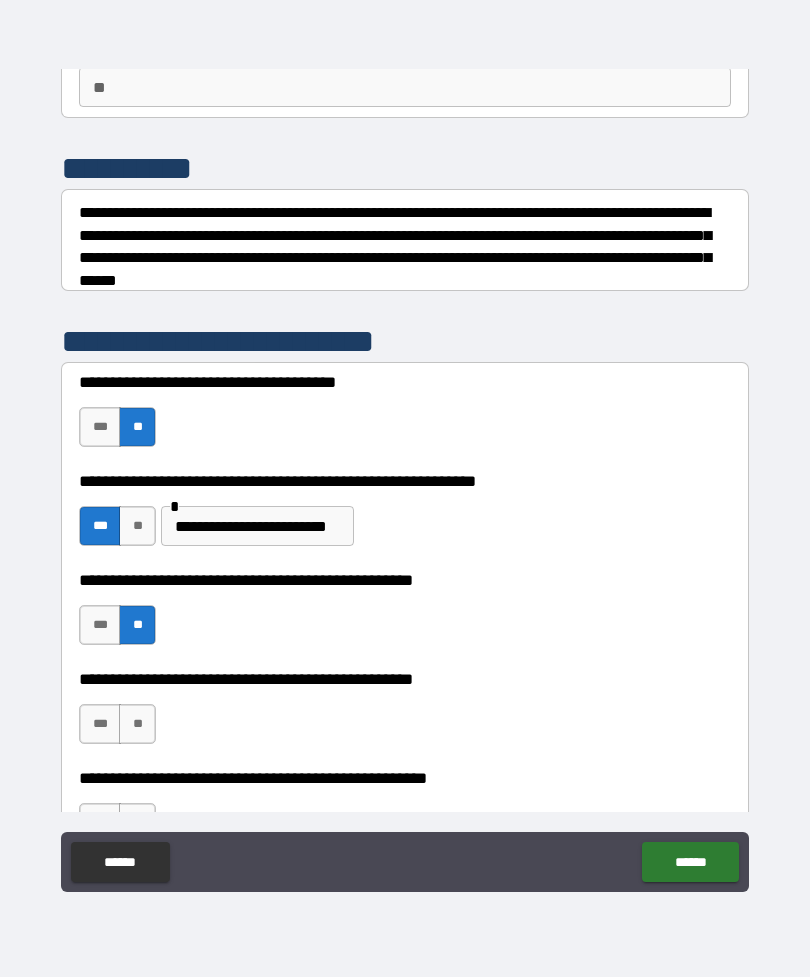click on "***" at bounding box center (100, 724) 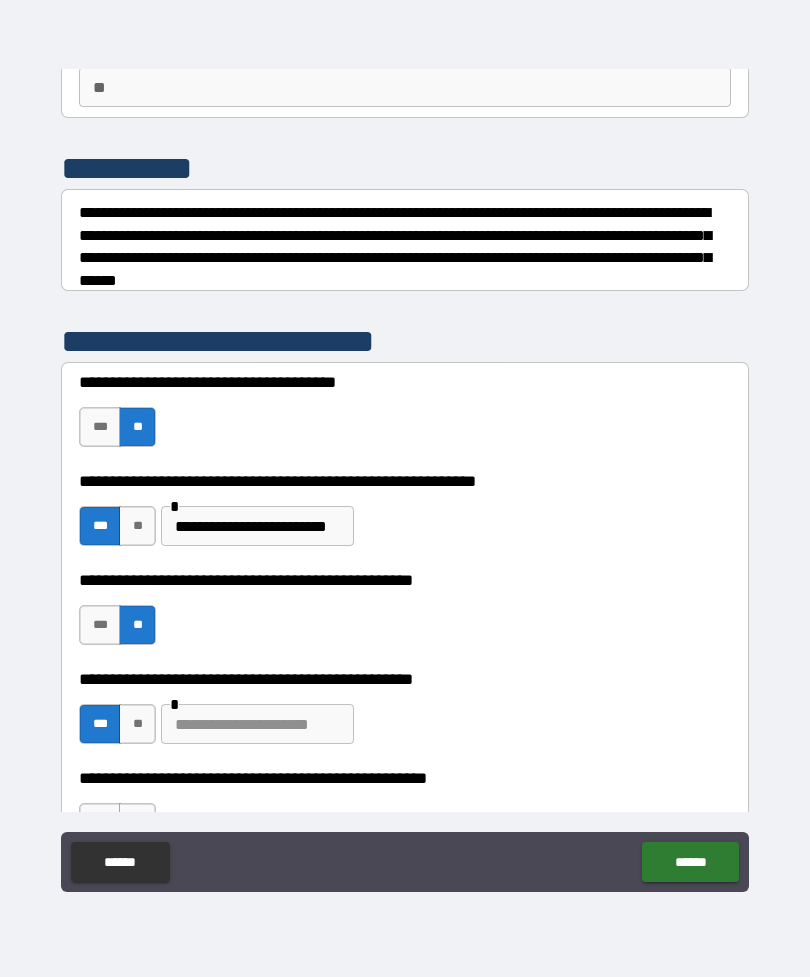 click at bounding box center [257, 724] 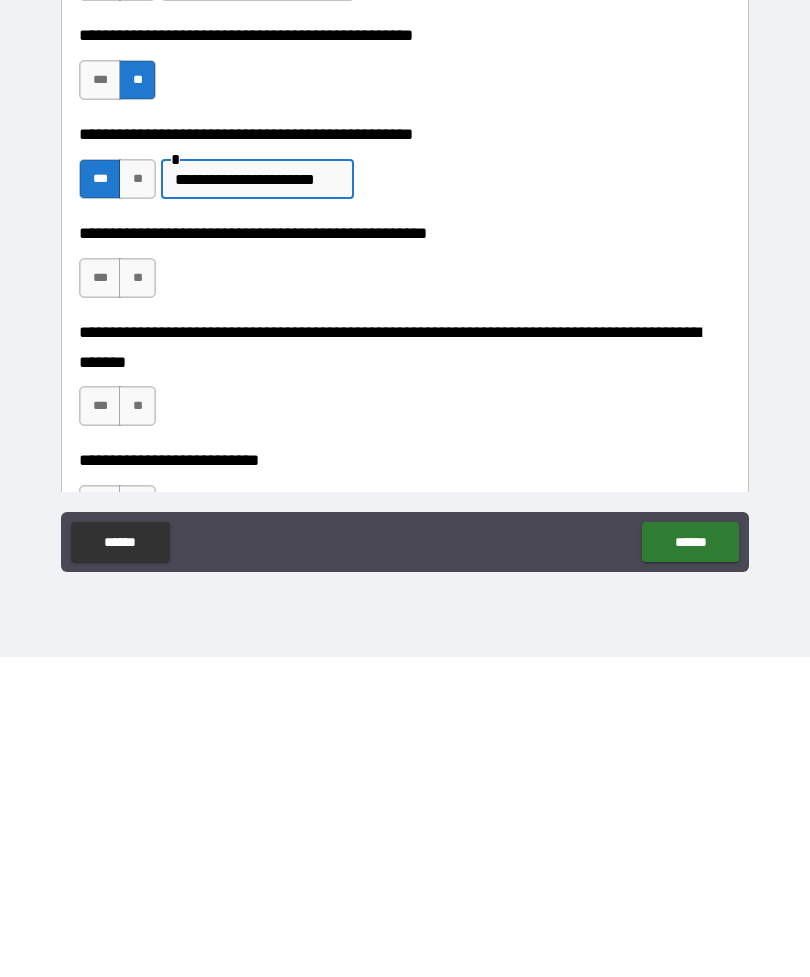 scroll, scrollTop: 423, scrollLeft: 0, axis: vertical 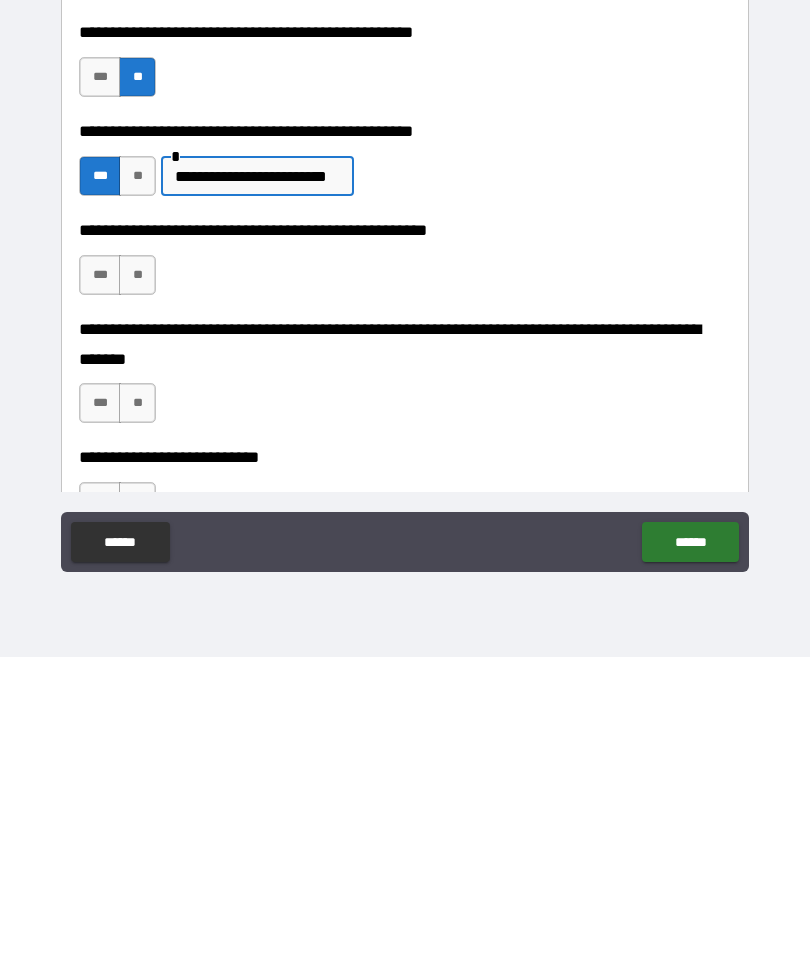 type on "**********" 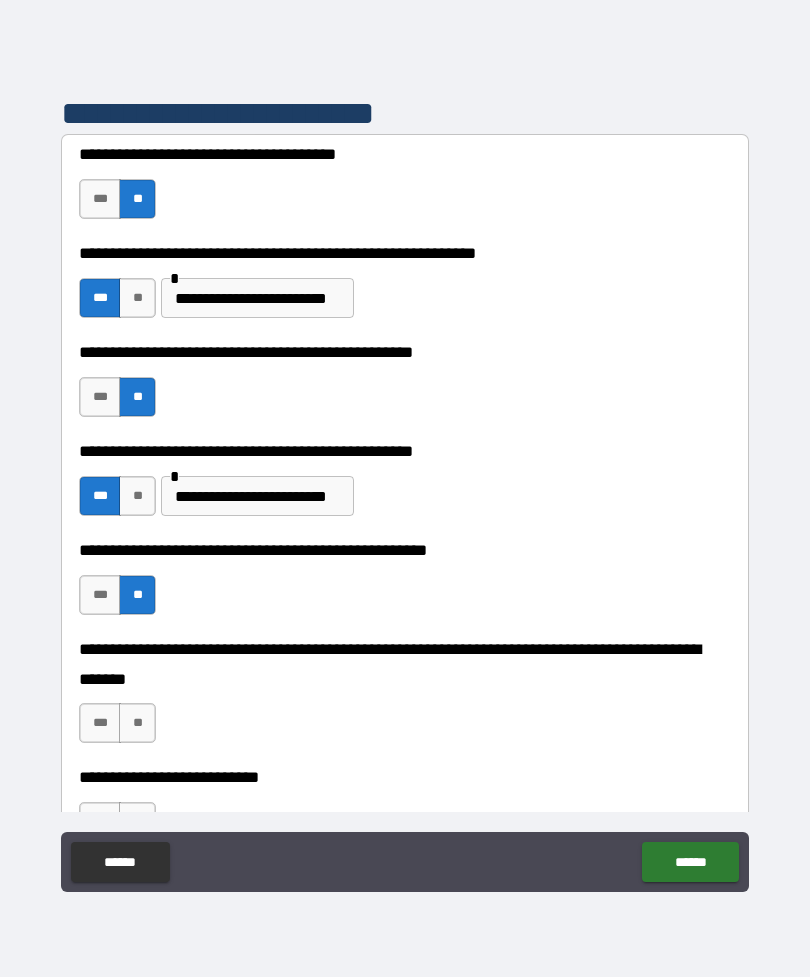 click on "**" at bounding box center (137, 723) 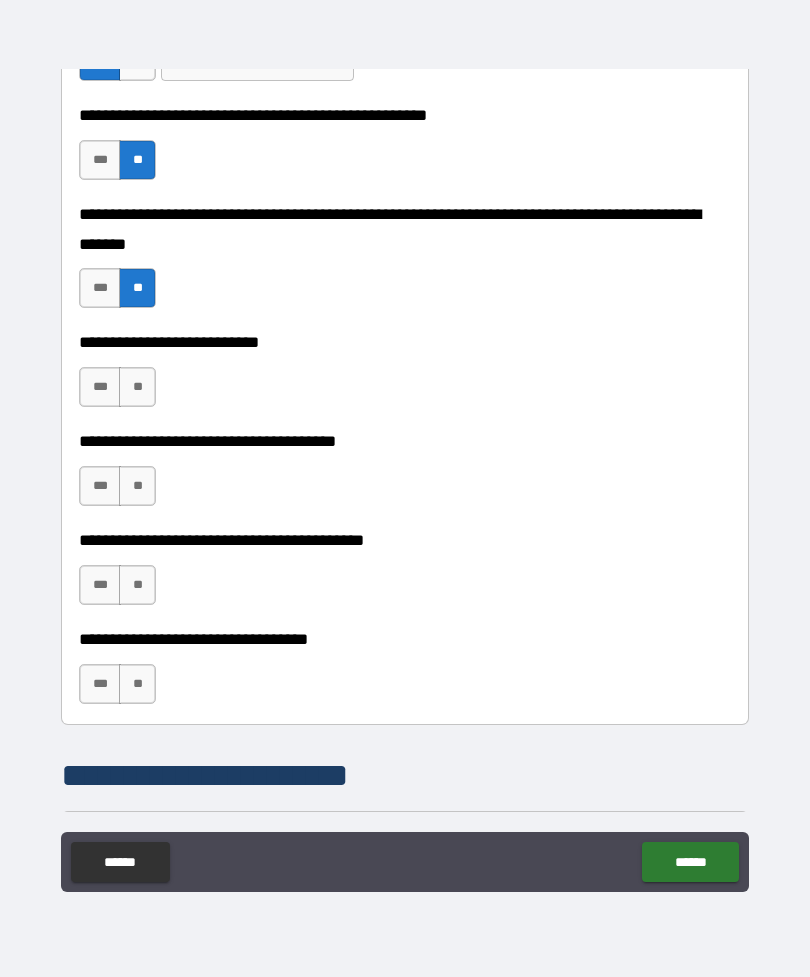 scroll, scrollTop: 863, scrollLeft: 0, axis: vertical 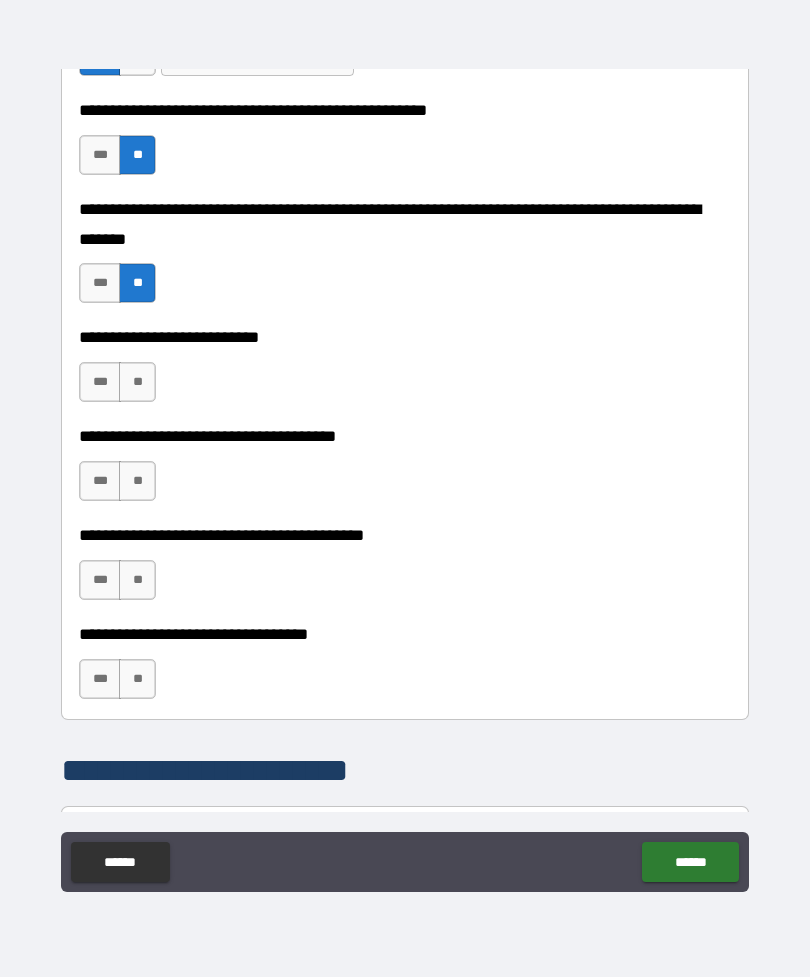 click on "**" at bounding box center [137, 382] 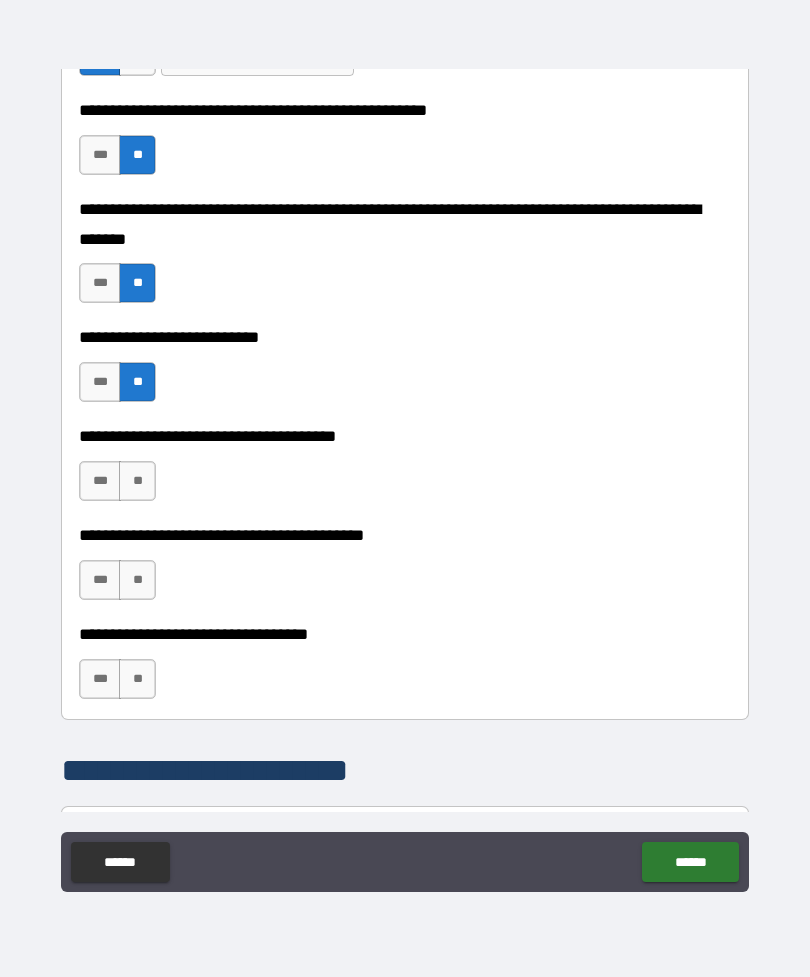 click on "**" at bounding box center [137, 481] 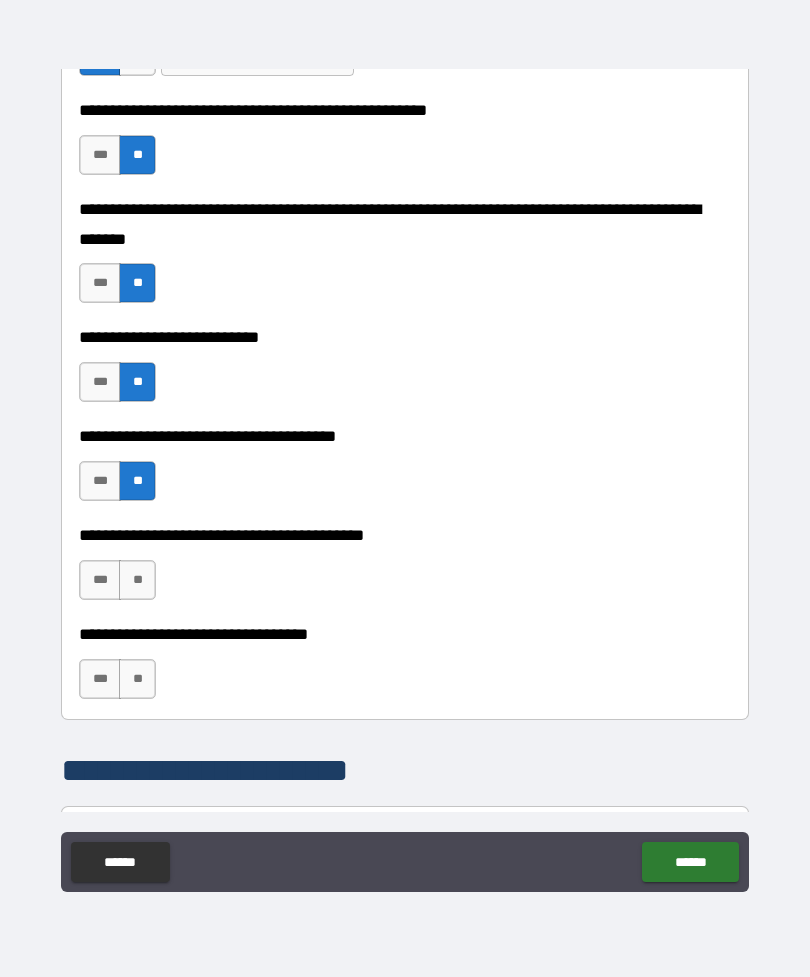 click on "**" at bounding box center [137, 580] 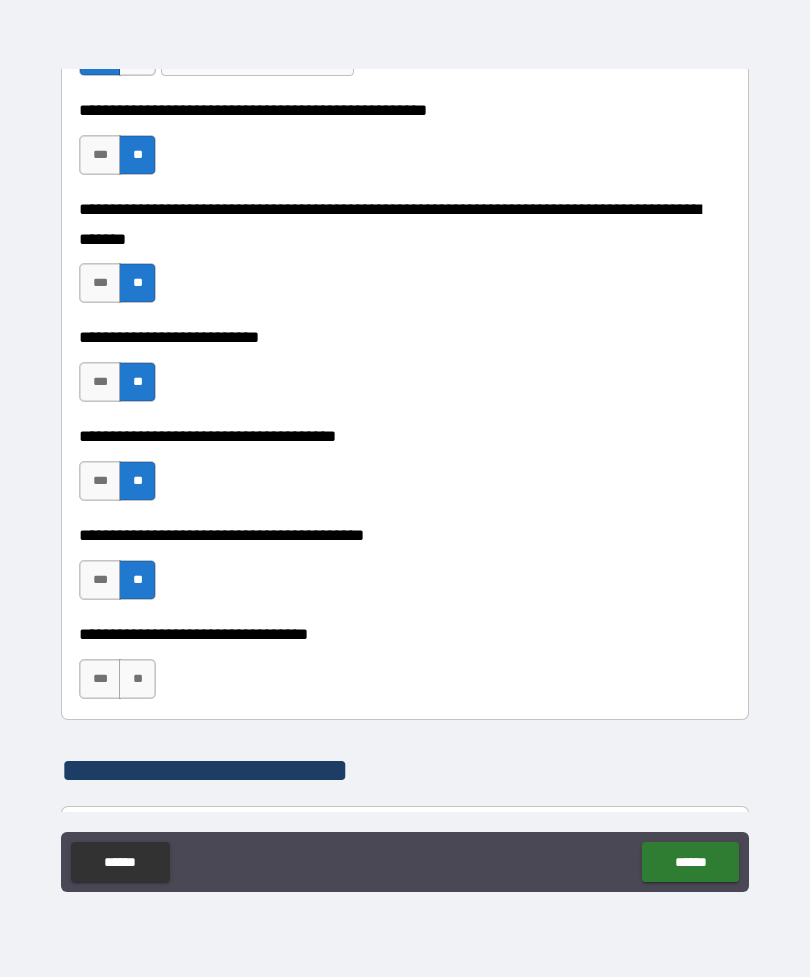 click on "**" at bounding box center (137, 679) 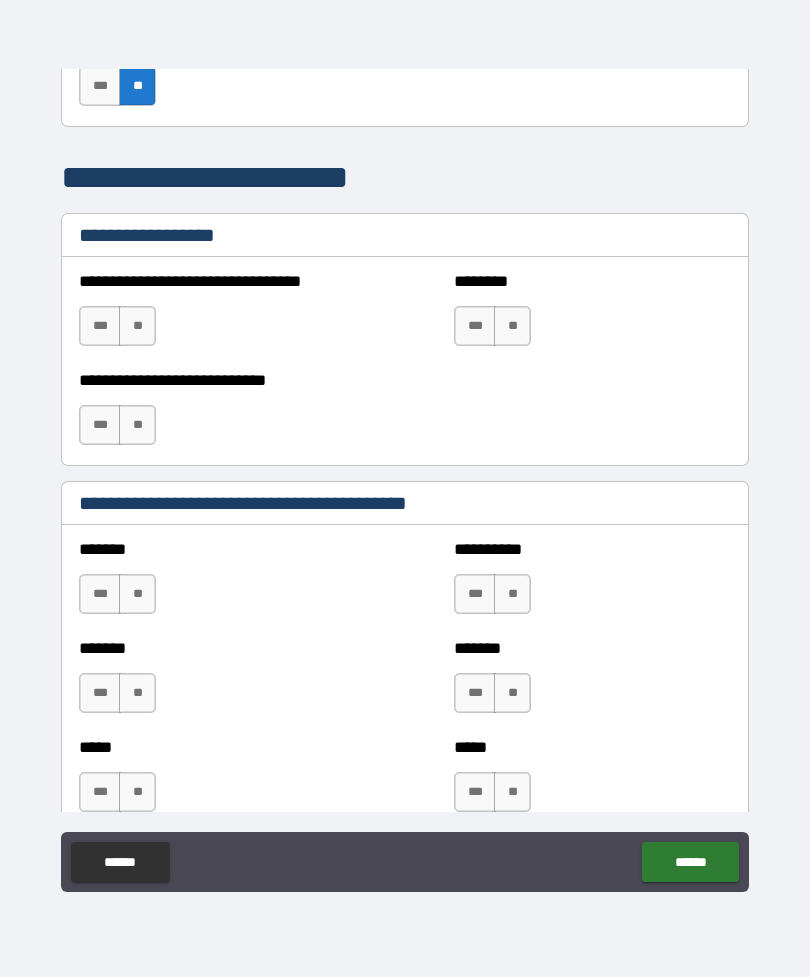scroll, scrollTop: 1457, scrollLeft: 0, axis: vertical 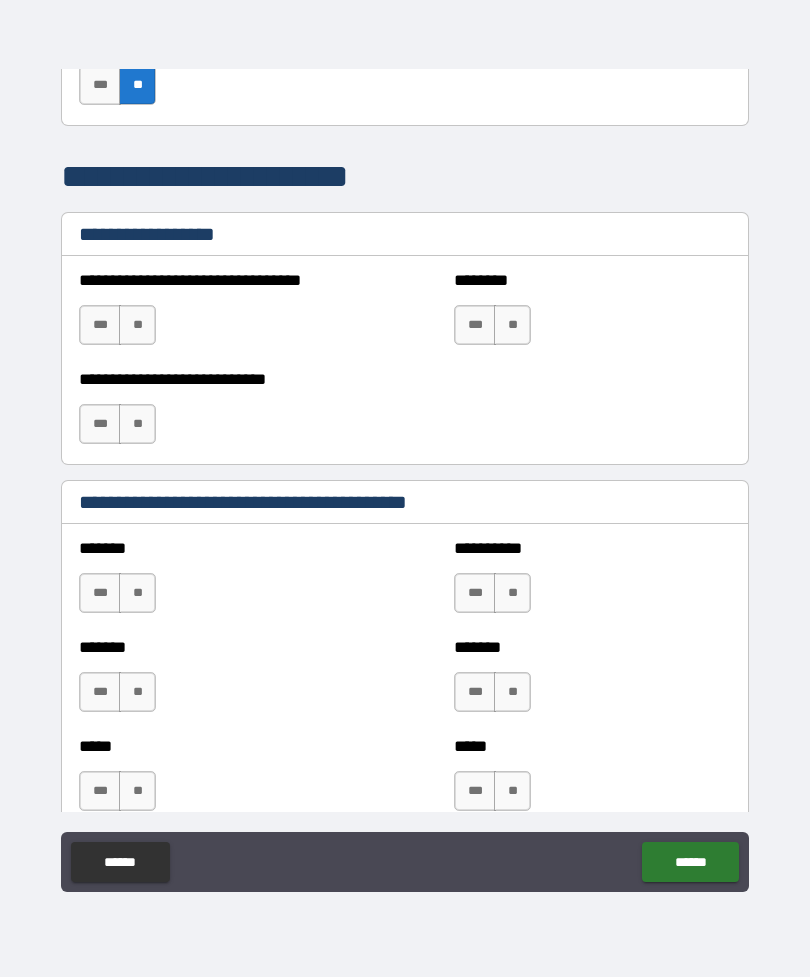 click on "**" at bounding box center (137, 325) 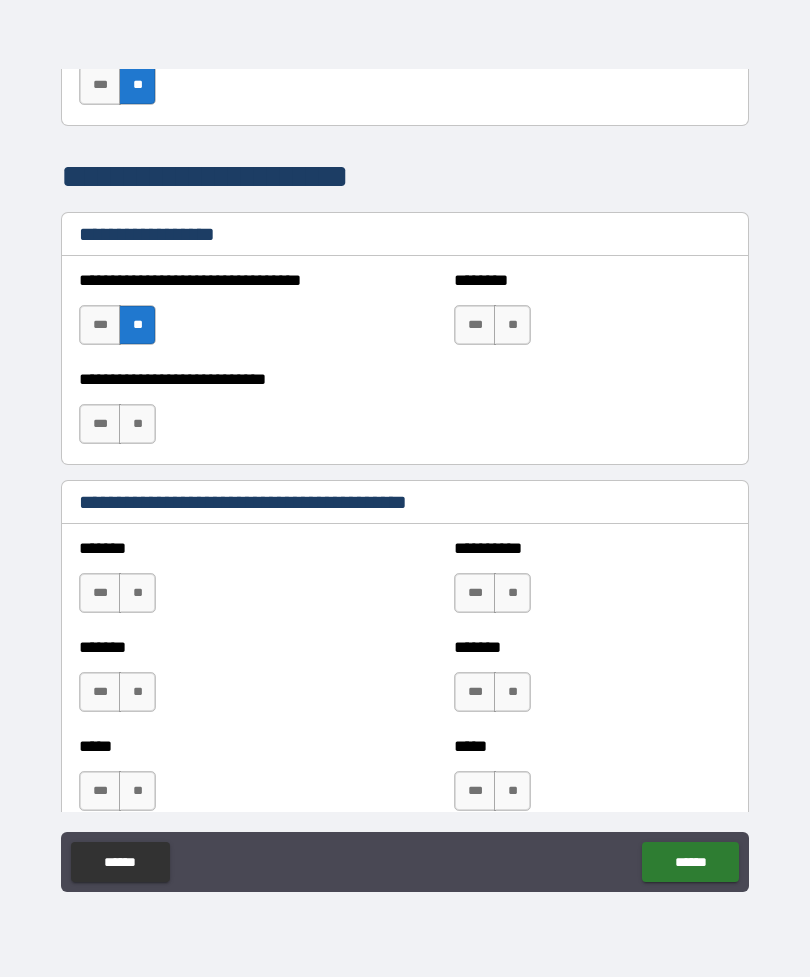 click on "***" at bounding box center (100, 424) 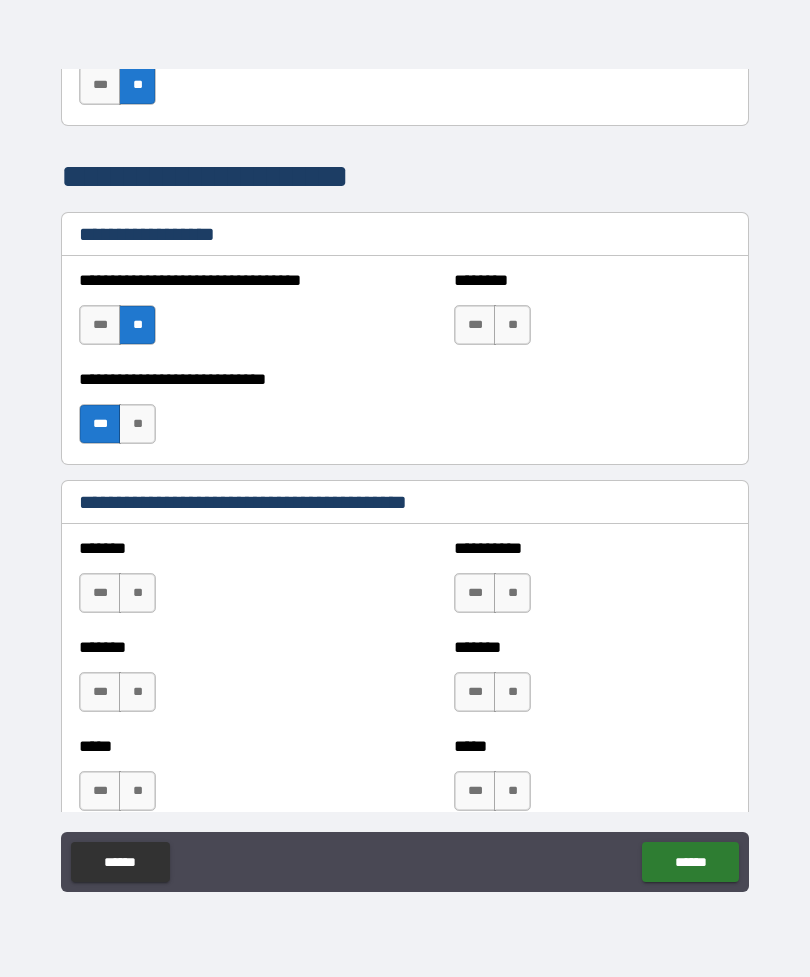 click on "**" at bounding box center [512, 325] 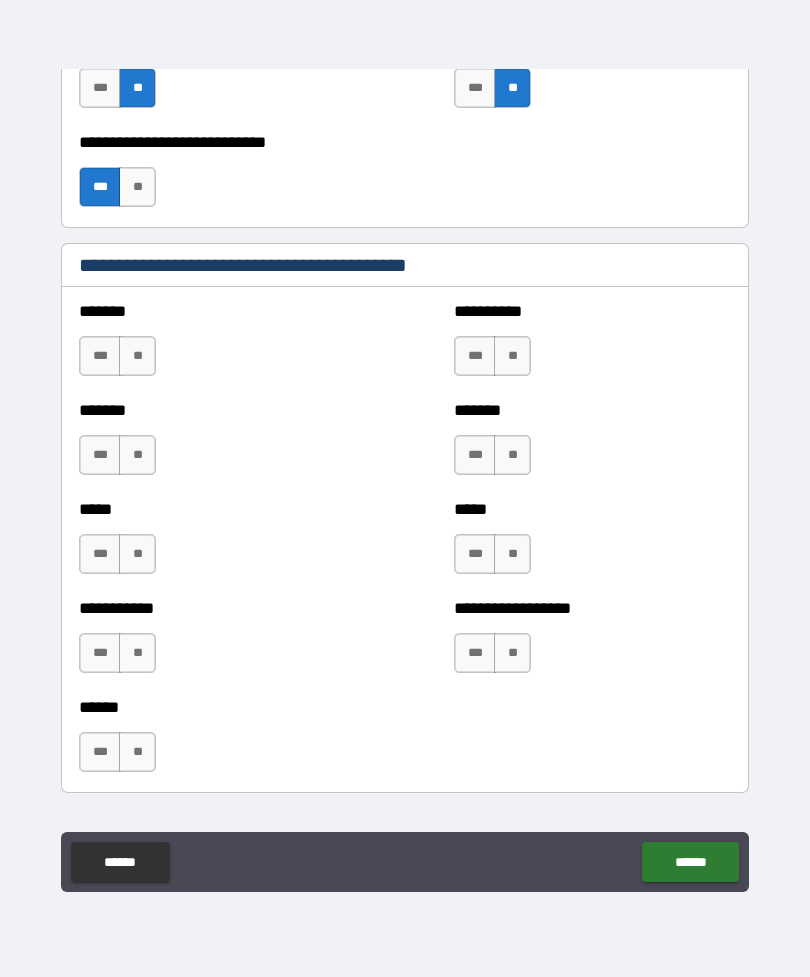 scroll, scrollTop: 1744, scrollLeft: 0, axis: vertical 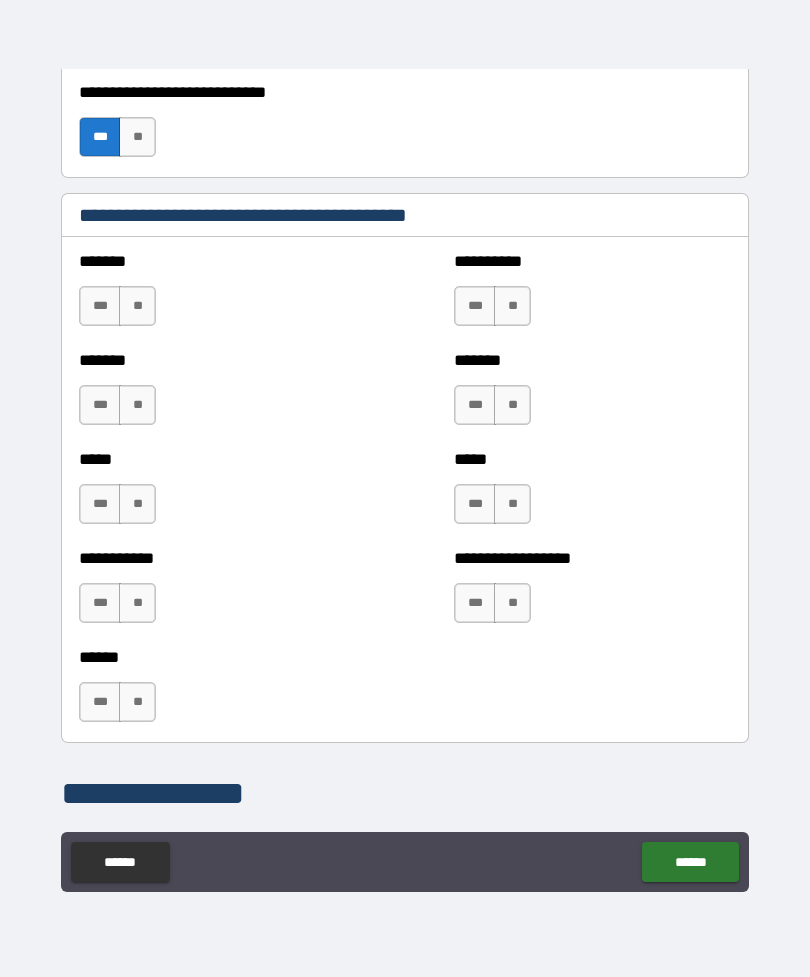 click on "**" at bounding box center [137, 306] 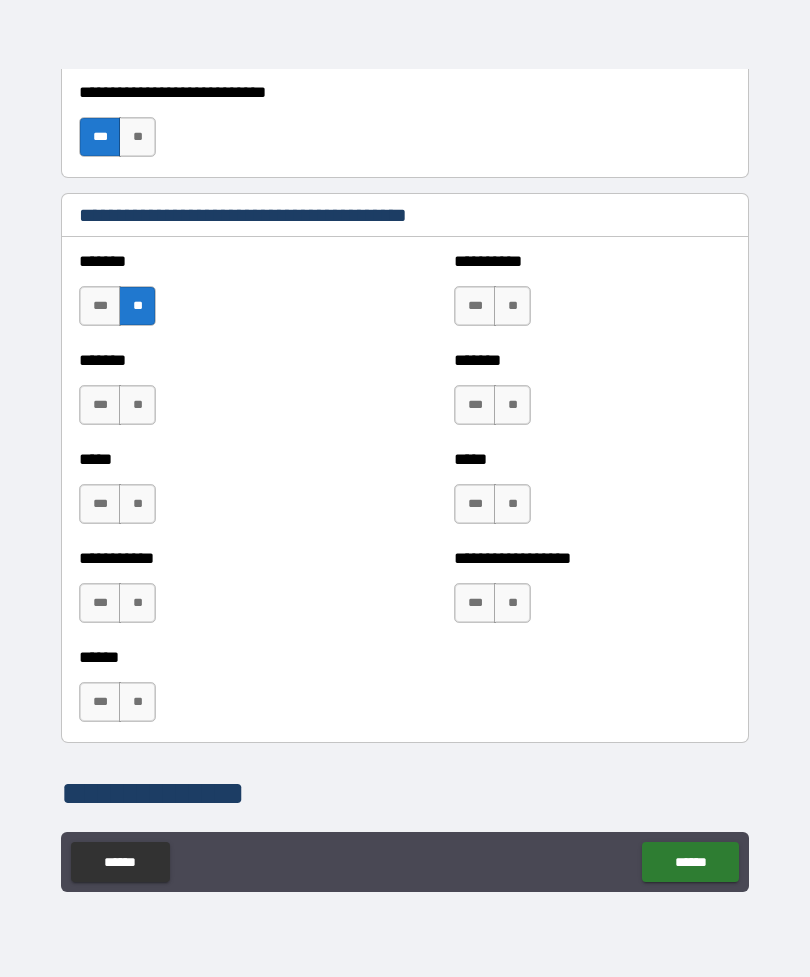 click on "**" at bounding box center [137, 405] 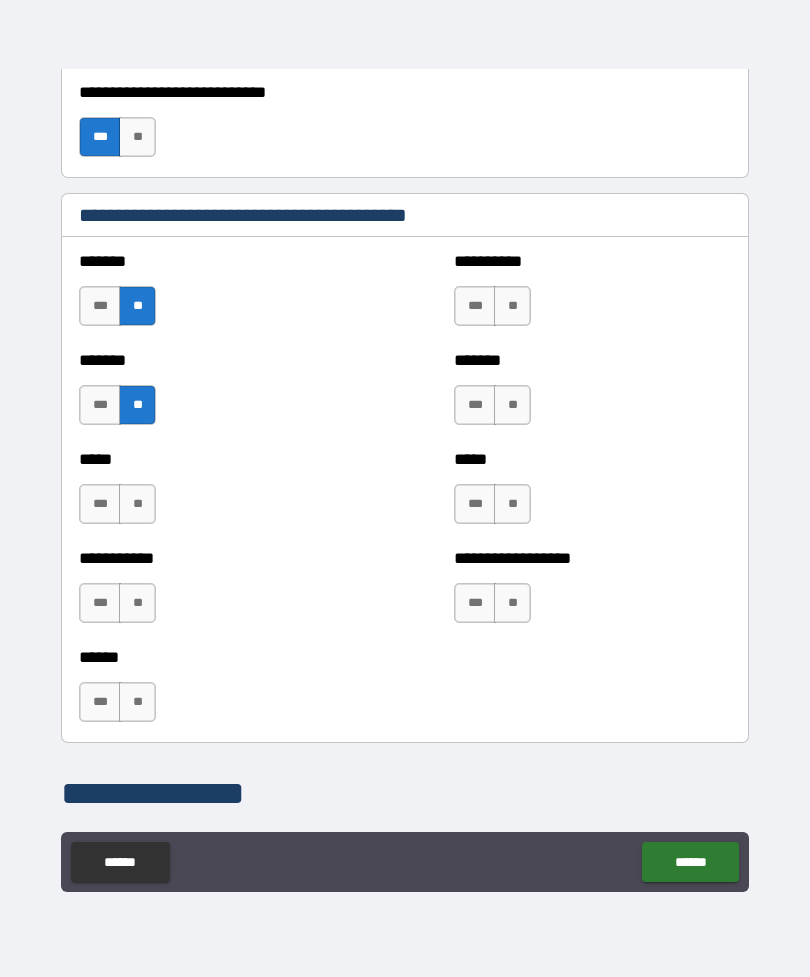 click on "**" at bounding box center (137, 504) 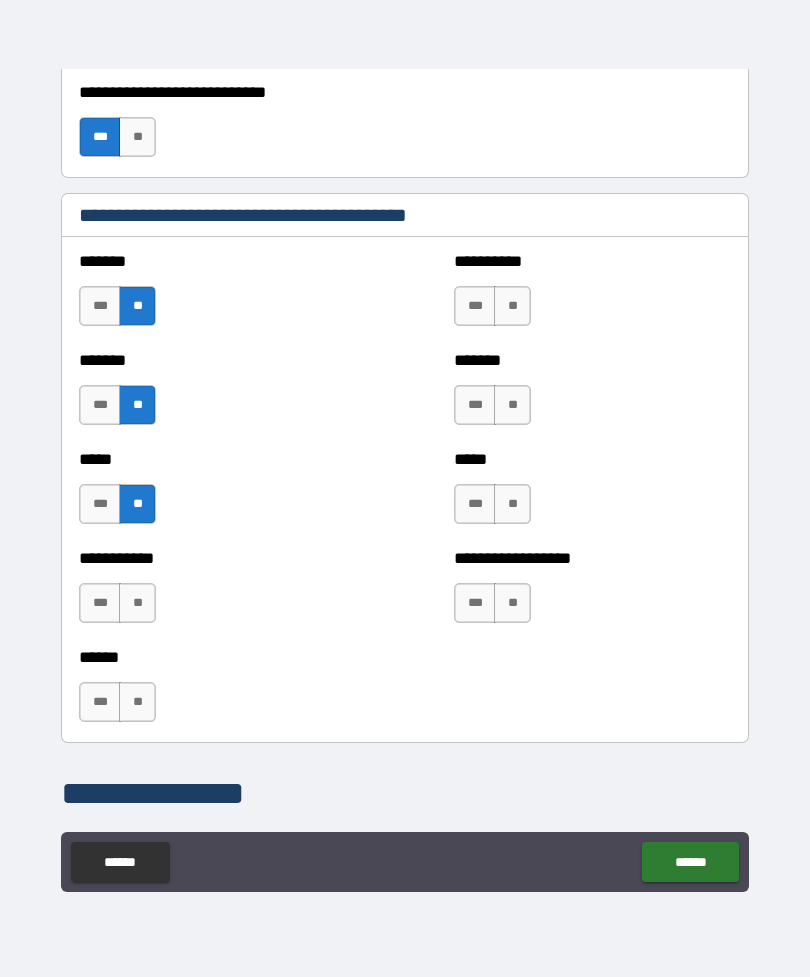 click on "**" at bounding box center (137, 603) 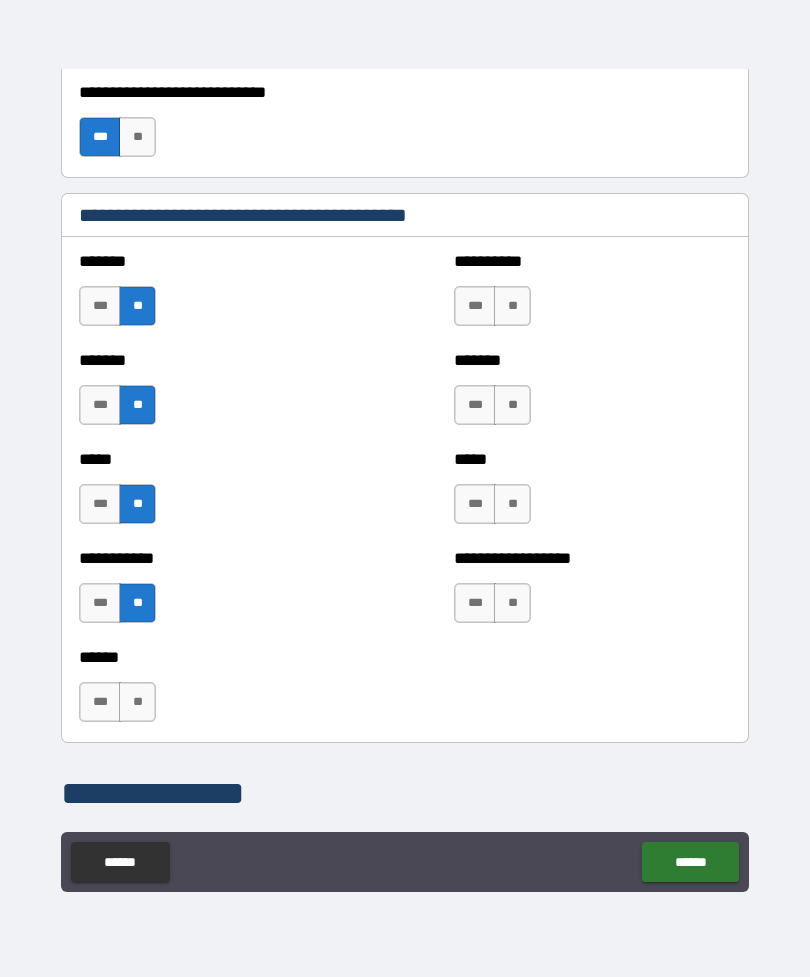 click on "**" at bounding box center [137, 702] 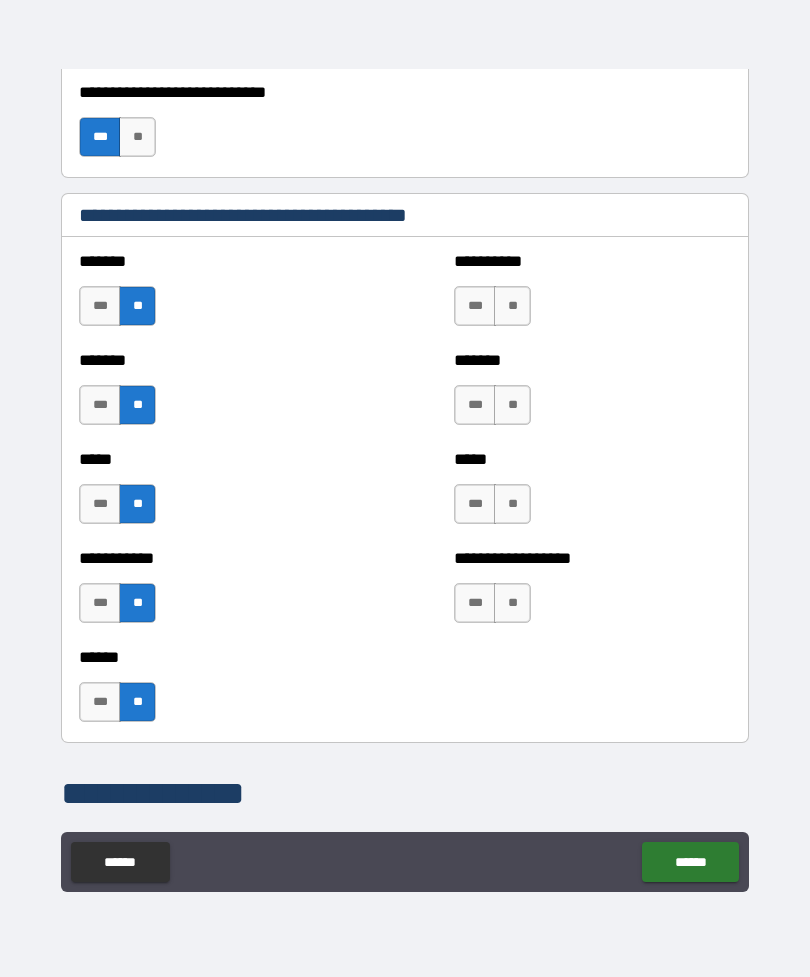 click on "**" at bounding box center [512, 306] 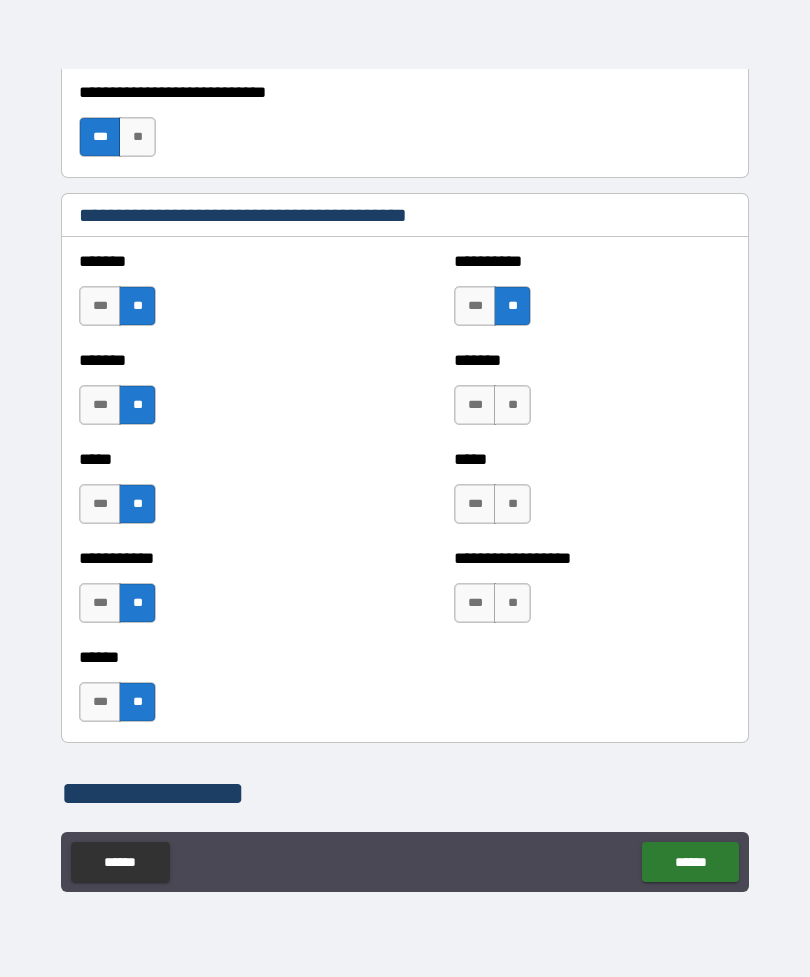 click on "**" at bounding box center (512, 405) 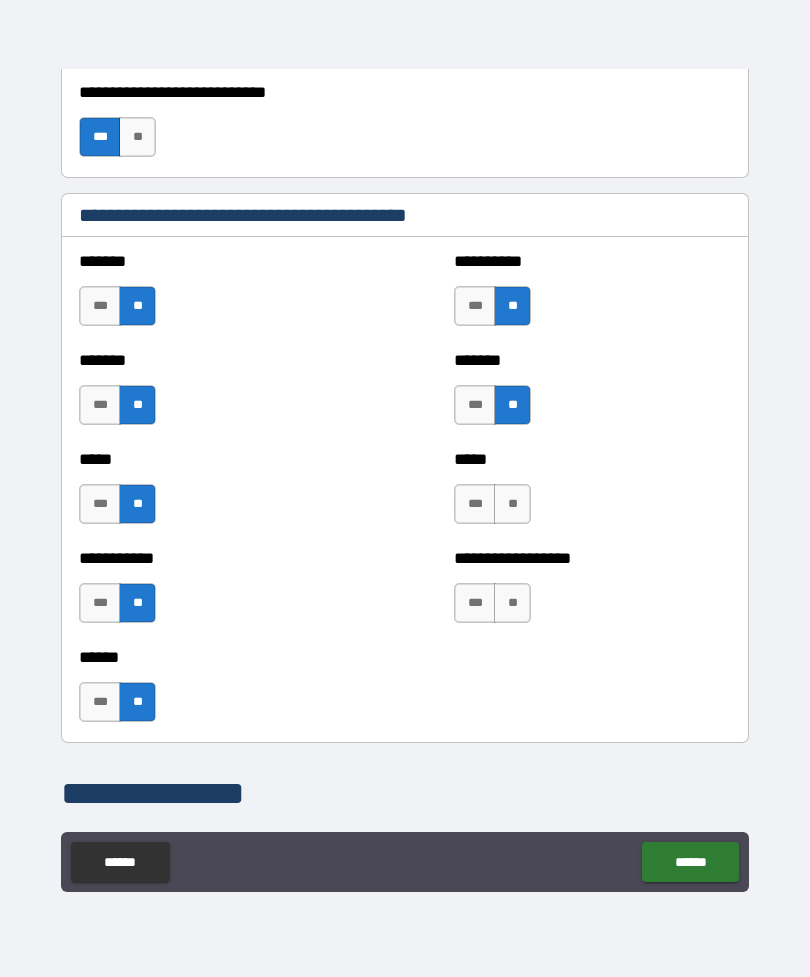 click on "**" at bounding box center [512, 504] 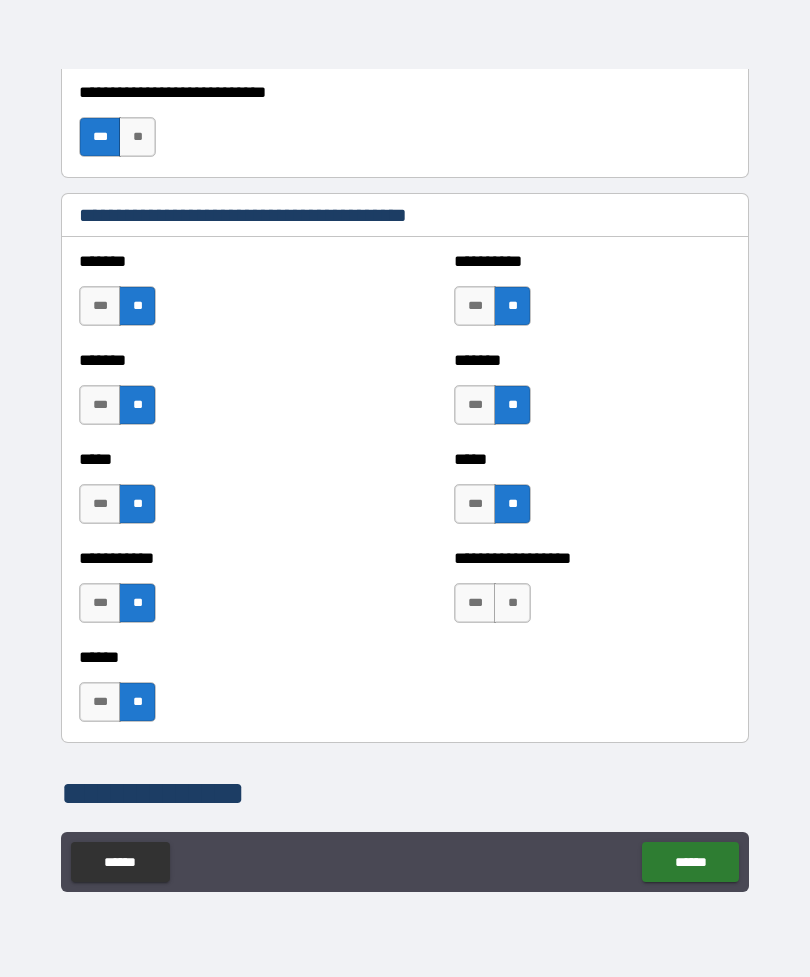 click on "**" at bounding box center (512, 603) 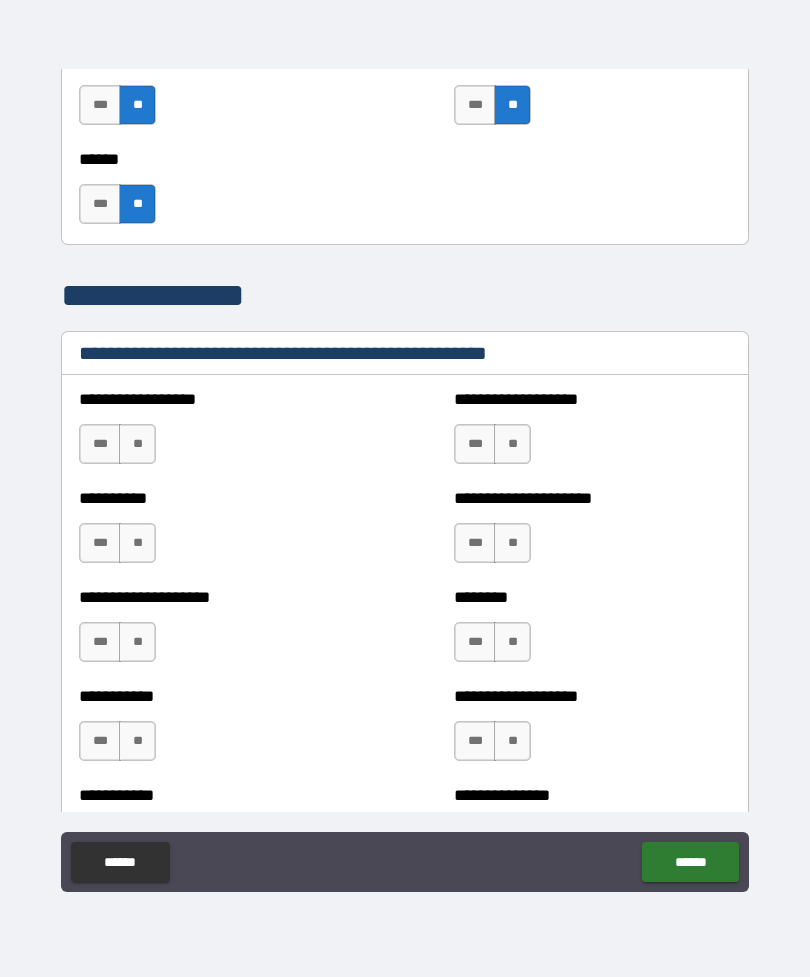 scroll, scrollTop: 2242, scrollLeft: 0, axis: vertical 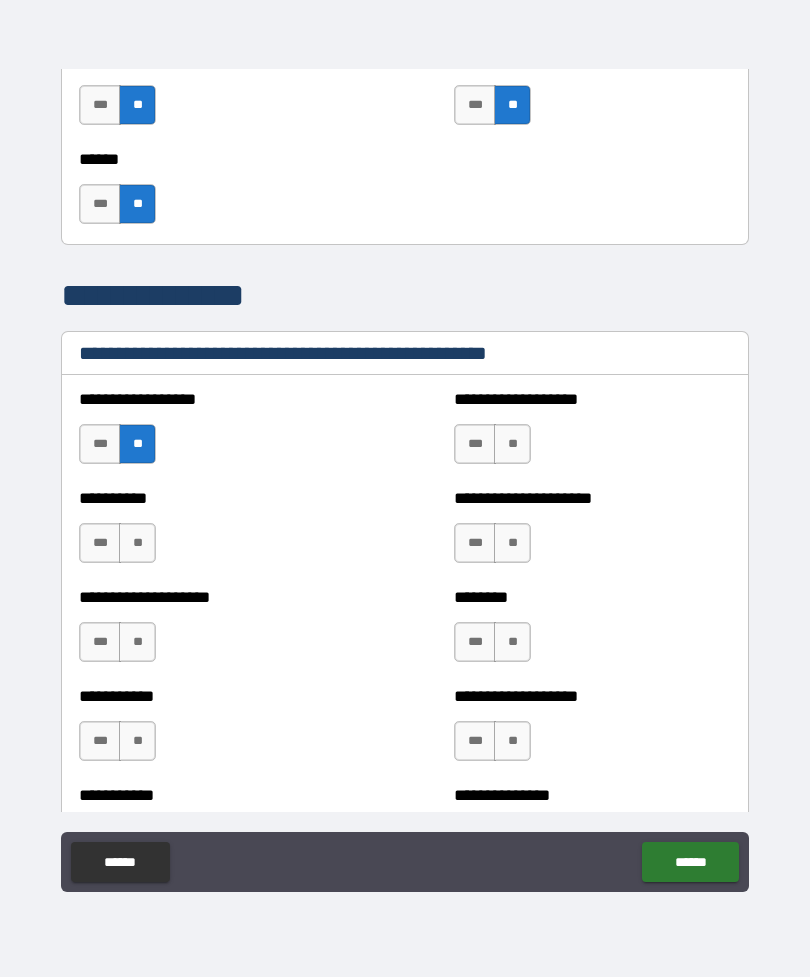 click on "**" at bounding box center [512, 444] 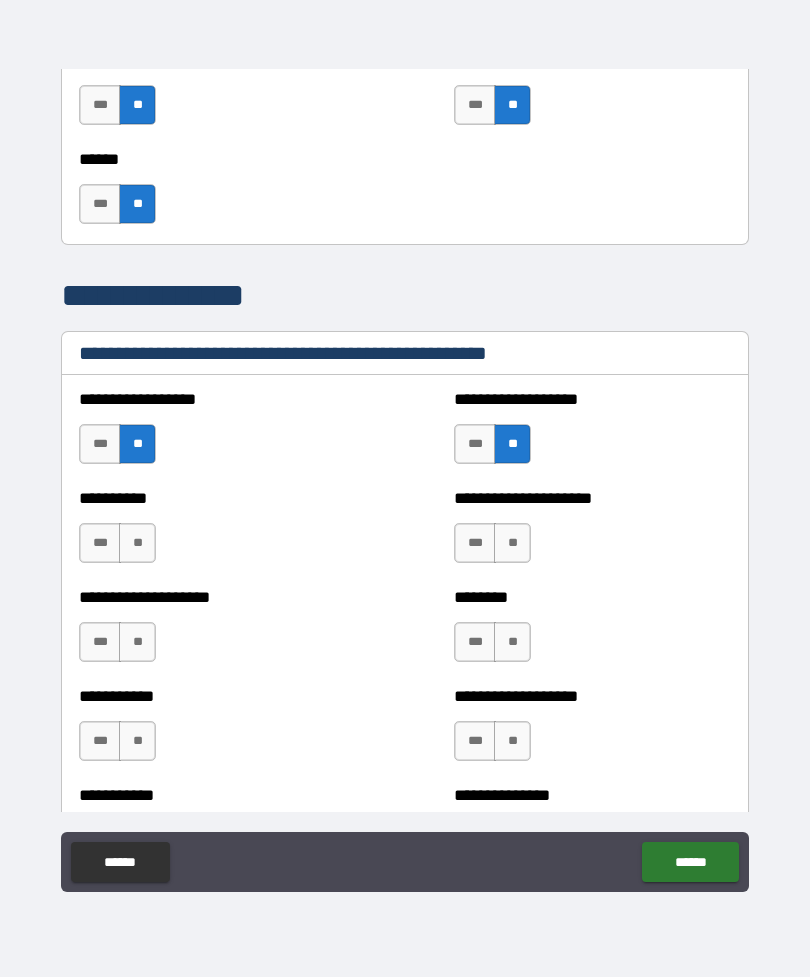 click on "**" at bounding box center (137, 543) 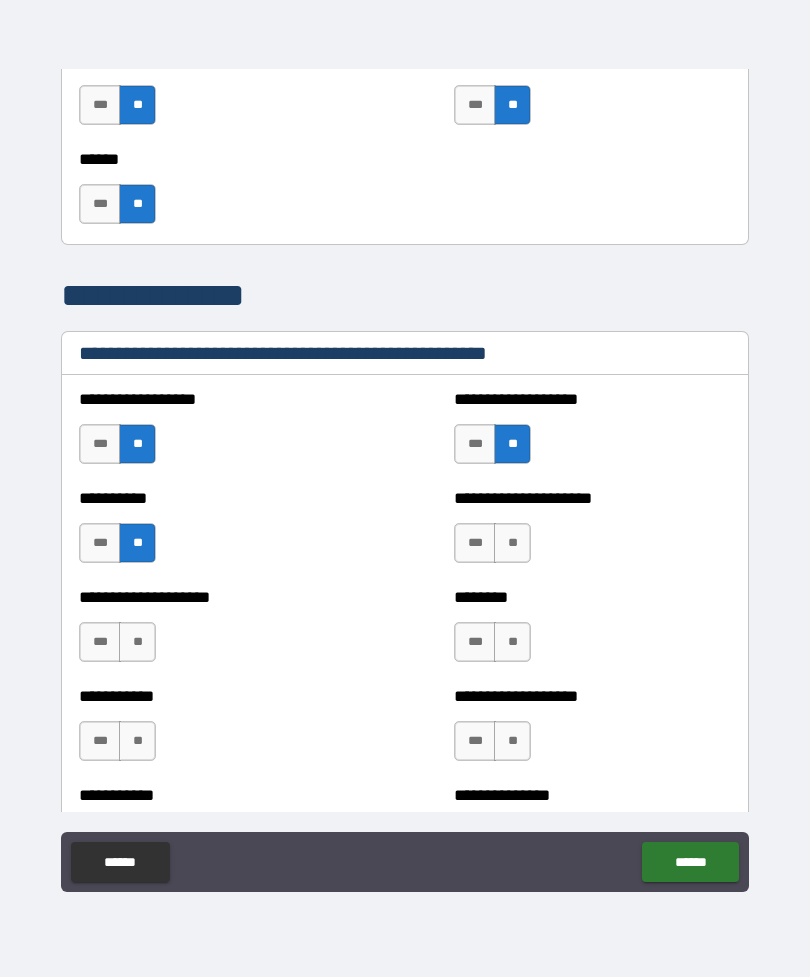 click on "**" at bounding box center [512, 543] 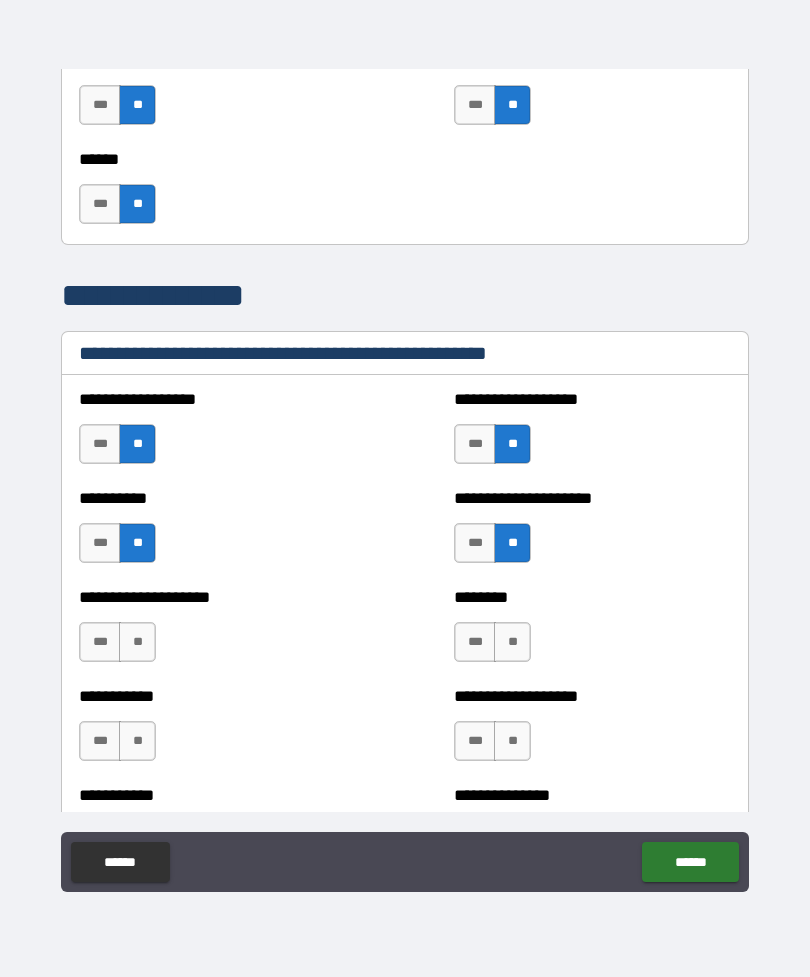 click on "**" at bounding box center [137, 642] 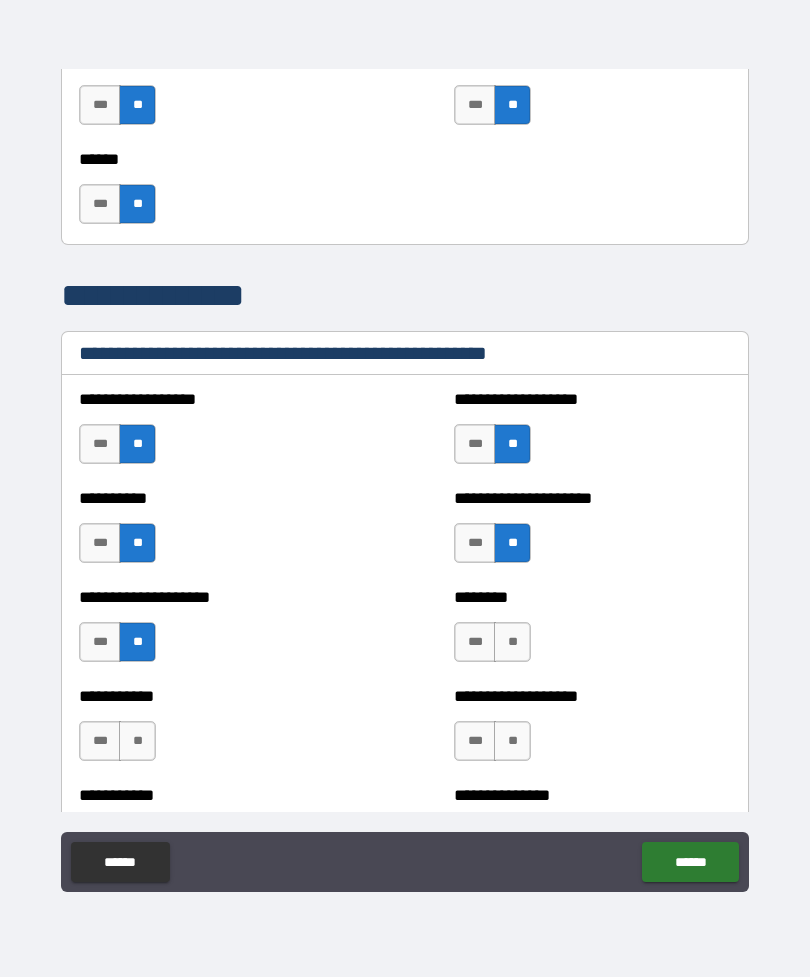 click on "**" at bounding box center [137, 741] 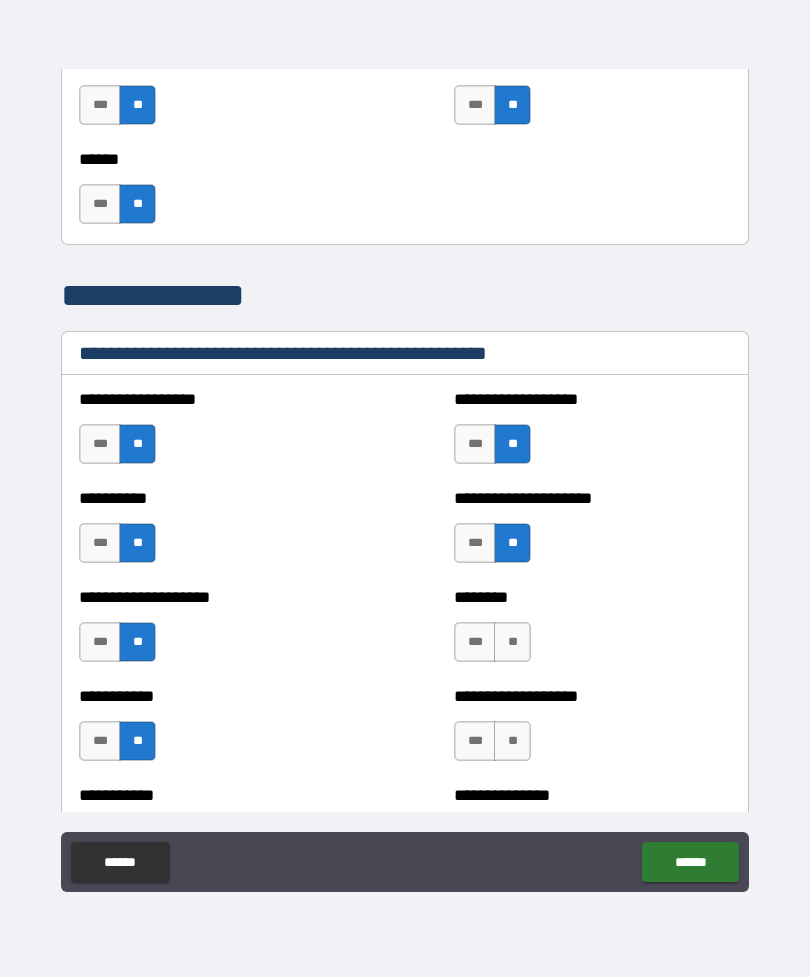 click on "**" at bounding box center (512, 642) 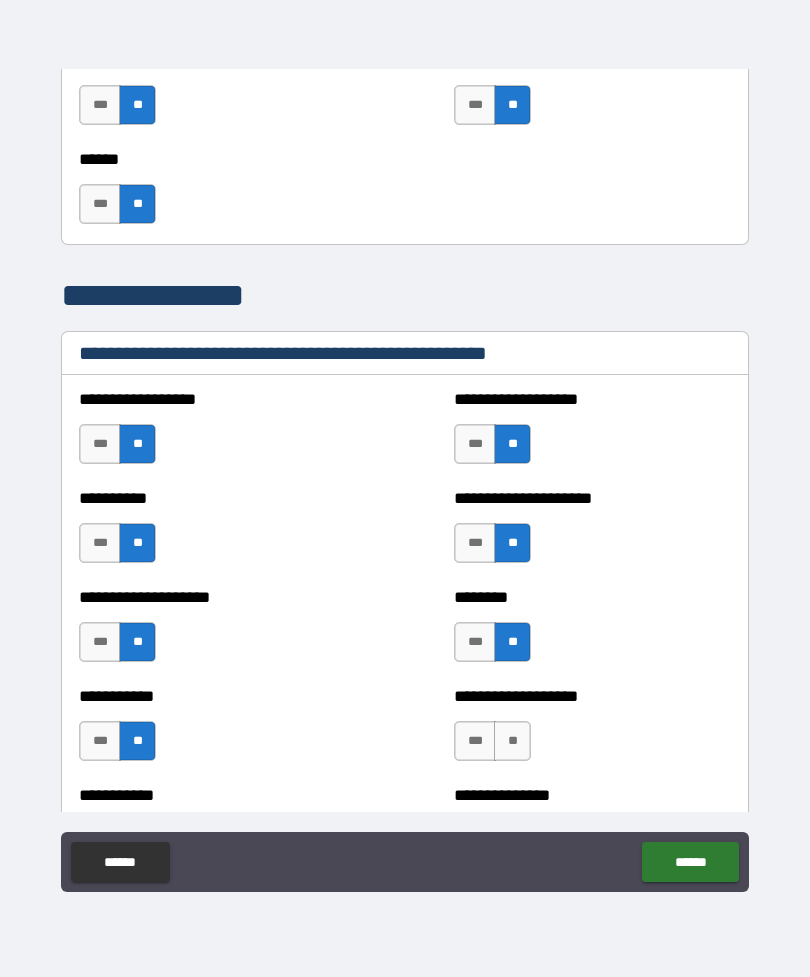 click on "**" at bounding box center [512, 741] 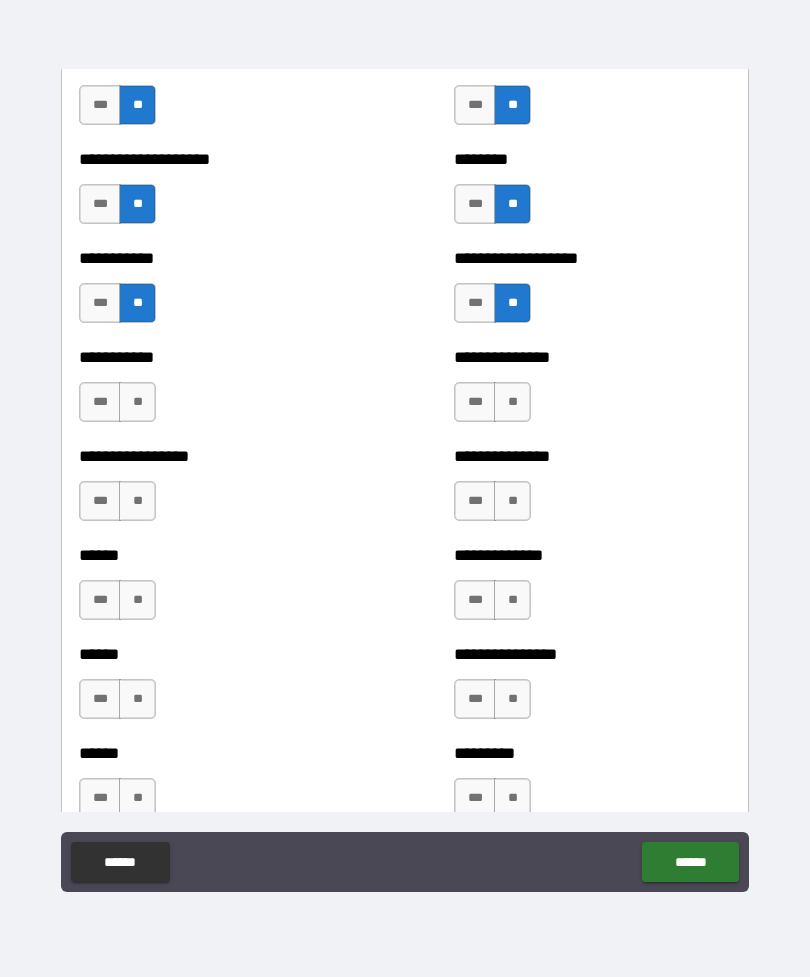 scroll, scrollTop: 2706, scrollLeft: 0, axis: vertical 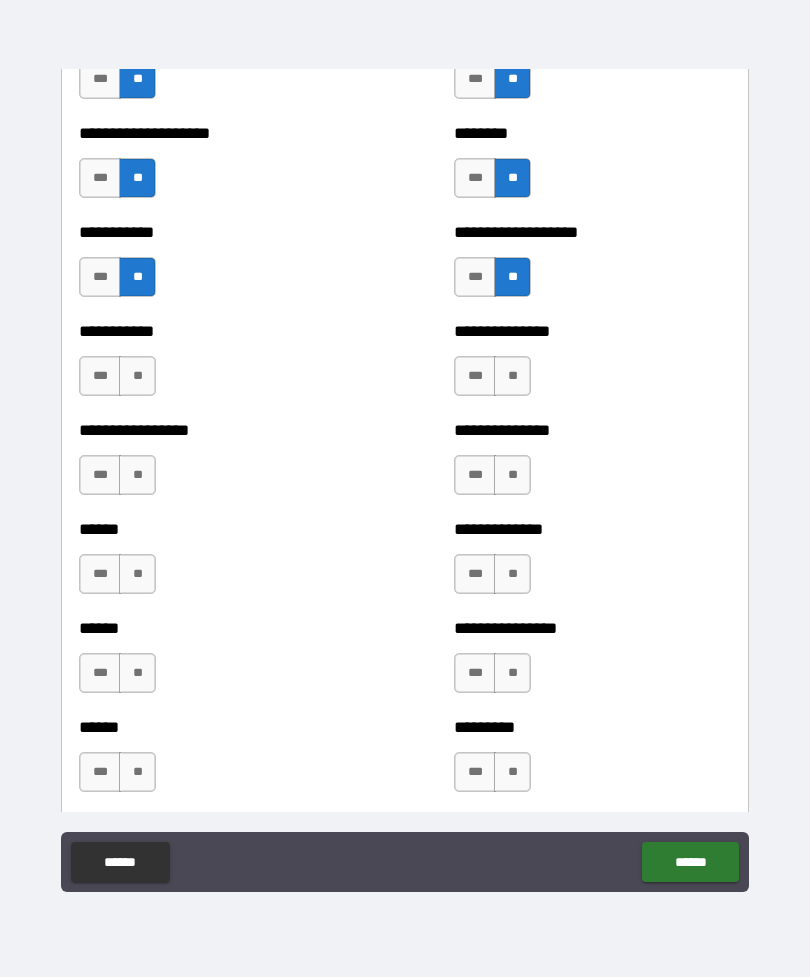 click on "**" at bounding box center [137, 376] 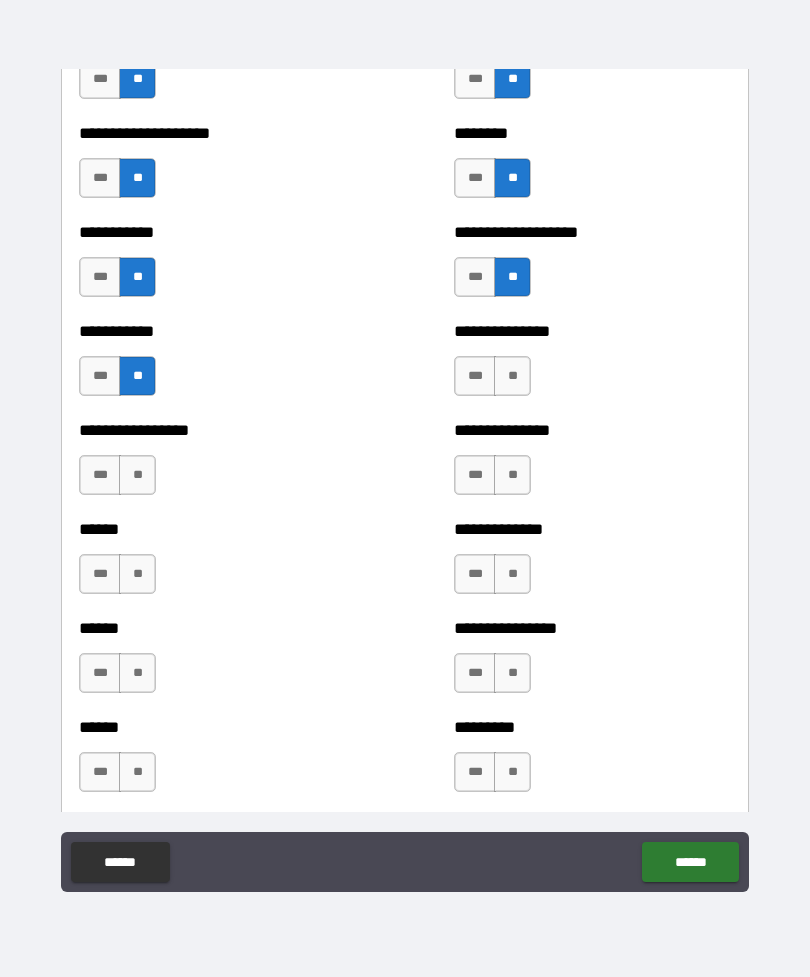 click on "**" at bounding box center (137, 475) 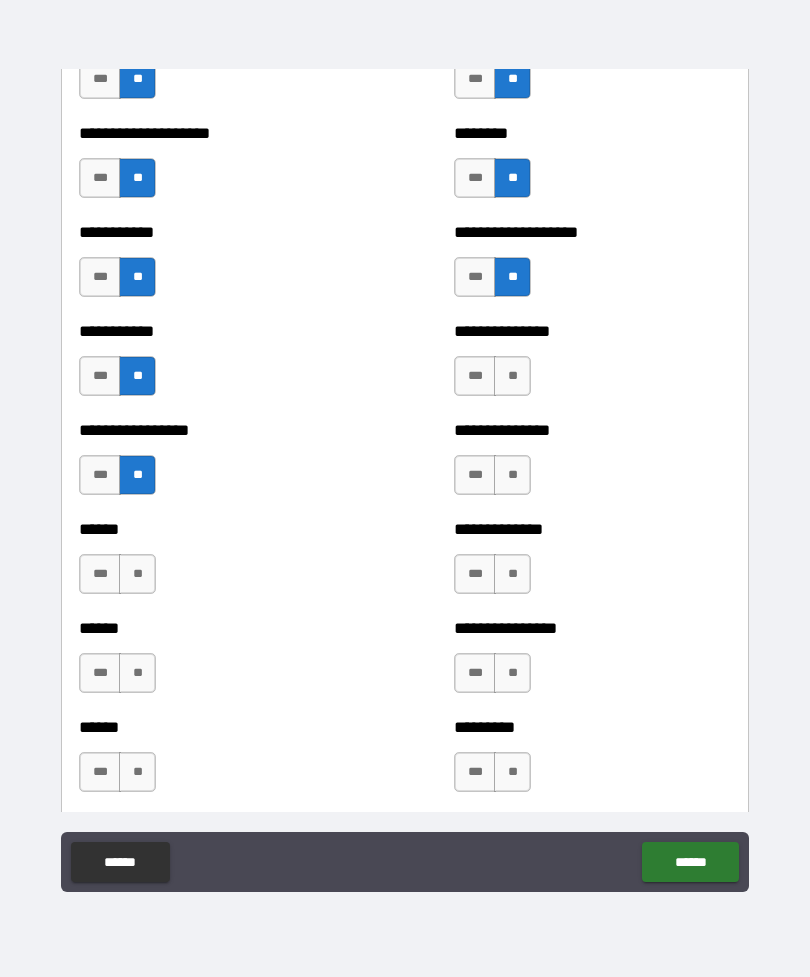 click on "**" at bounding box center [137, 574] 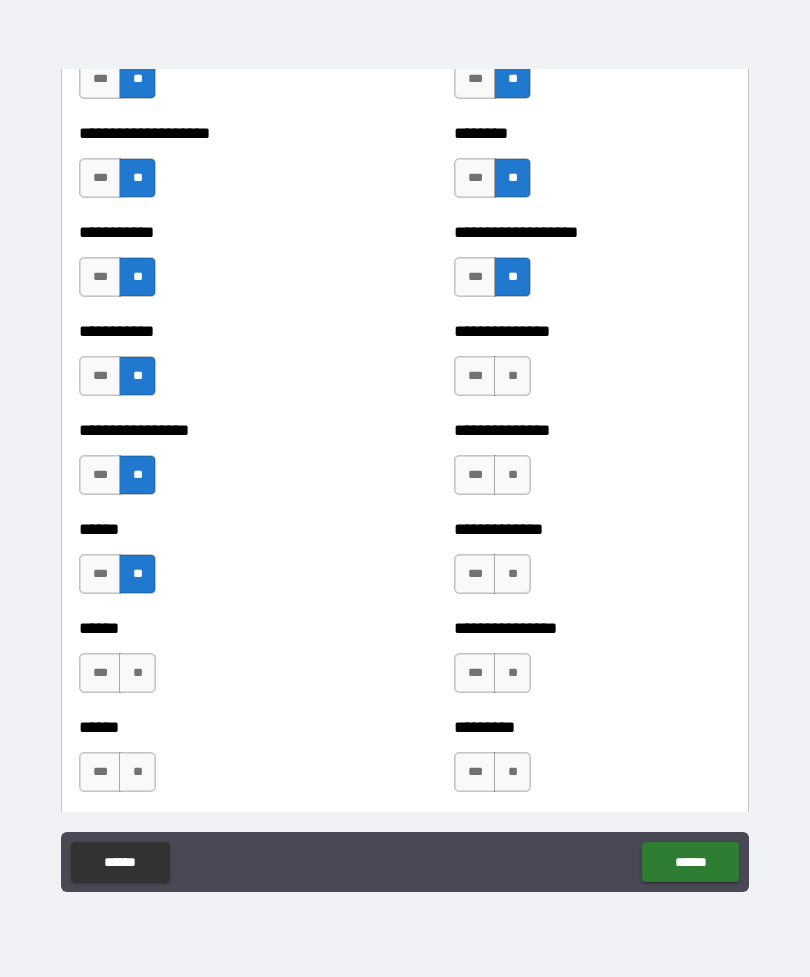click on "**" at bounding box center (137, 673) 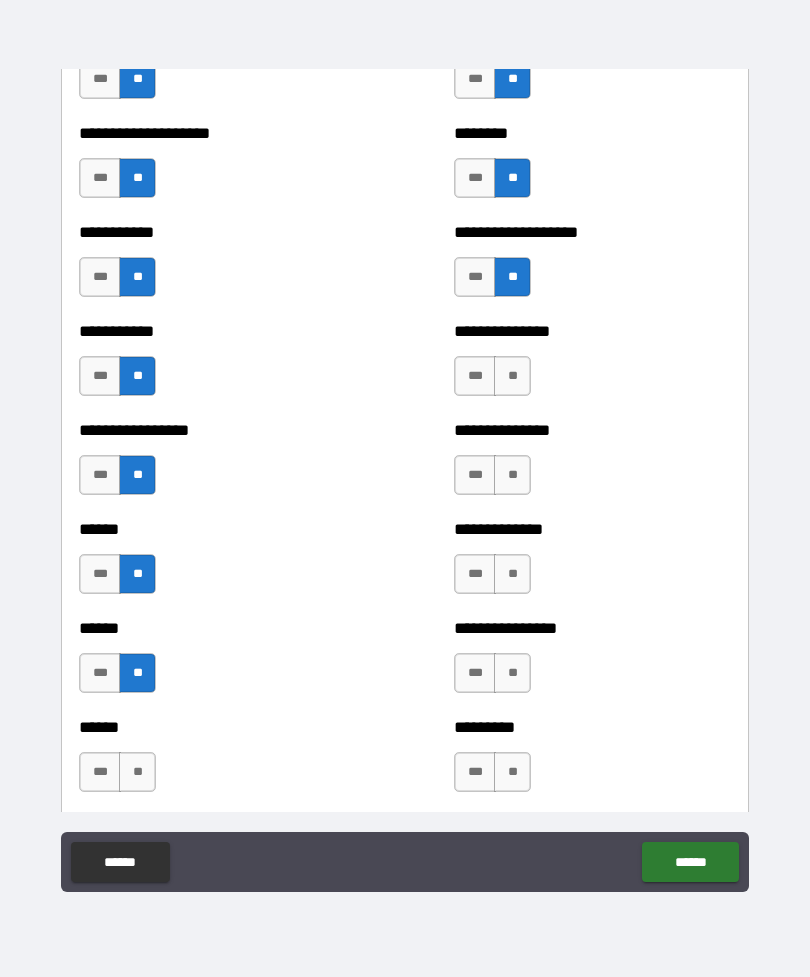 click on "**" at bounding box center (137, 772) 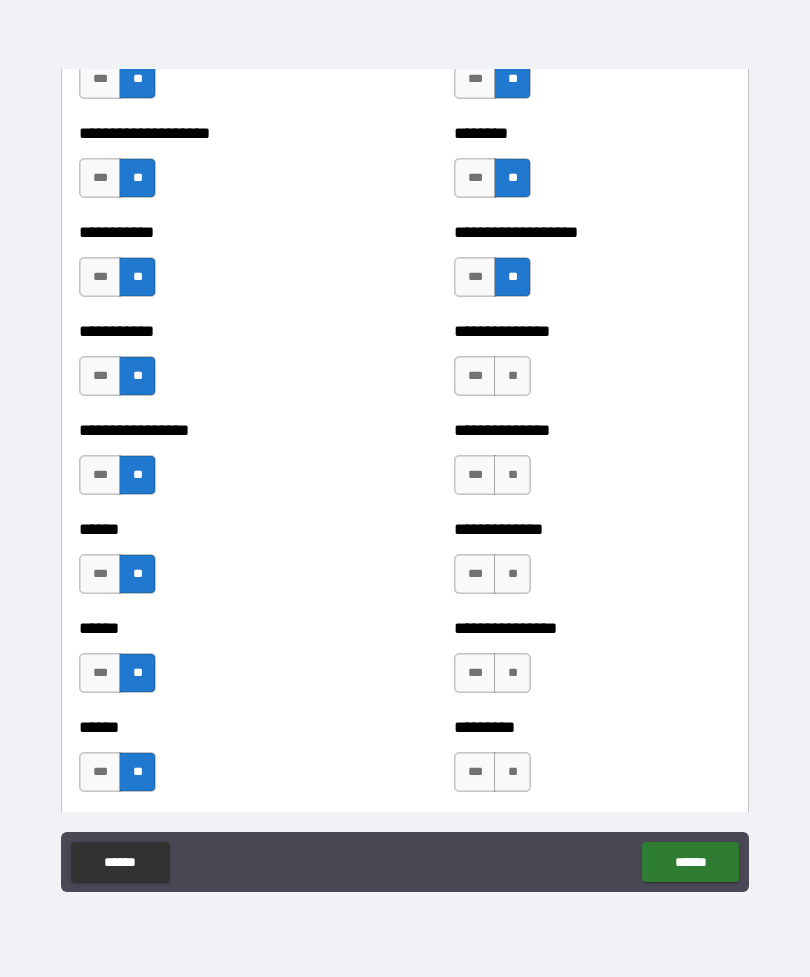 click on "**" at bounding box center [512, 376] 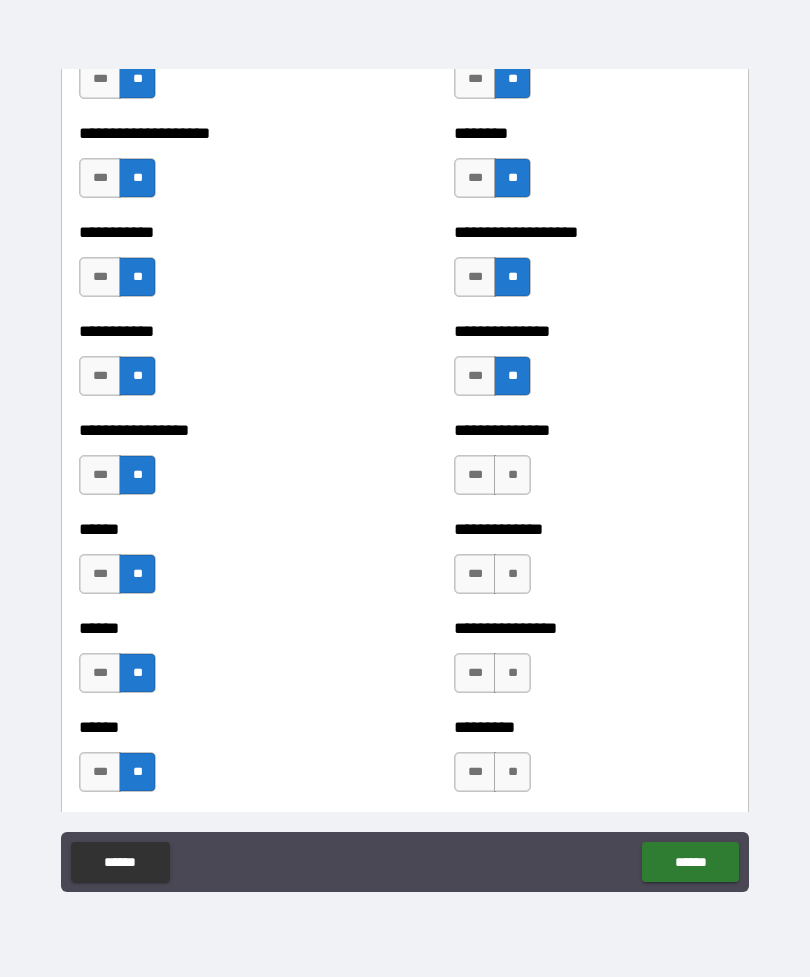 click on "**" at bounding box center [512, 475] 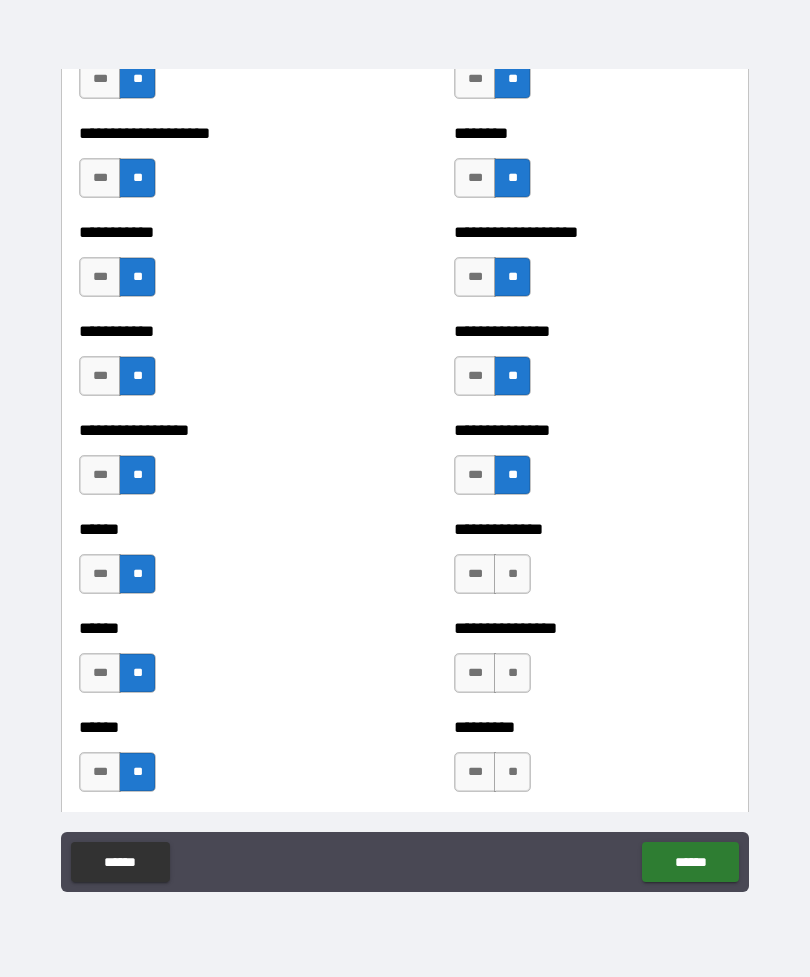 click on "**" at bounding box center (512, 574) 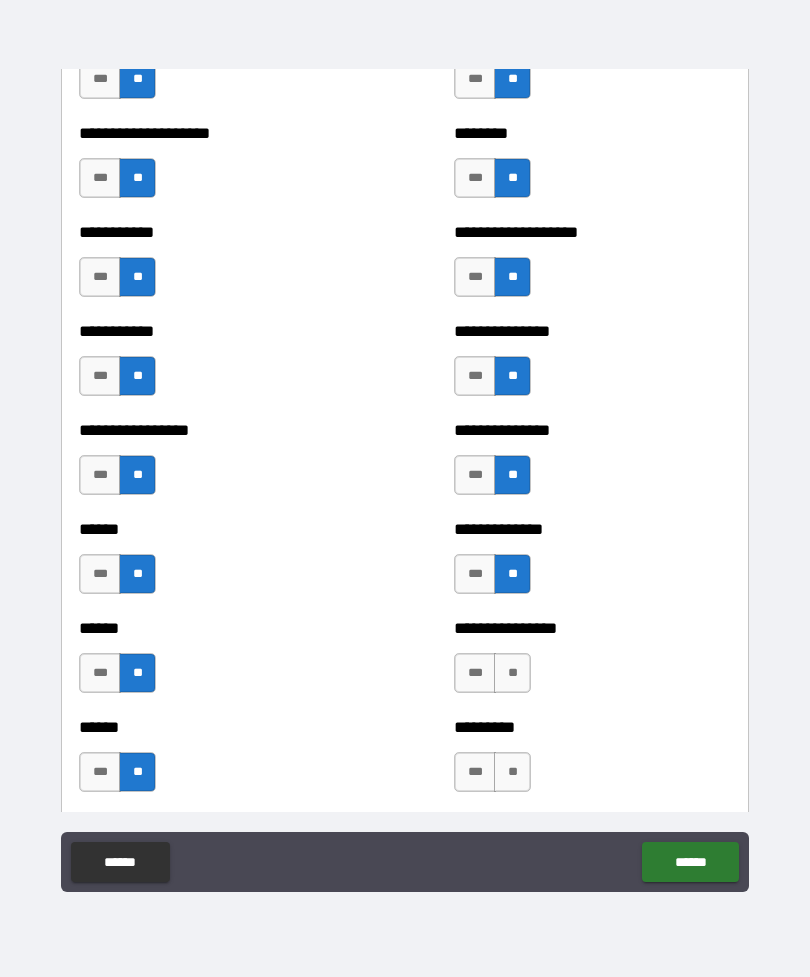 click on "**" at bounding box center (512, 673) 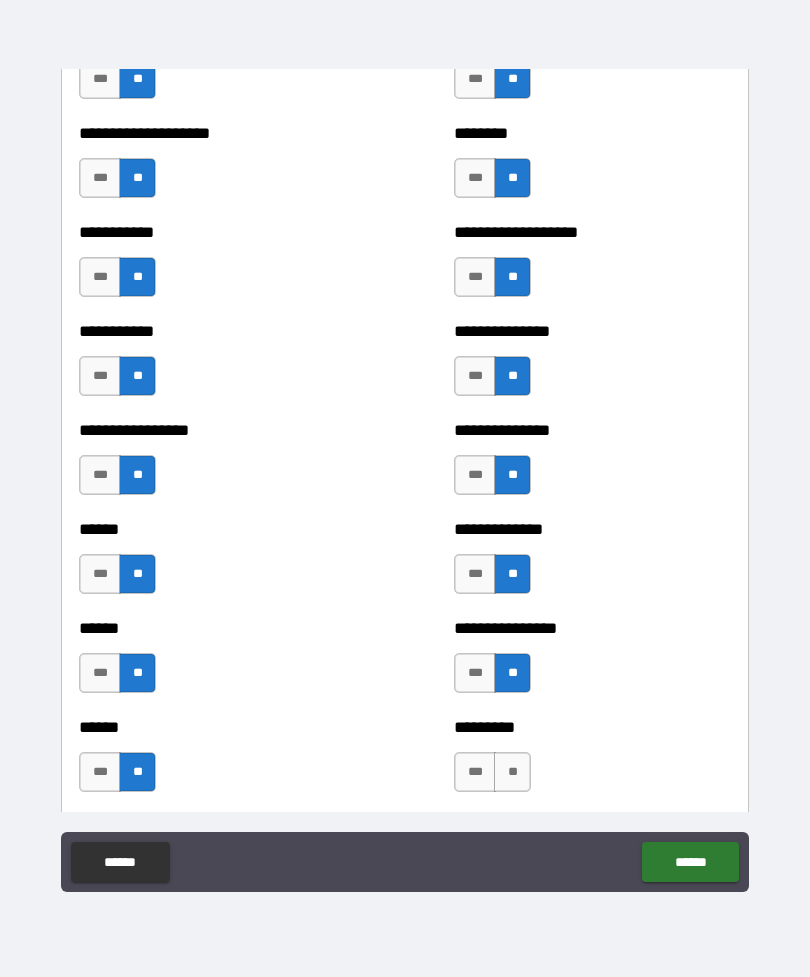 click on "**" at bounding box center (512, 772) 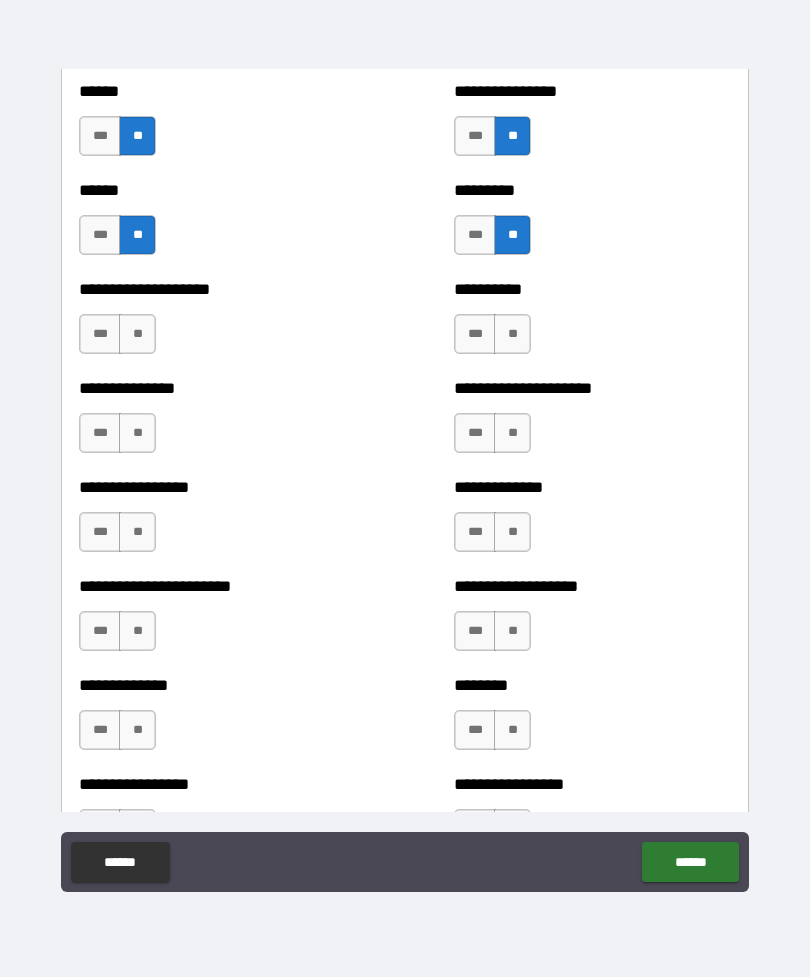 scroll, scrollTop: 3243, scrollLeft: 0, axis: vertical 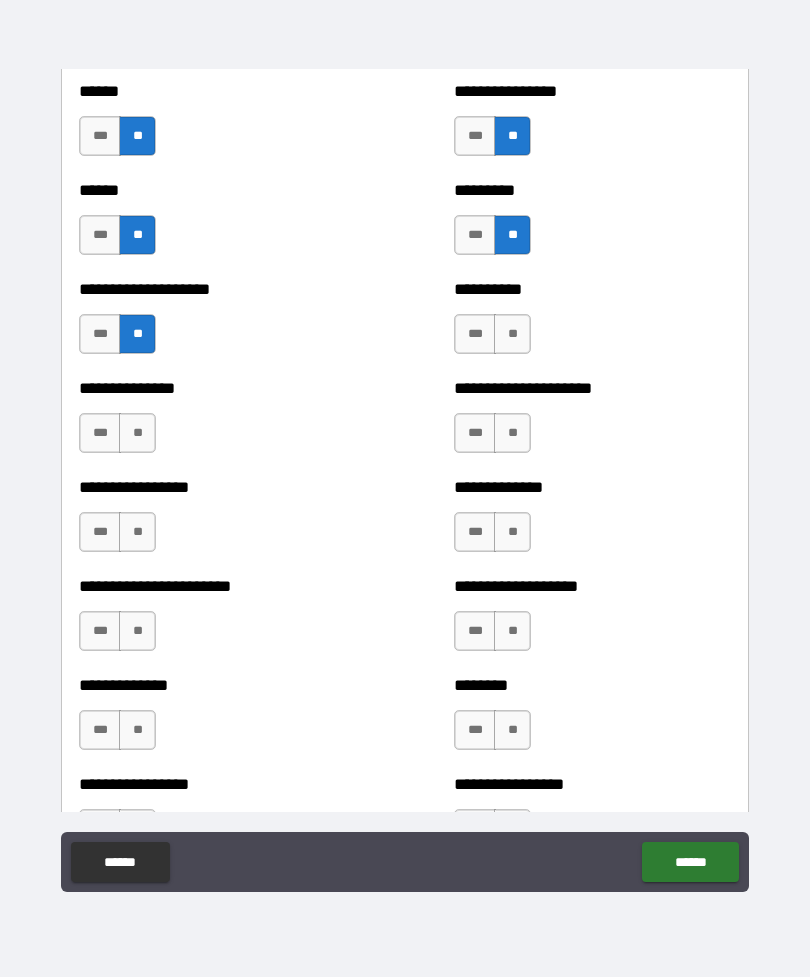 click on "**" at bounding box center (137, 433) 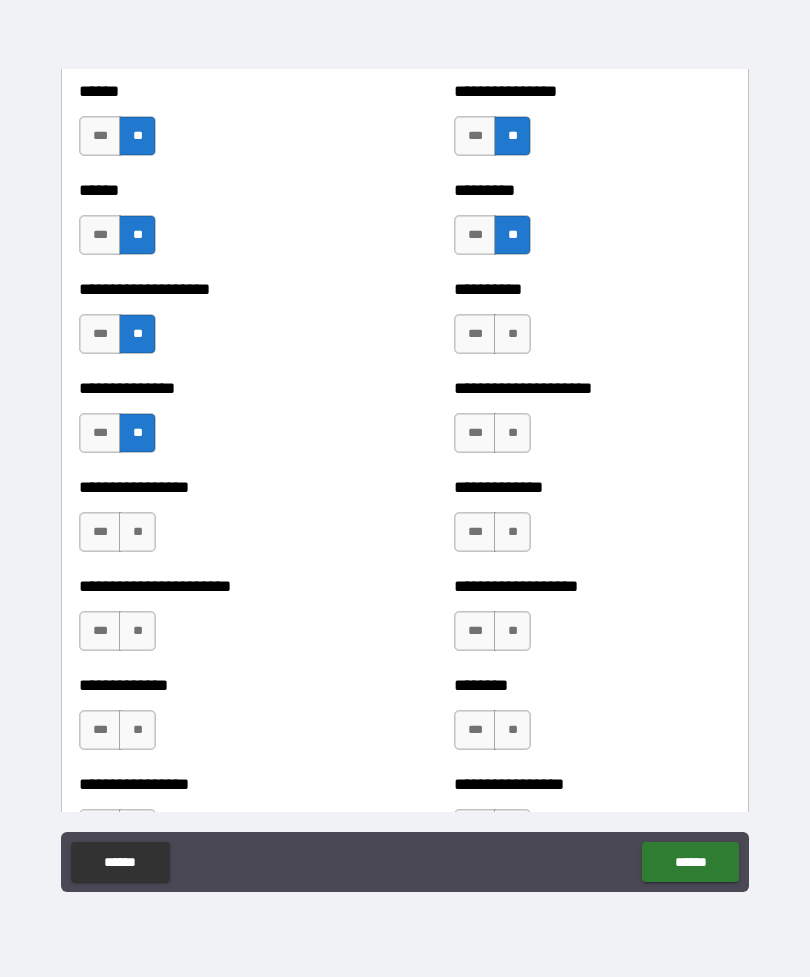 click on "**" at bounding box center (137, 532) 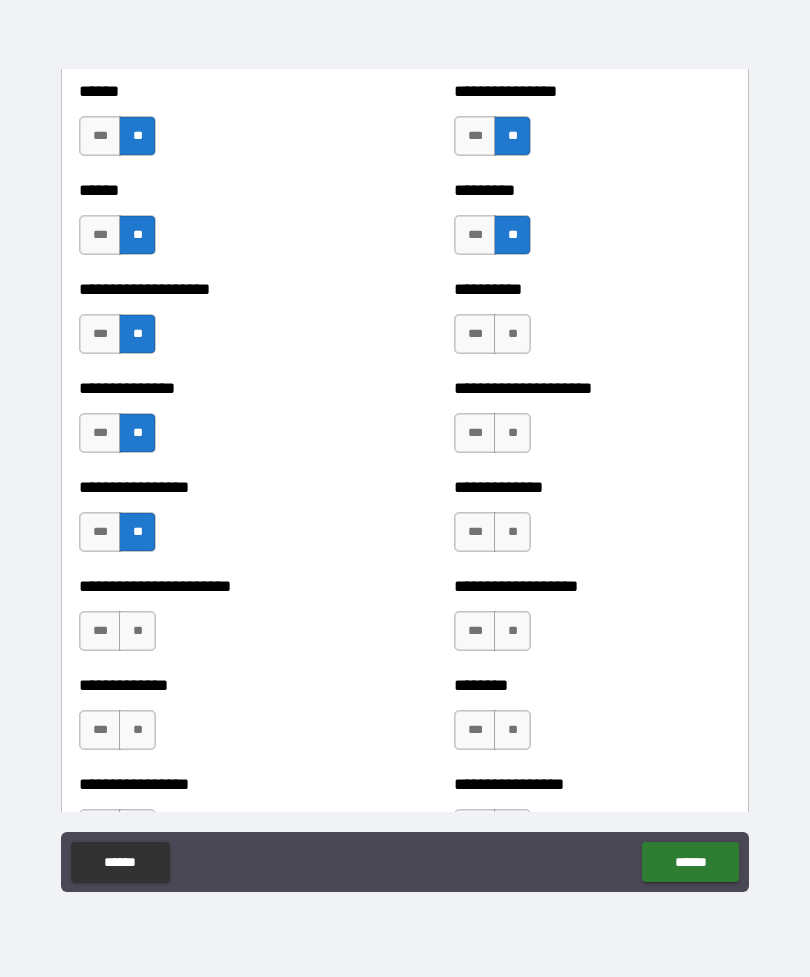 click on "**" at bounding box center (137, 631) 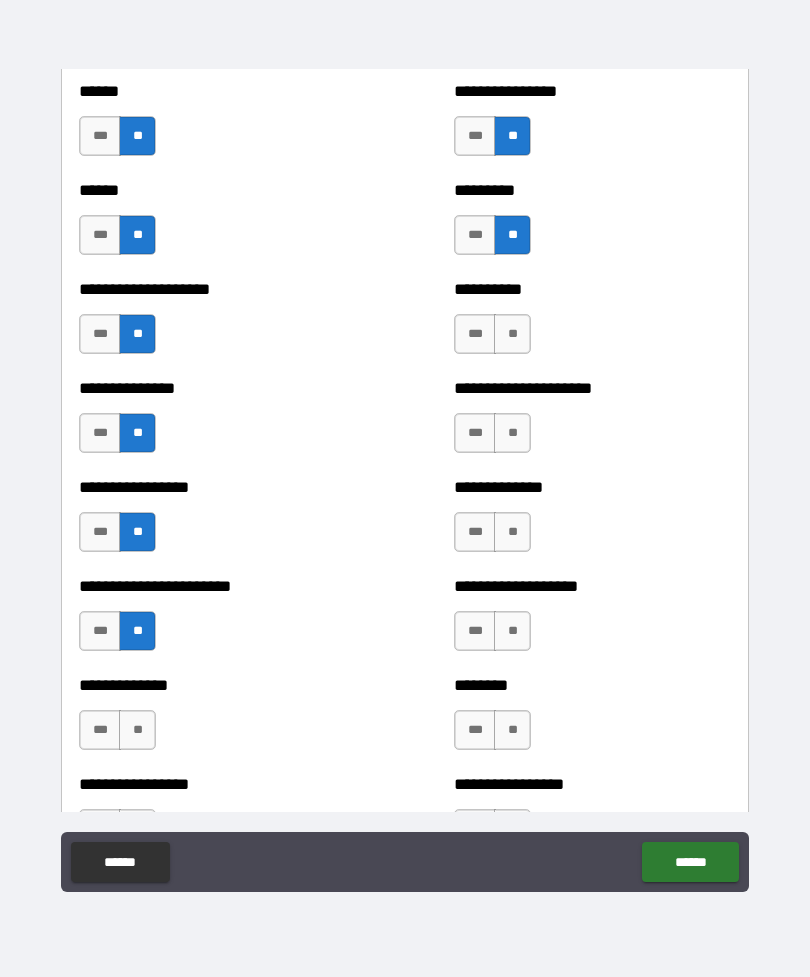 click on "**" at bounding box center (137, 730) 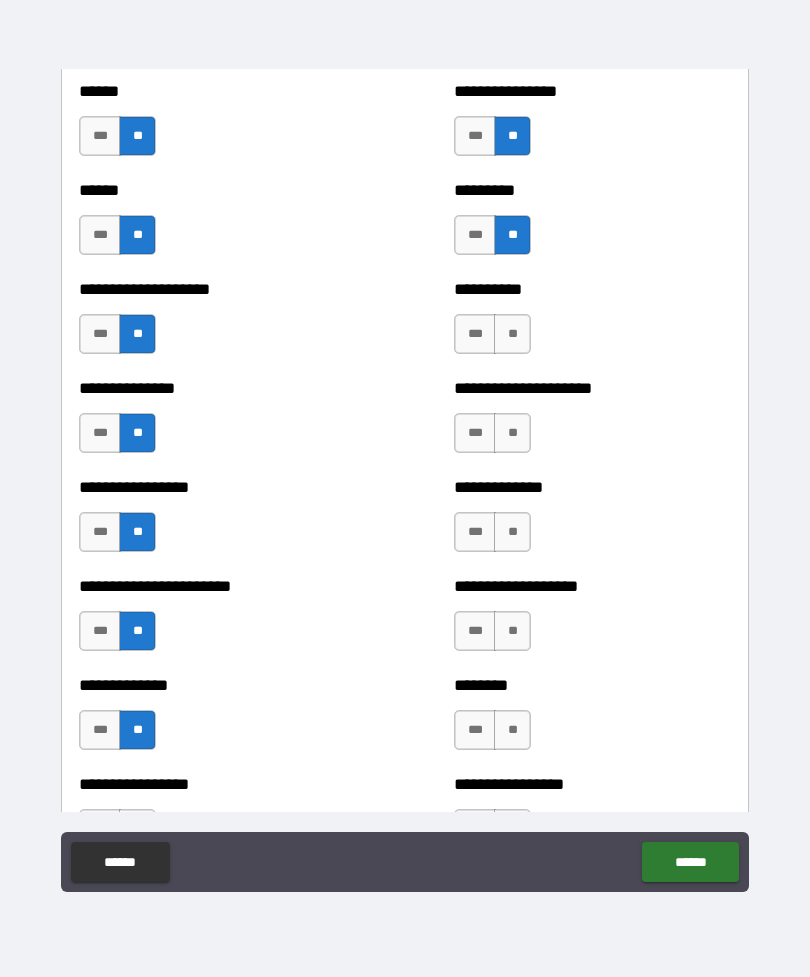 click on "**" at bounding box center [512, 334] 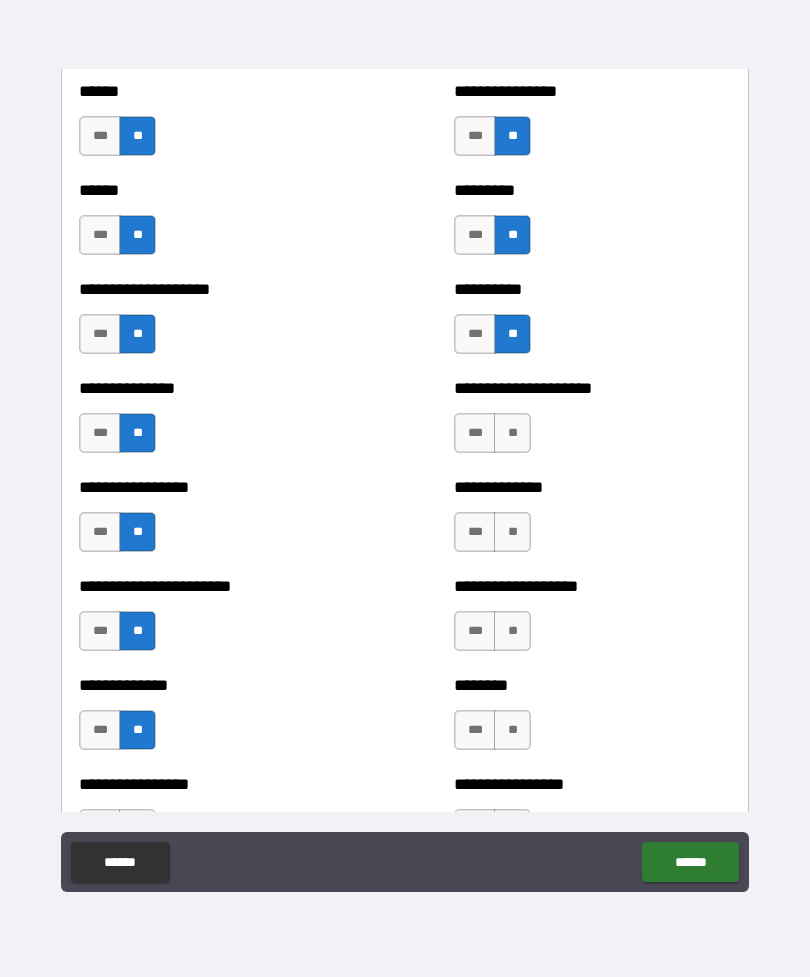 click on "**" at bounding box center (512, 433) 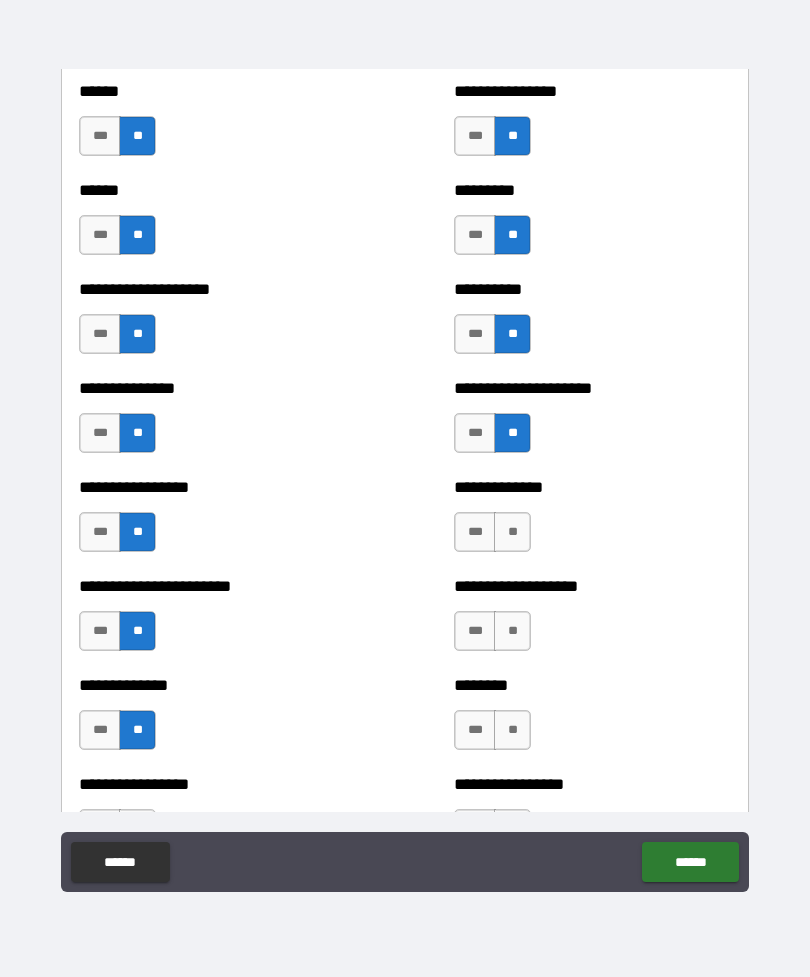 click on "**" at bounding box center [512, 532] 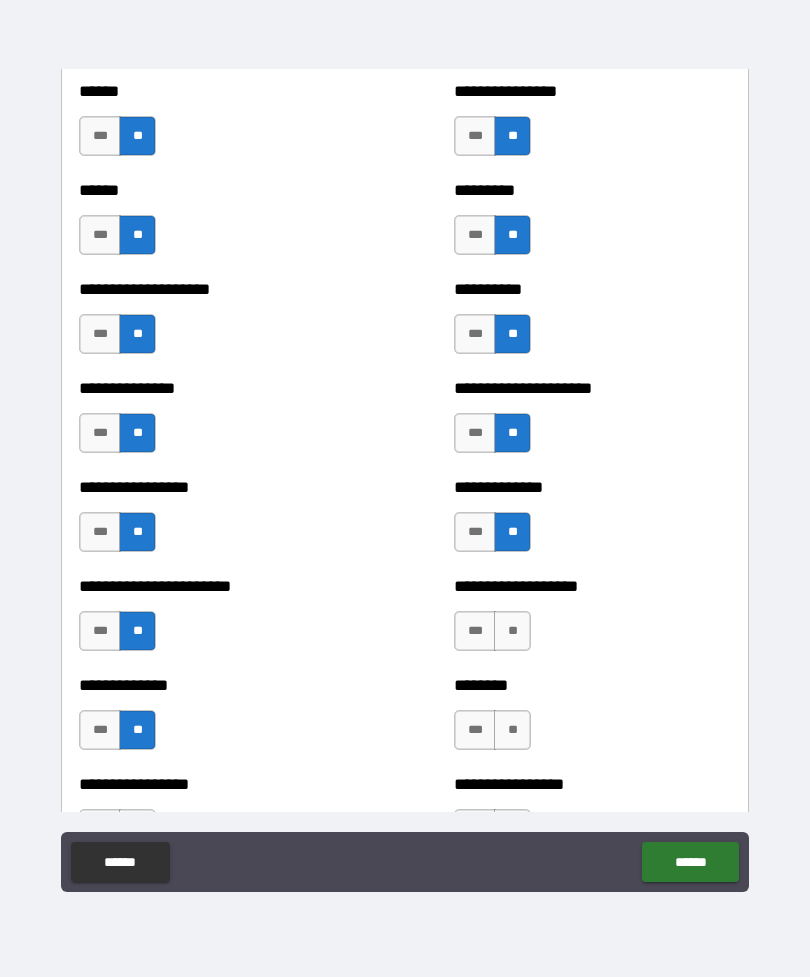 click on "**" at bounding box center [512, 631] 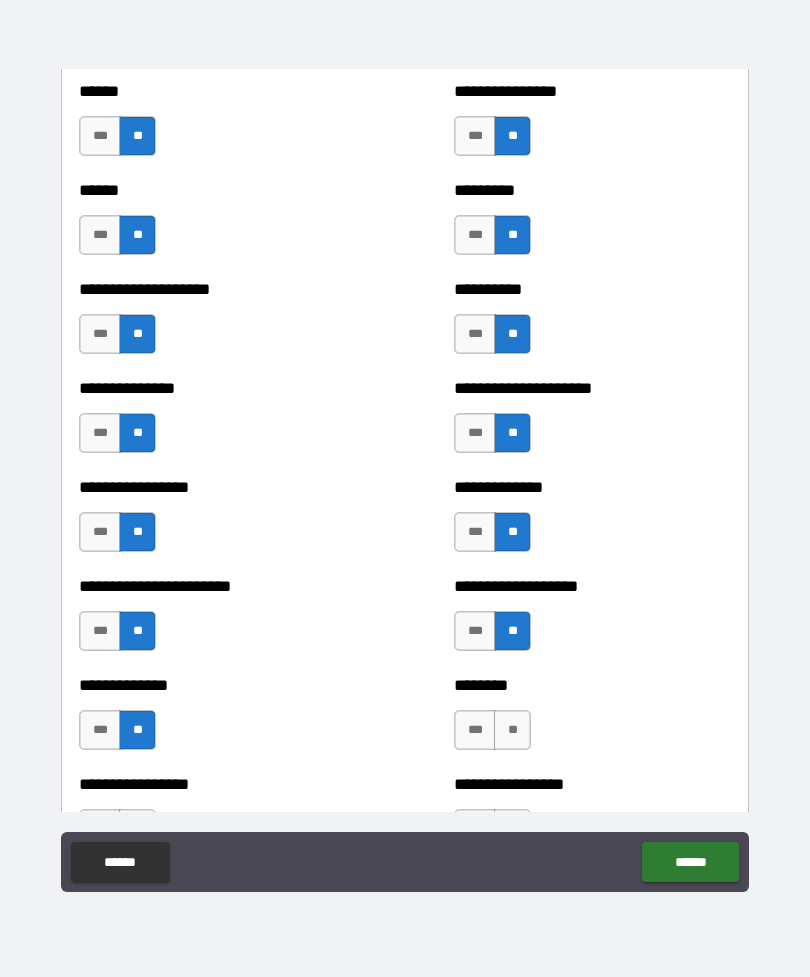 click on "**" at bounding box center [512, 730] 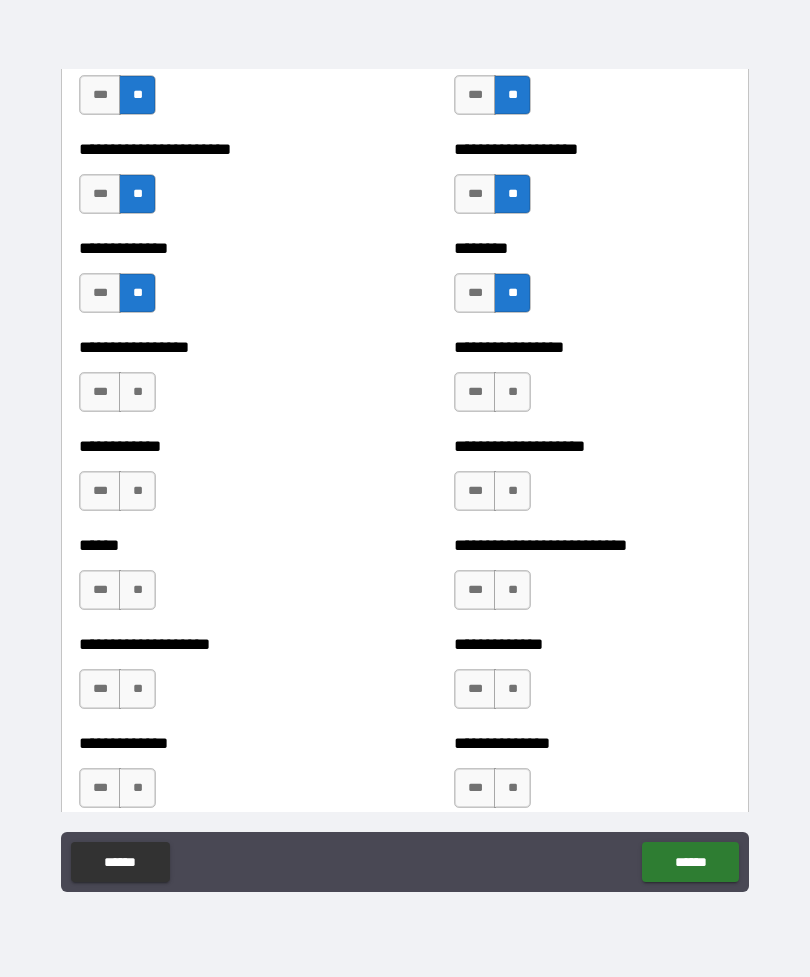 scroll, scrollTop: 3700, scrollLeft: 0, axis: vertical 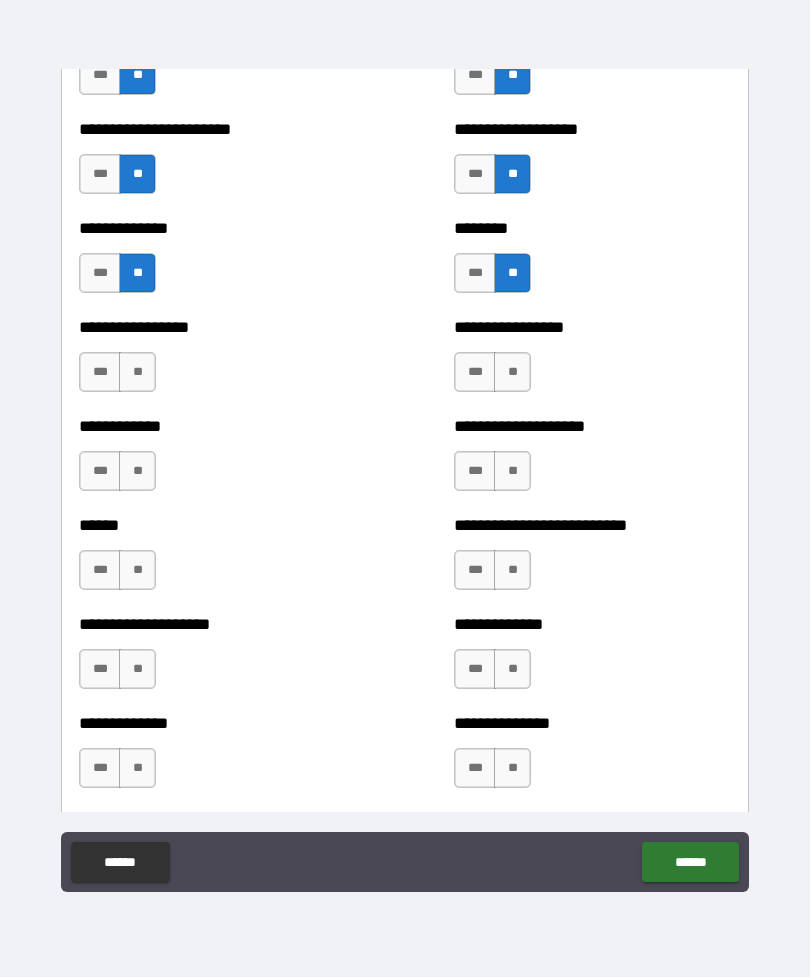 click on "**" at bounding box center [137, 372] 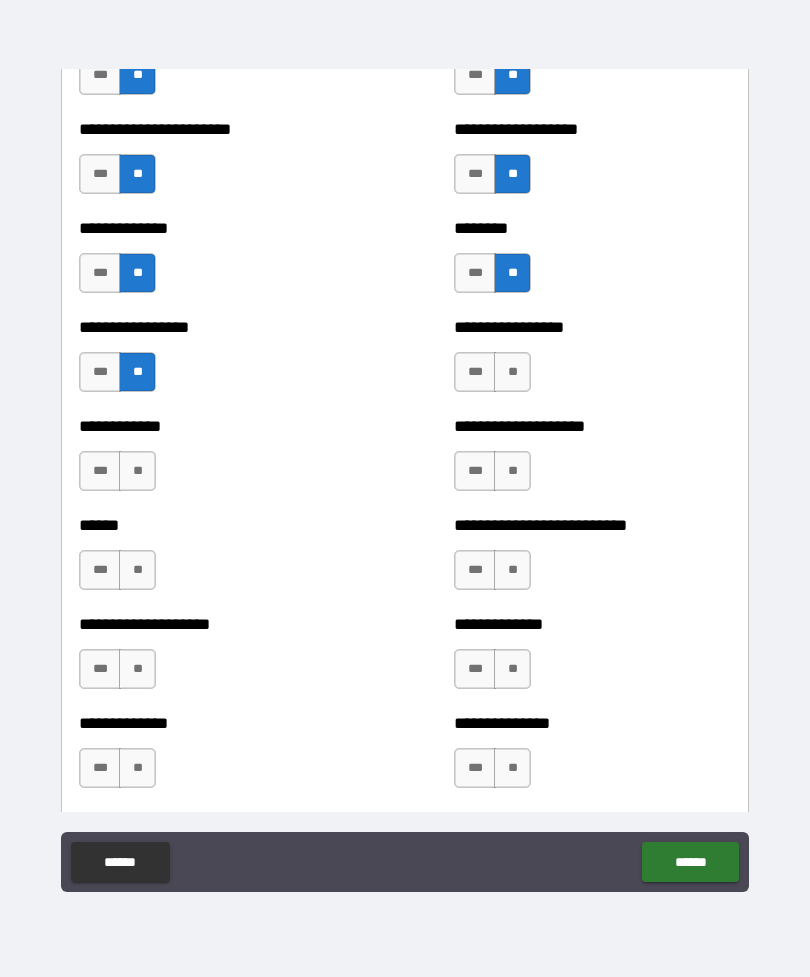 click on "**" at bounding box center [137, 471] 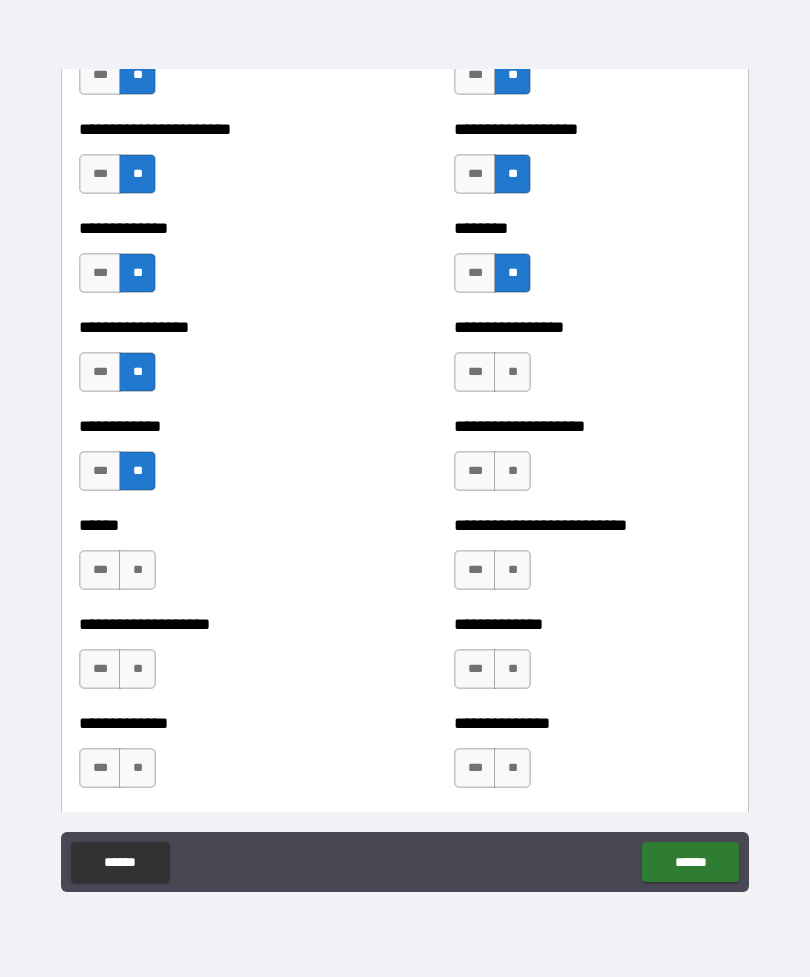click on "**" at bounding box center [137, 570] 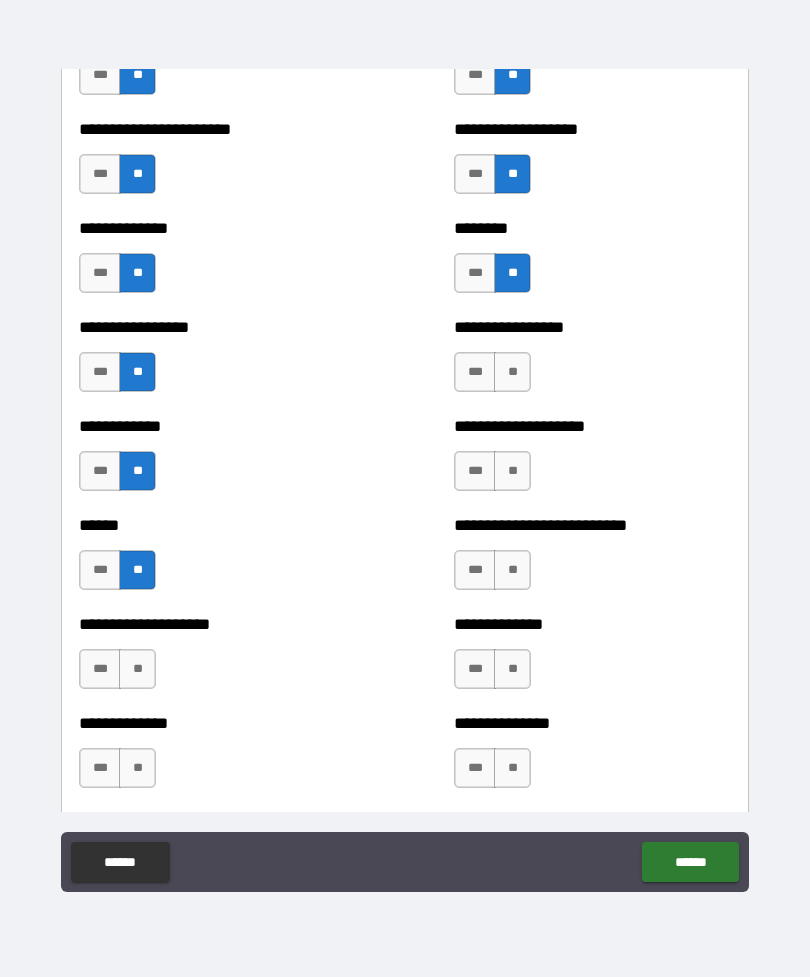 click on "**" at bounding box center [137, 669] 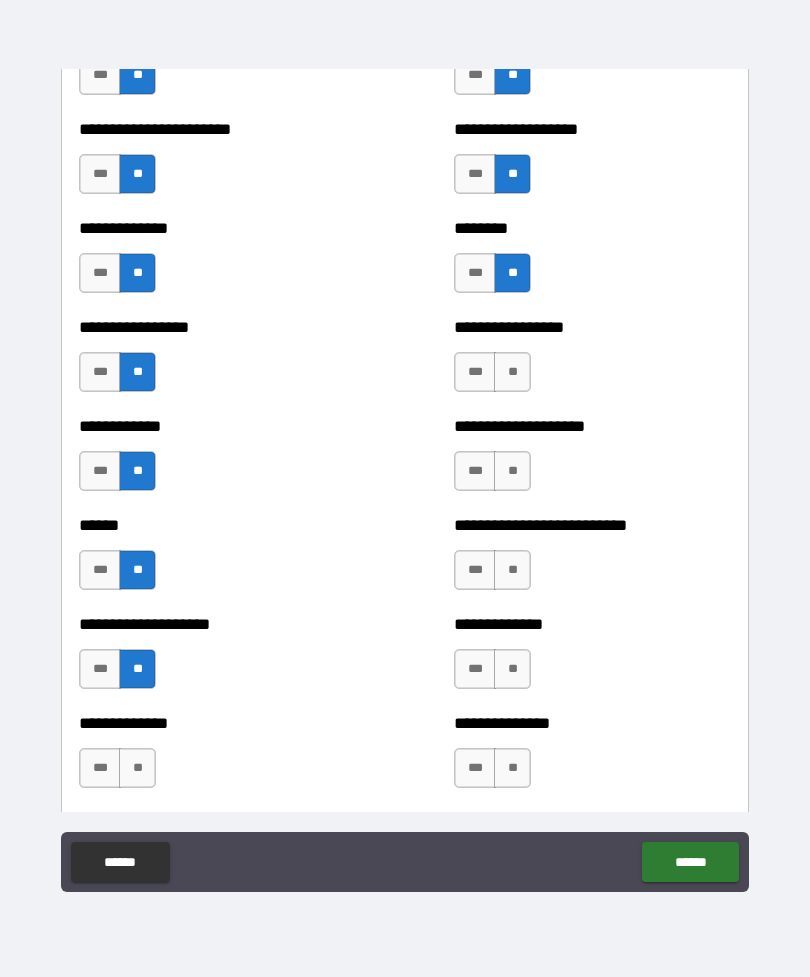 click on "**" at bounding box center [137, 768] 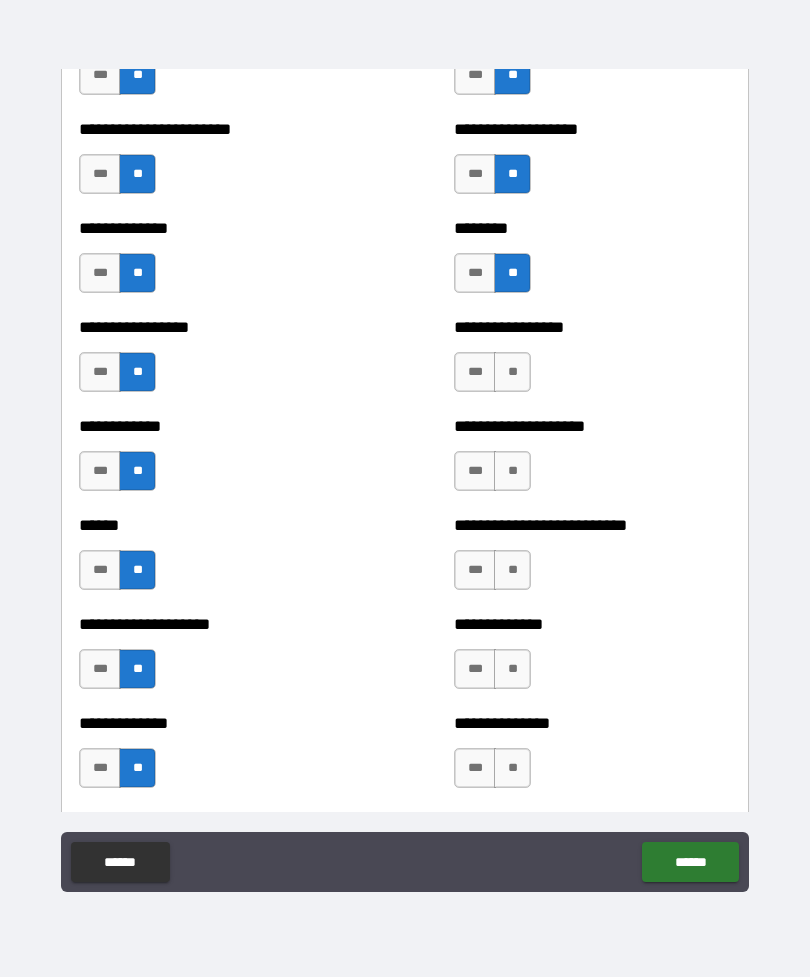 click on "**" at bounding box center (512, 372) 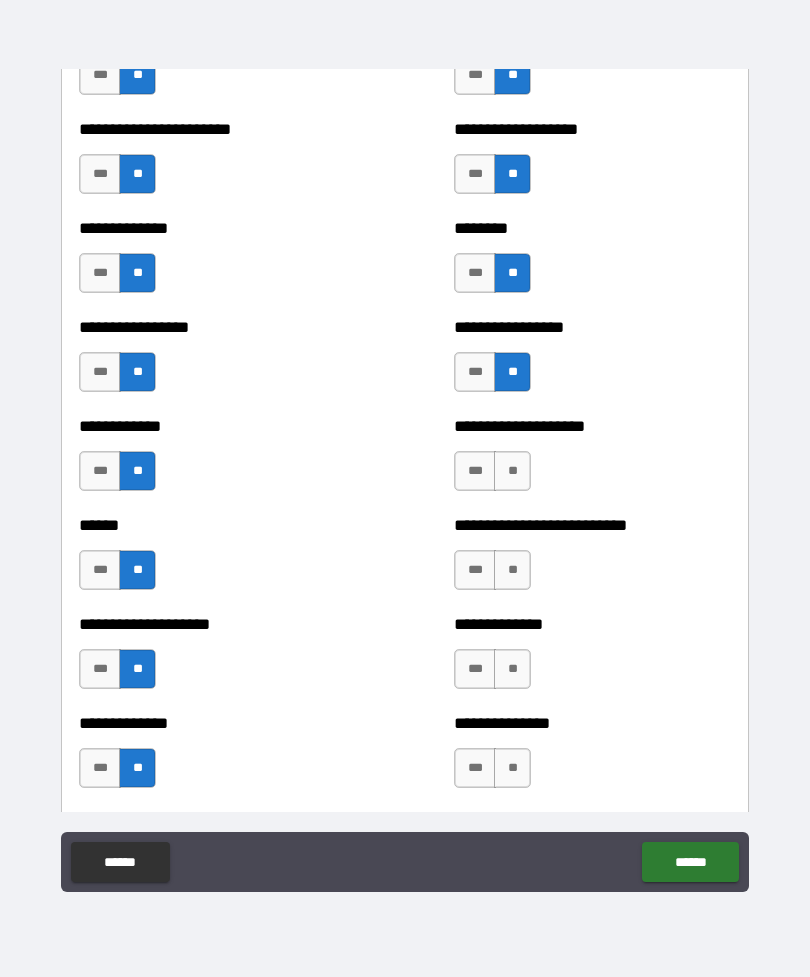 click on "**" at bounding box center (512, 471) 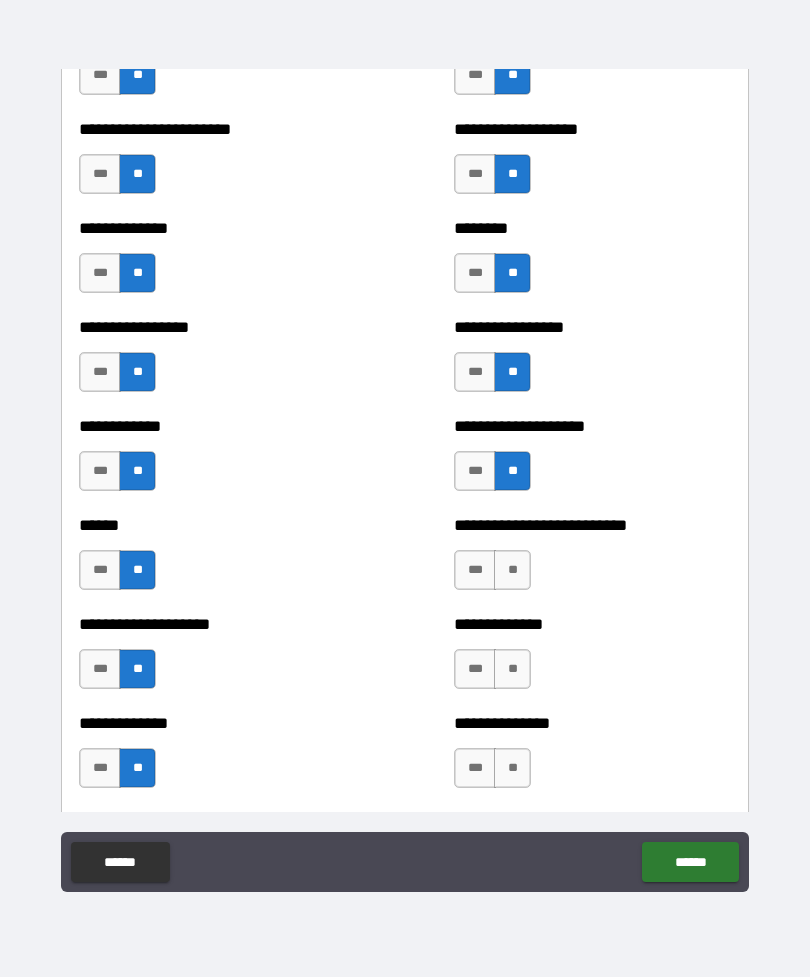 click on "**" at bounding box center [512, 570] 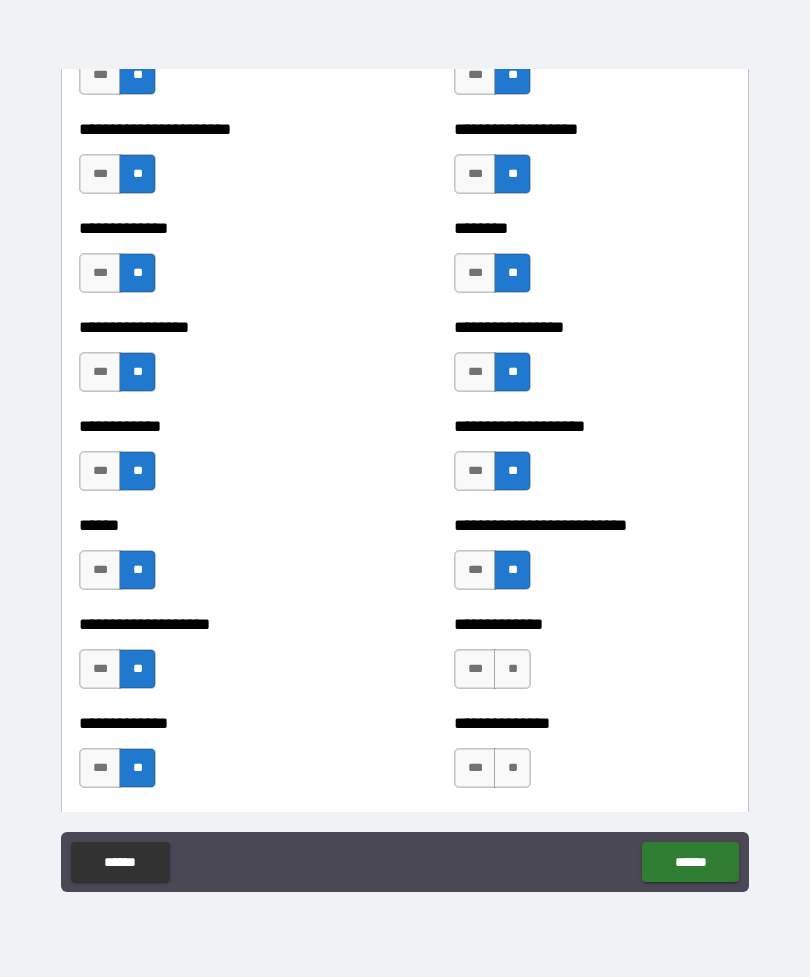 click on "**" at bounding box center [512, 669] 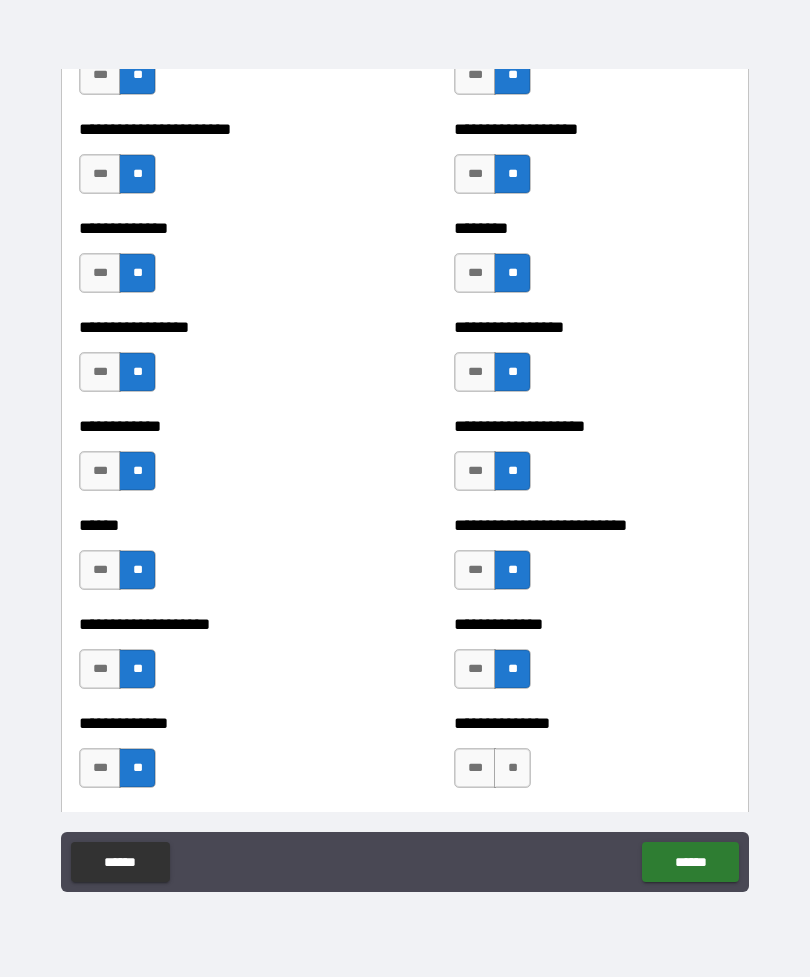 click on "**" at bounding box center (512, 768) 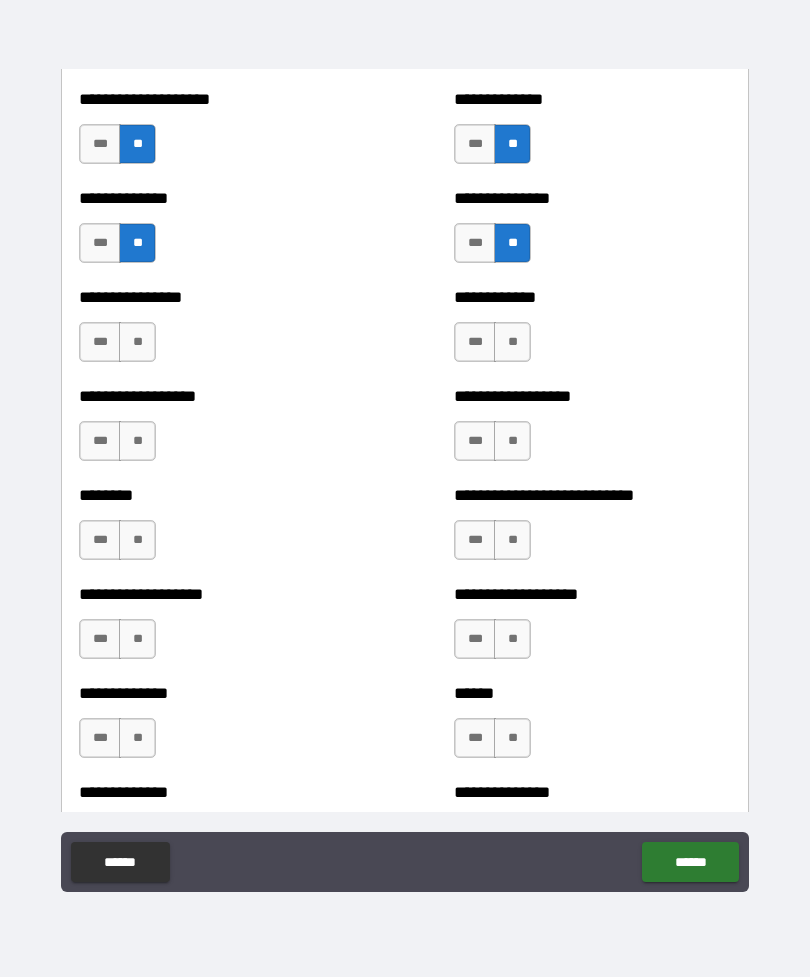 scroll, scrollTop: 4244, scrollLeft: 0, axis: vertical 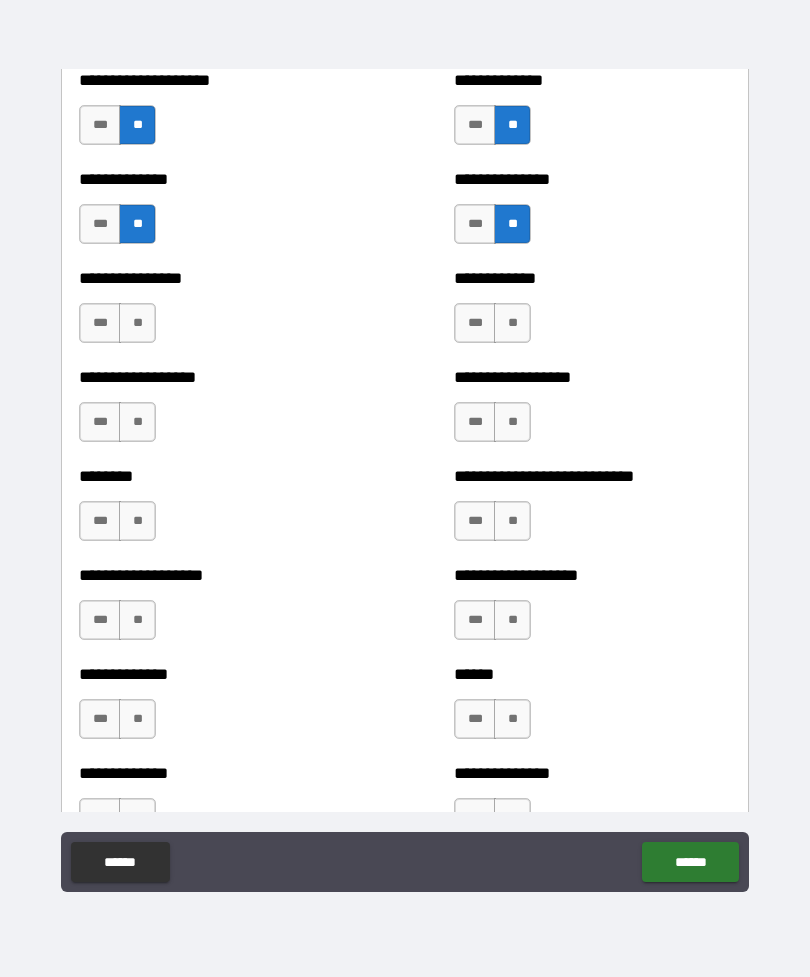 click on "**" at bounding box center (137, 323) 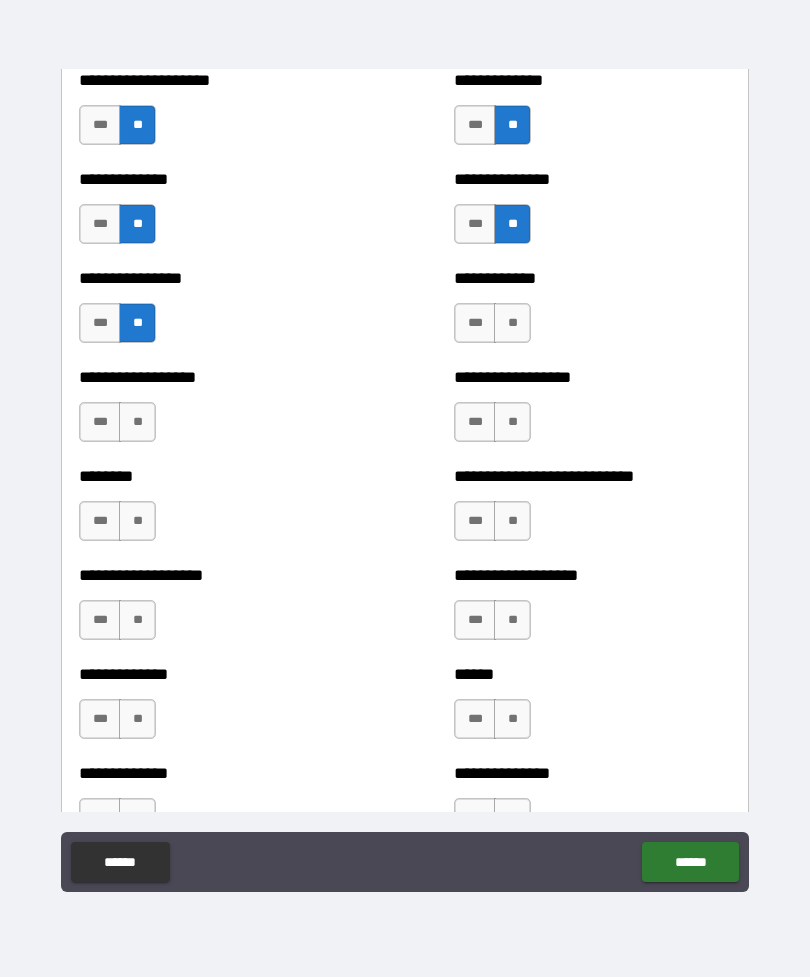 click on "**" at bounding box center [137, 422] 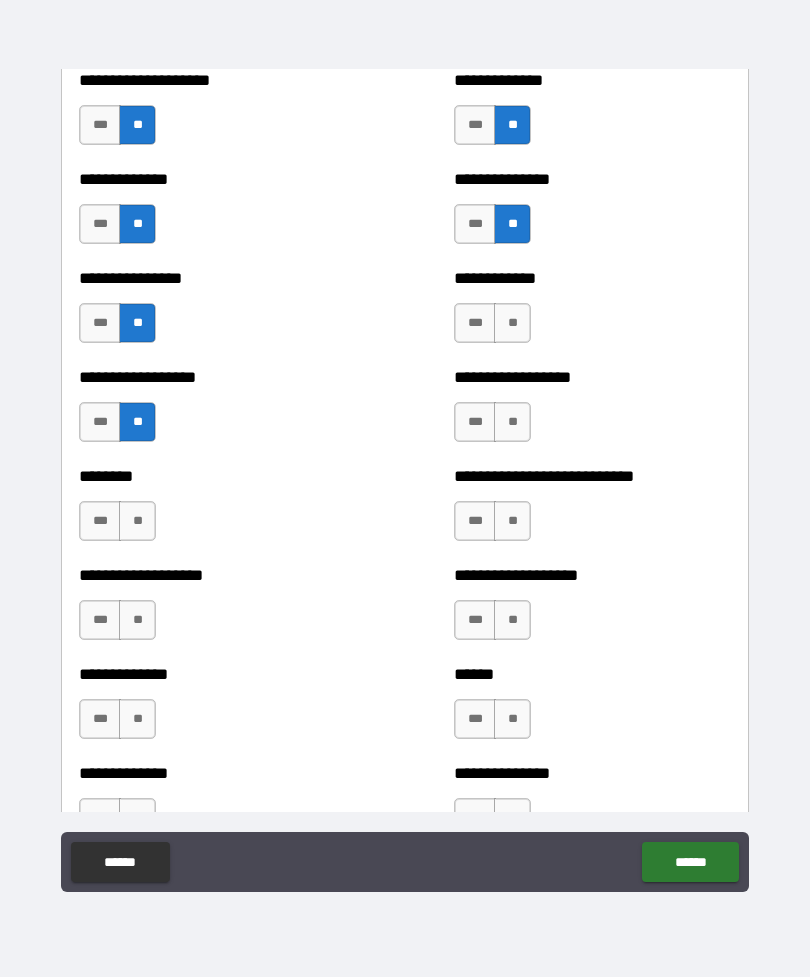 click on "**" at bounding box center [512, 323] 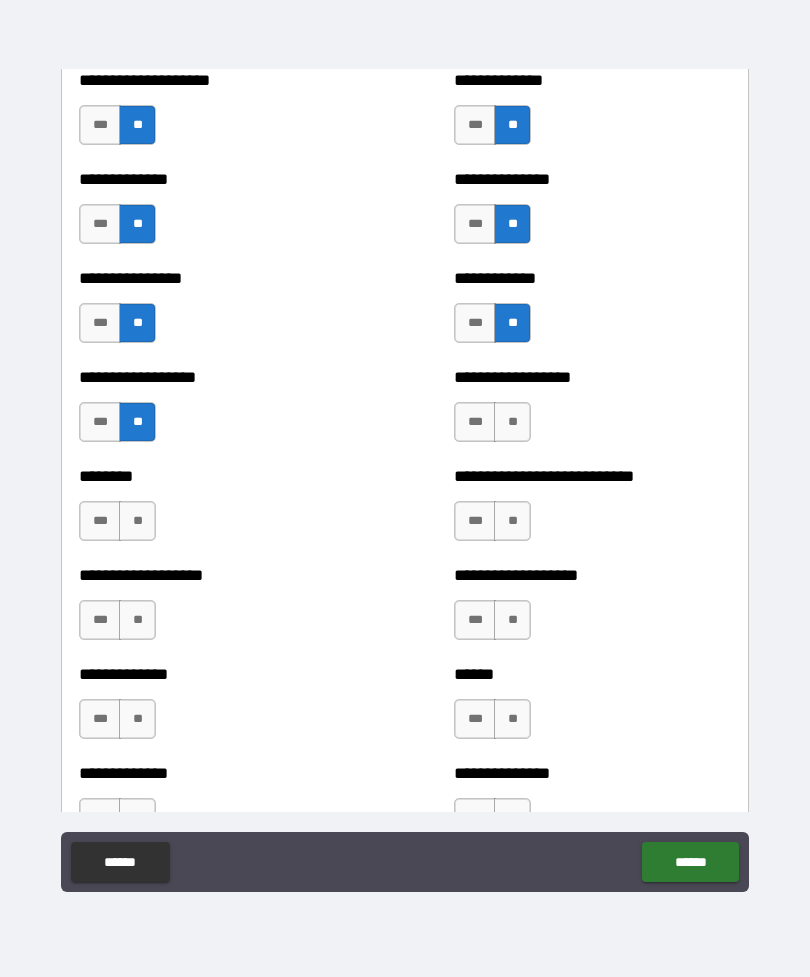 click on "**" at bounding box center [512, 422] 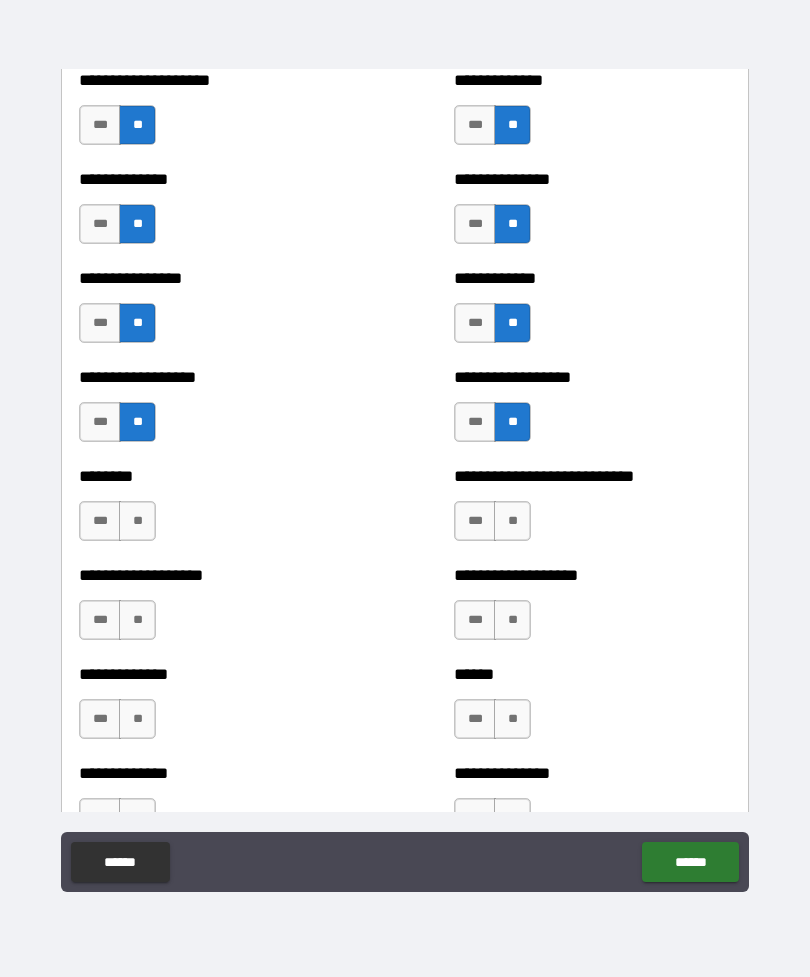 click on "**" at bounding box center (137, 521) 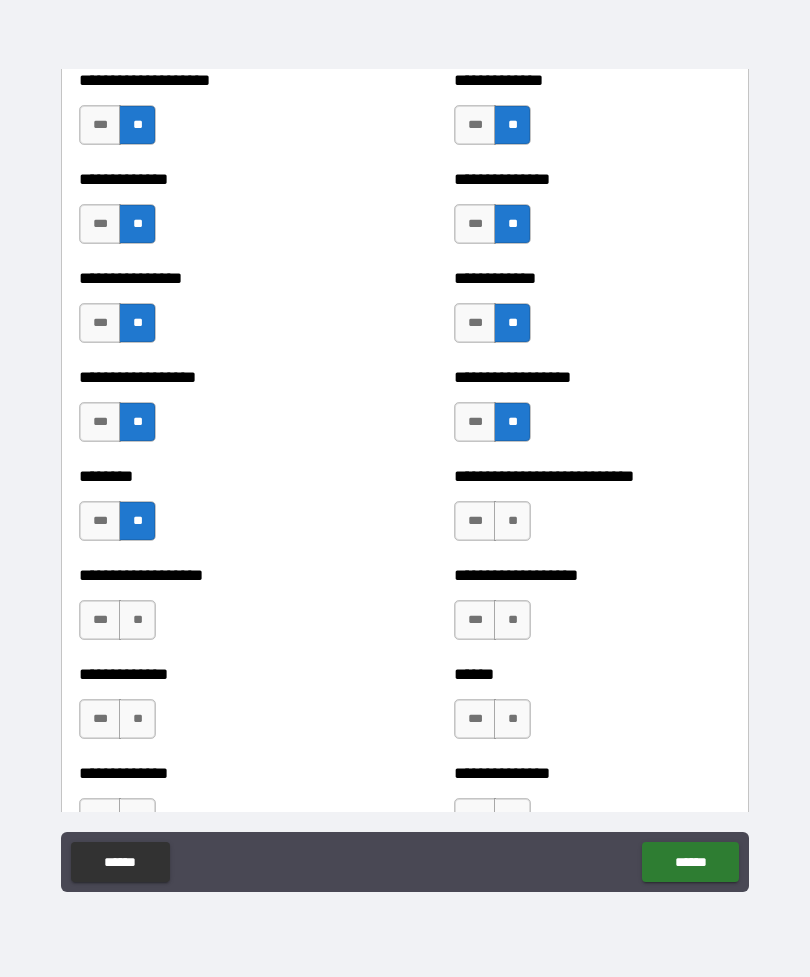 click on "**" at bounding box center [137, 620] 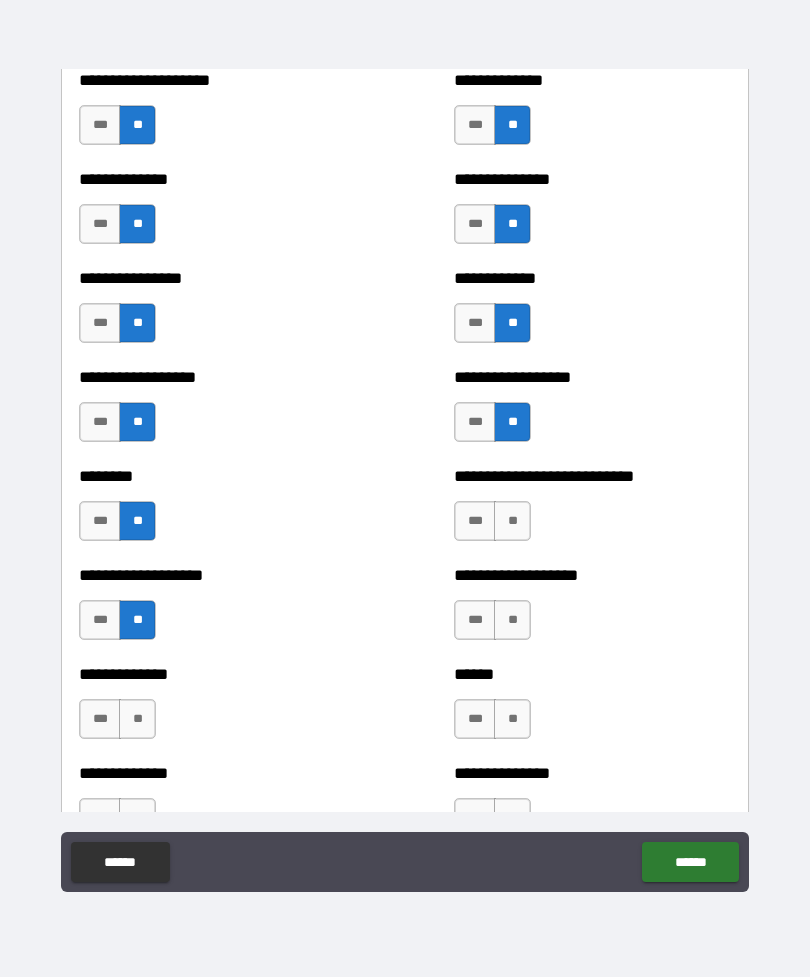 click on "**" at bounding box center [512, 521] 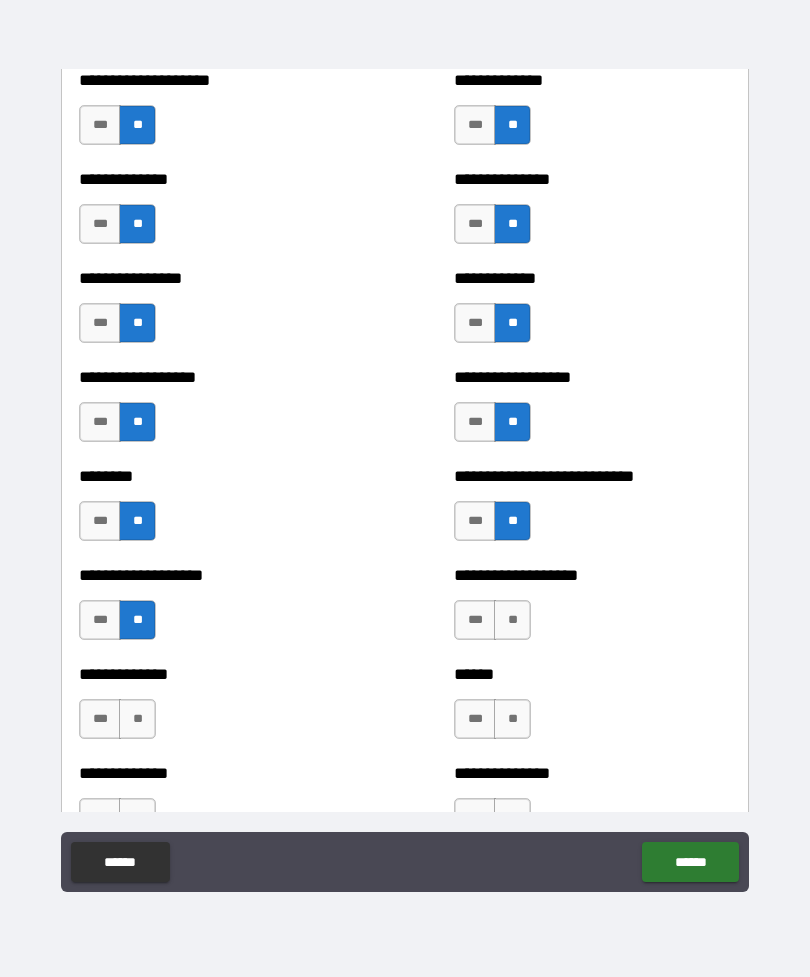 click on "**" at bounding box center (512, 620) 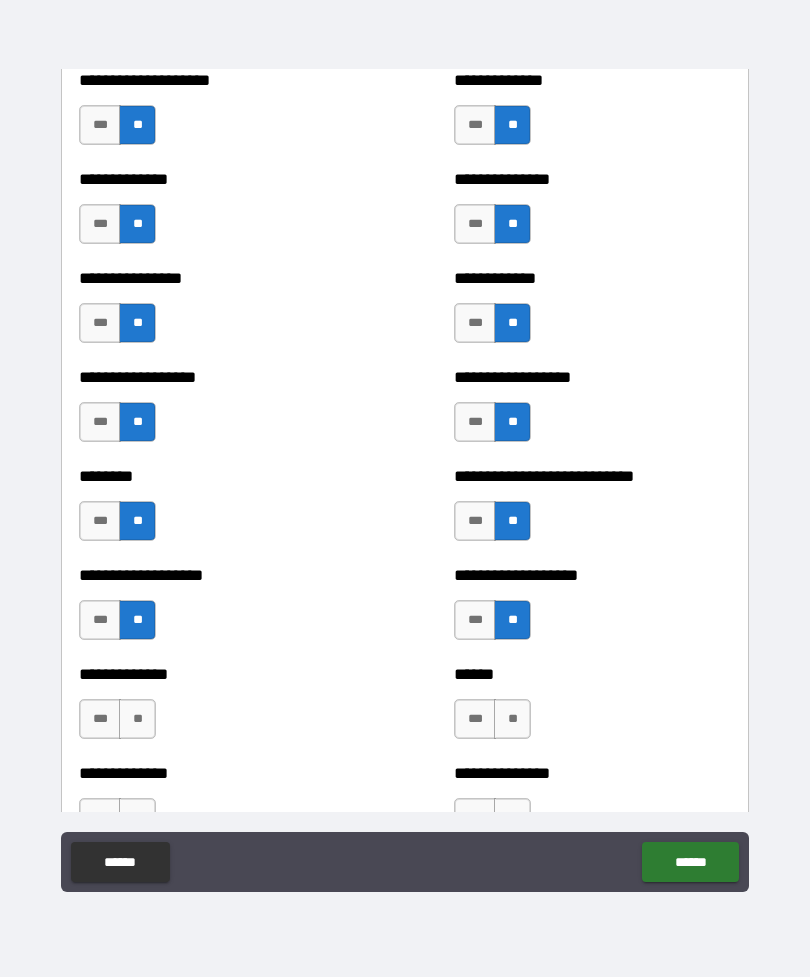 click on "**" at bounding box center [137, 719] 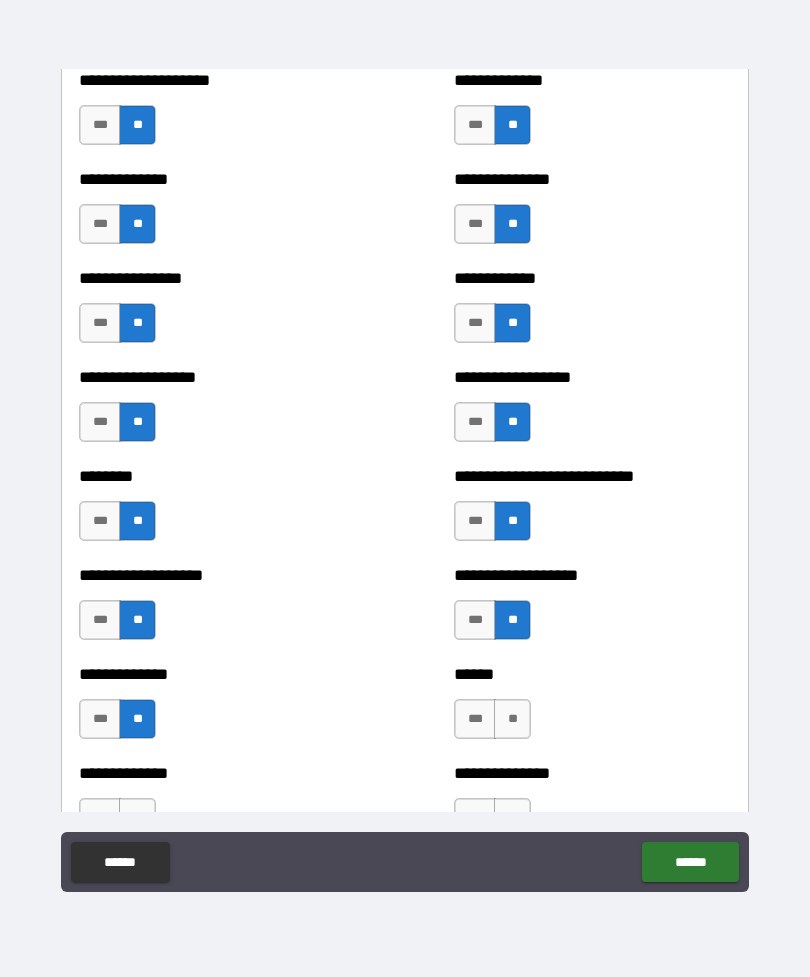 click on "**" at bounding box center [512, 719] 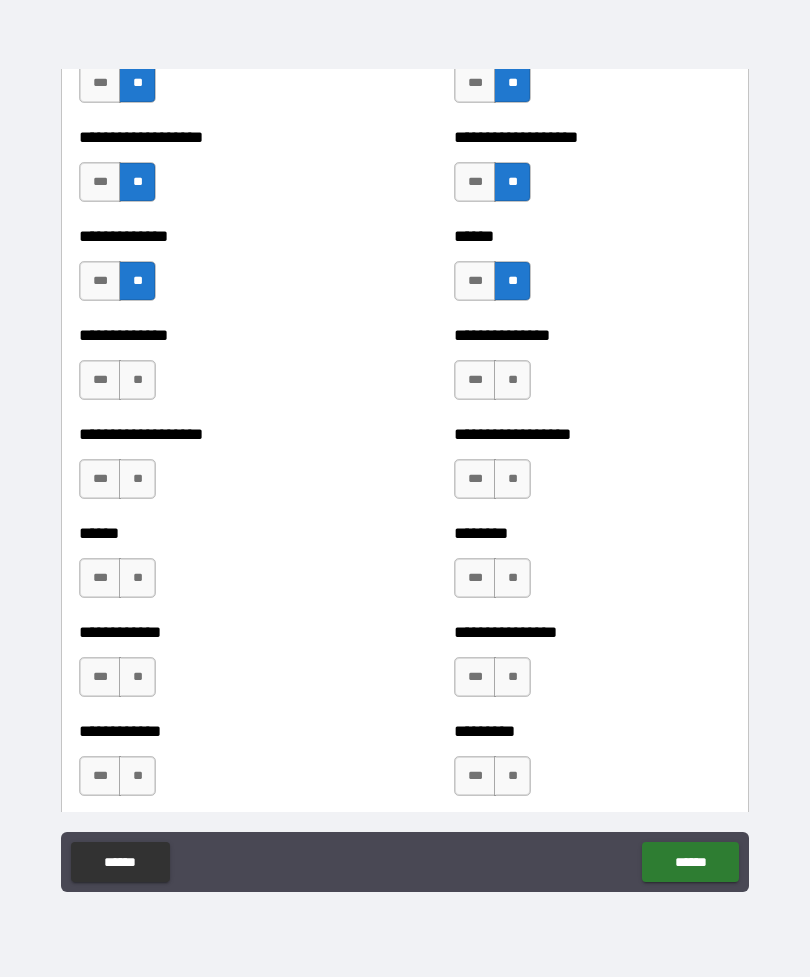scroll, scrollTop: 4740, scrollLeft: 0, axis: vertical 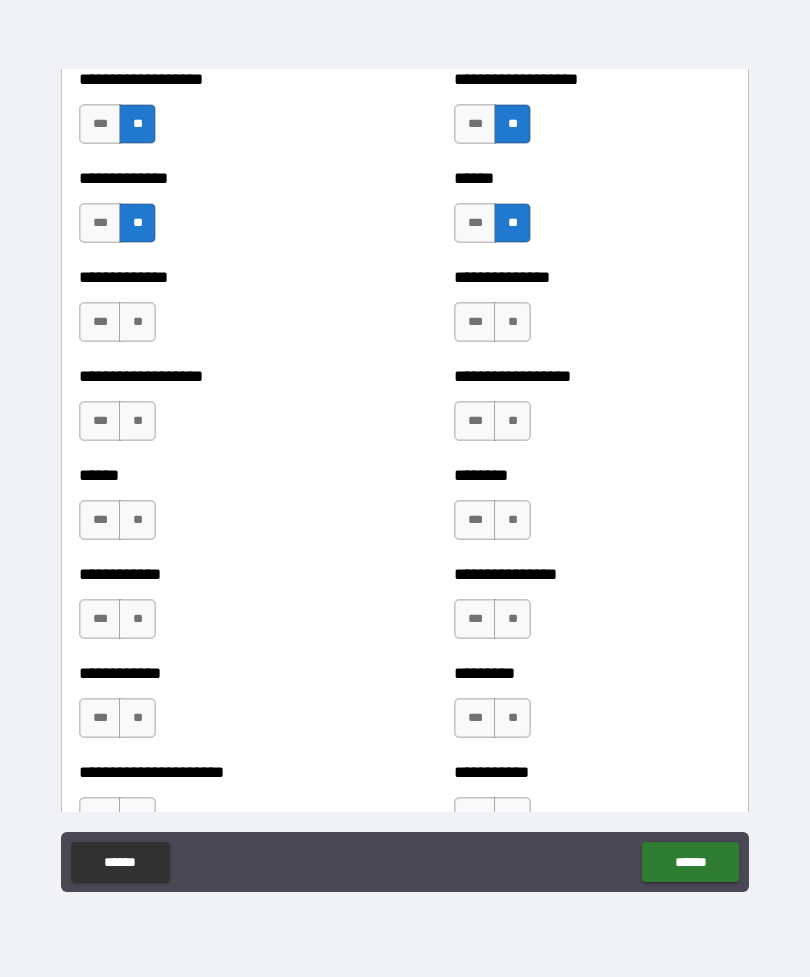 click on "**" at bounding box center (137, 322) 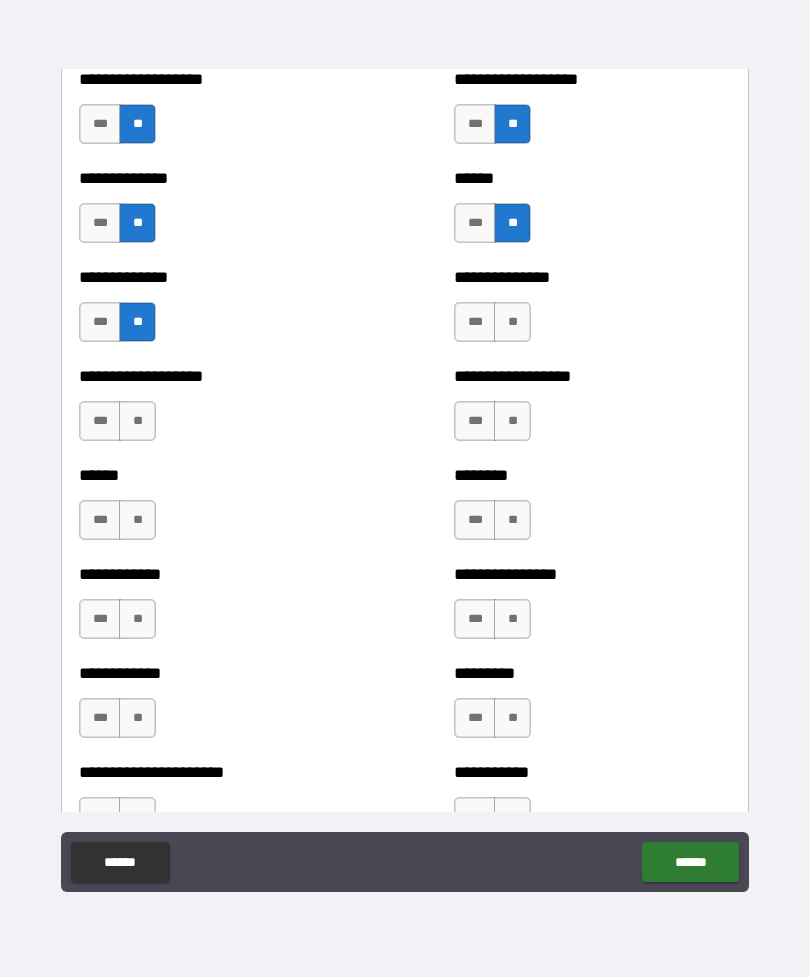 click on "**" at bounding box center [137, 421] 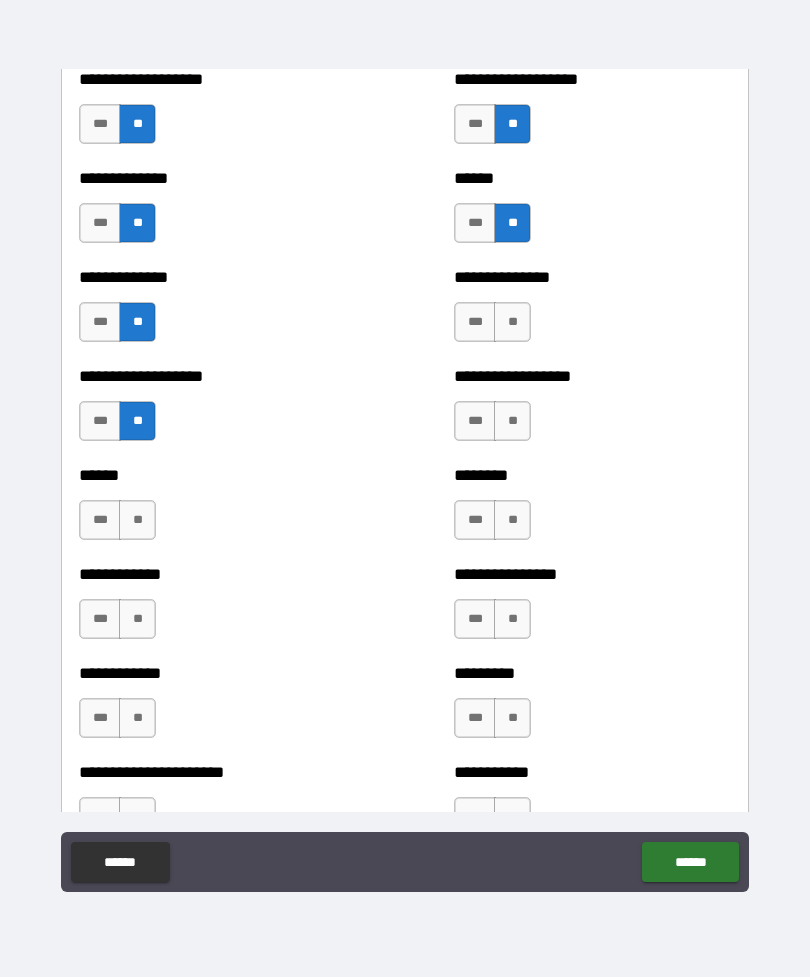 click on "**" at bounding box center (137, 520) 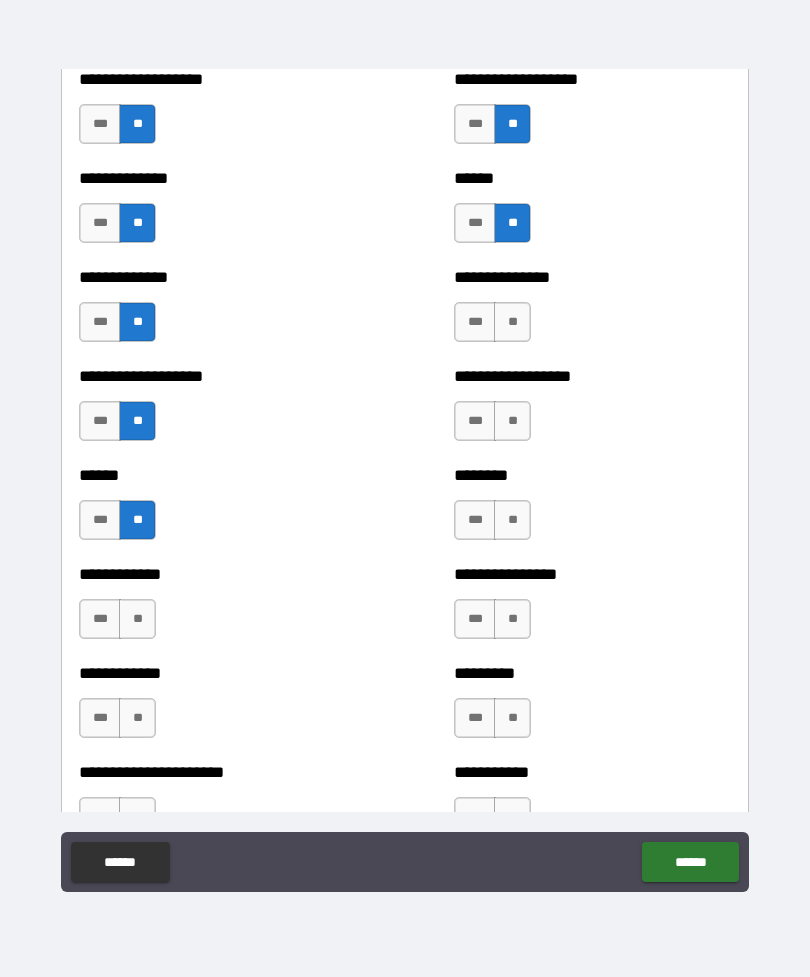 click on "**" at bounding box center (137, 619) 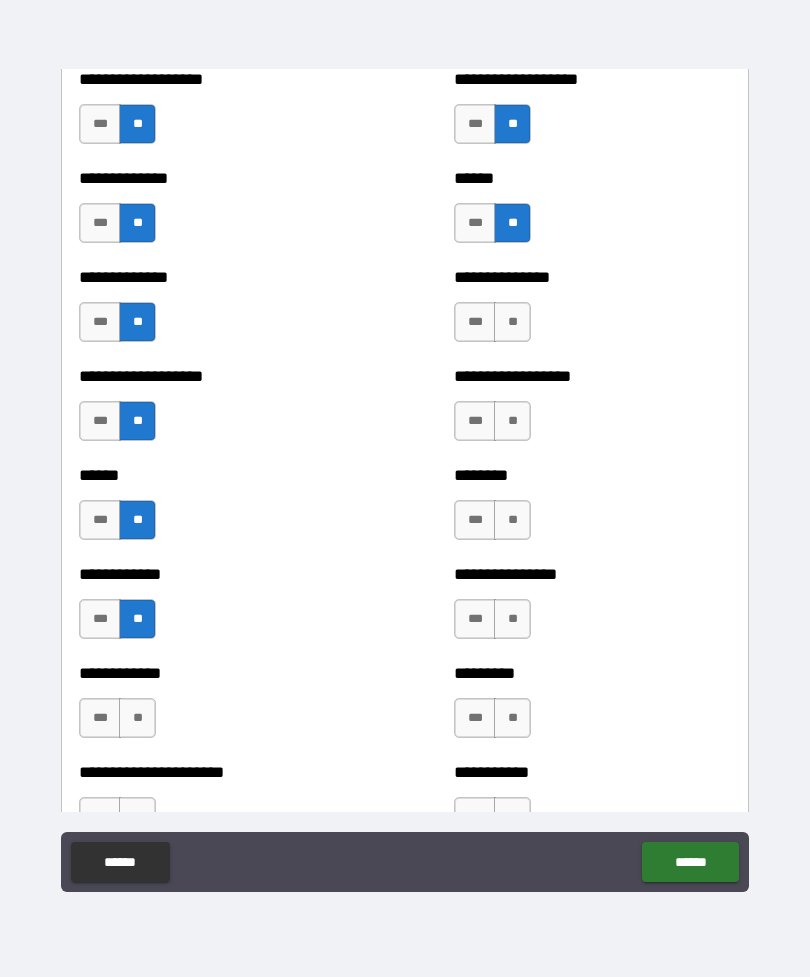 click on "**" at bounding box center (137, 718) 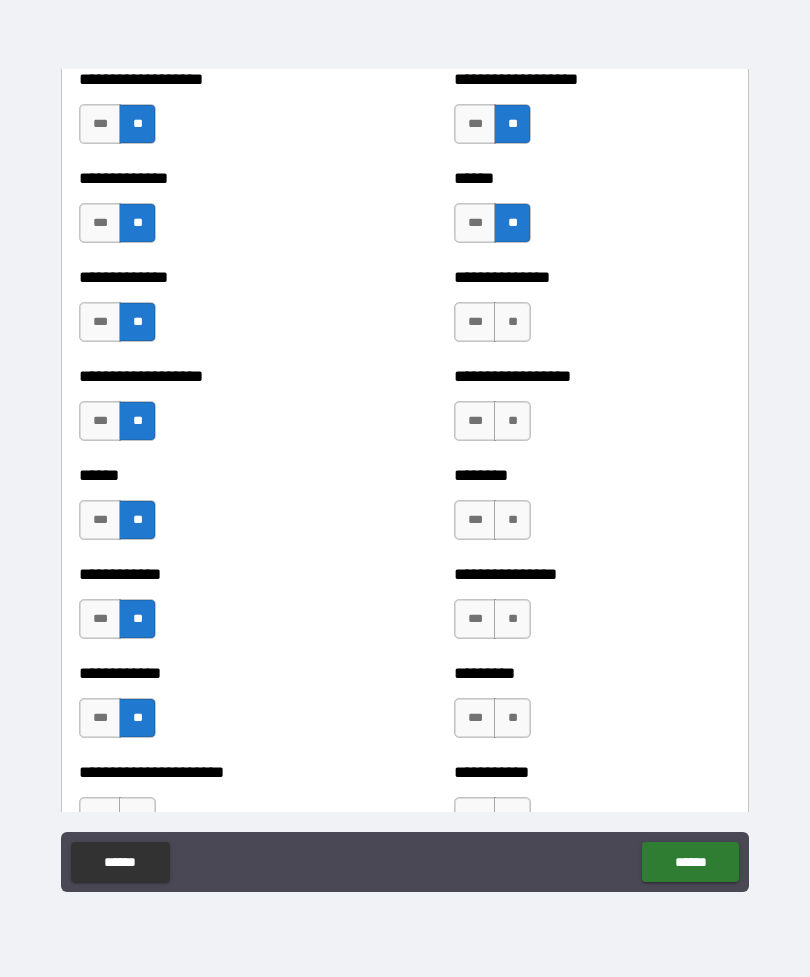 click on "**" at bounding box center (512, 322) 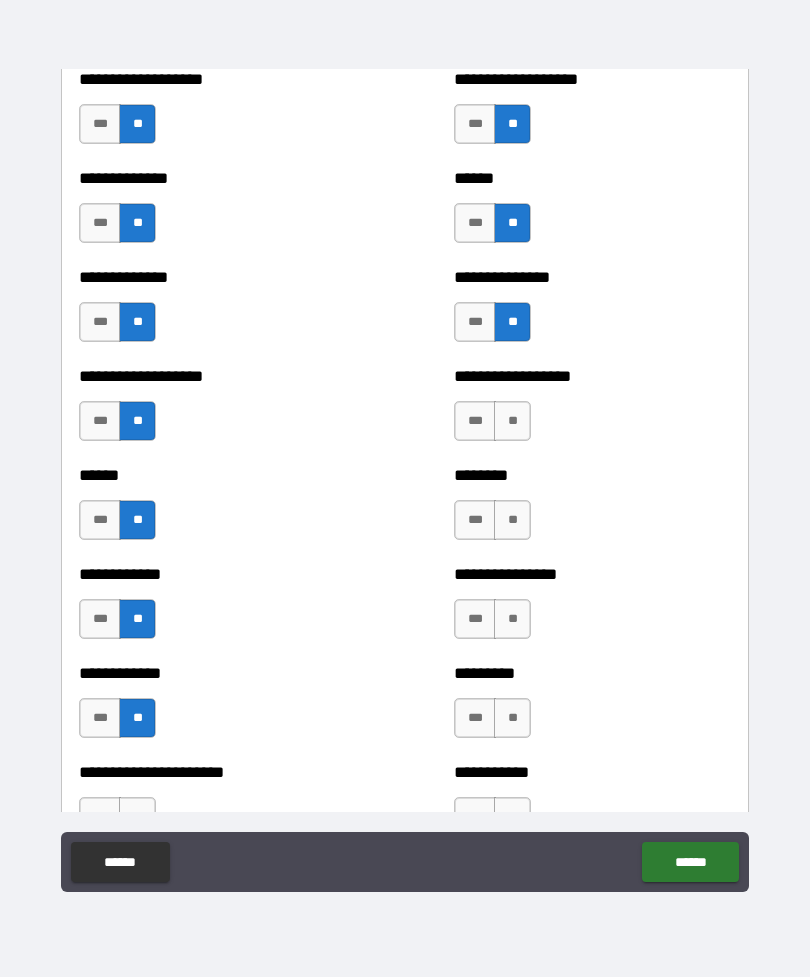 click on "**" at bounding box center (512, 421) 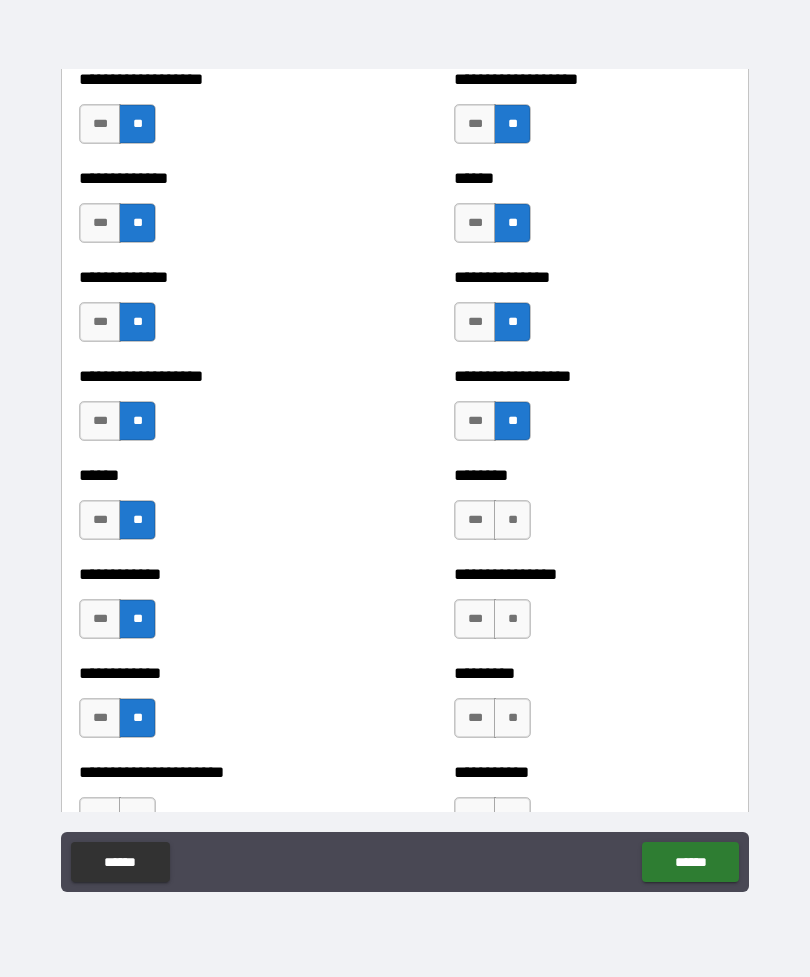 click on "**" at bounding box center [512, 520] 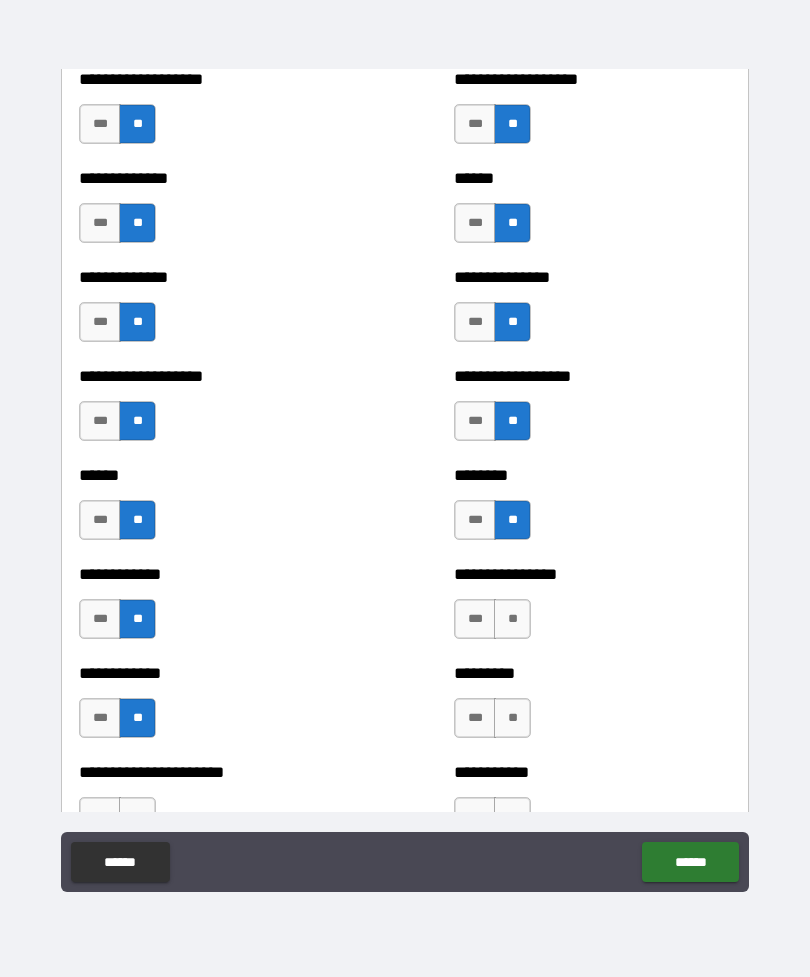 click on "**" at bounding box center [512, 619] 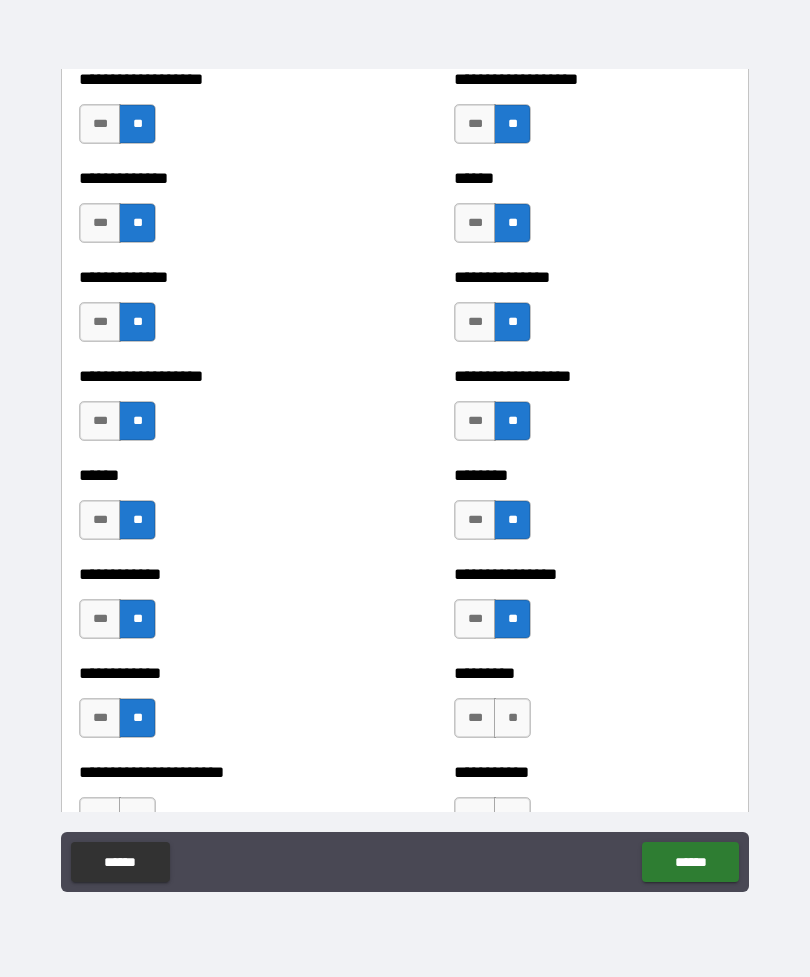 click on "**" at bounding box center (512, 718) 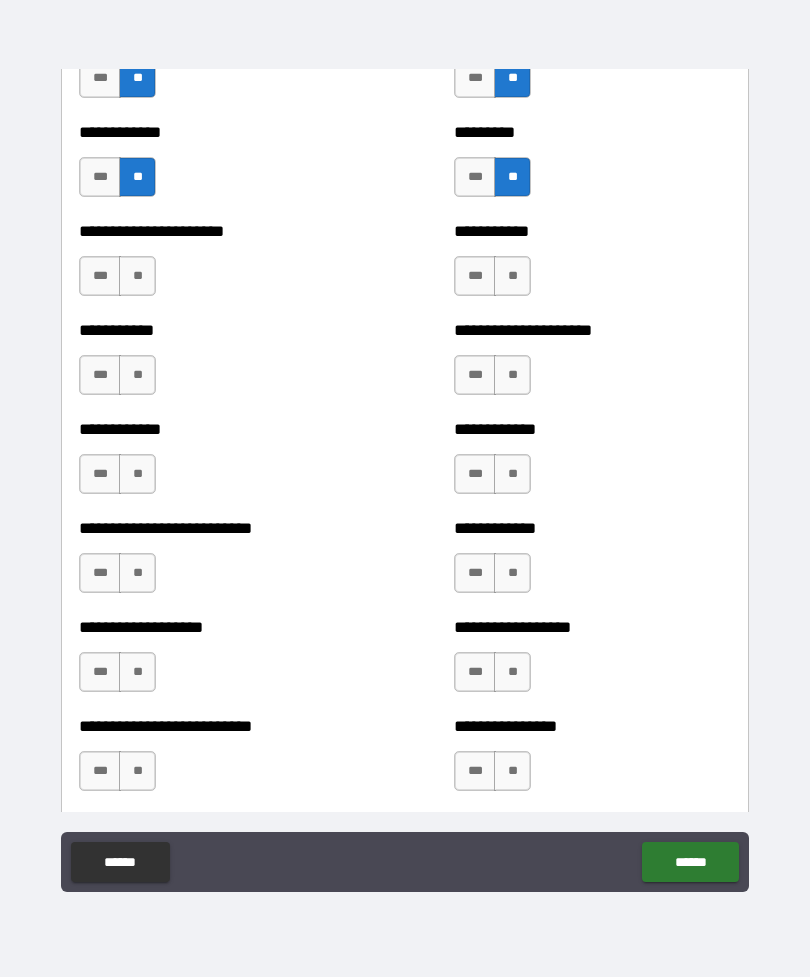 scroll, scrollTop: 5284, scrollLeft: 0, axis: vertical 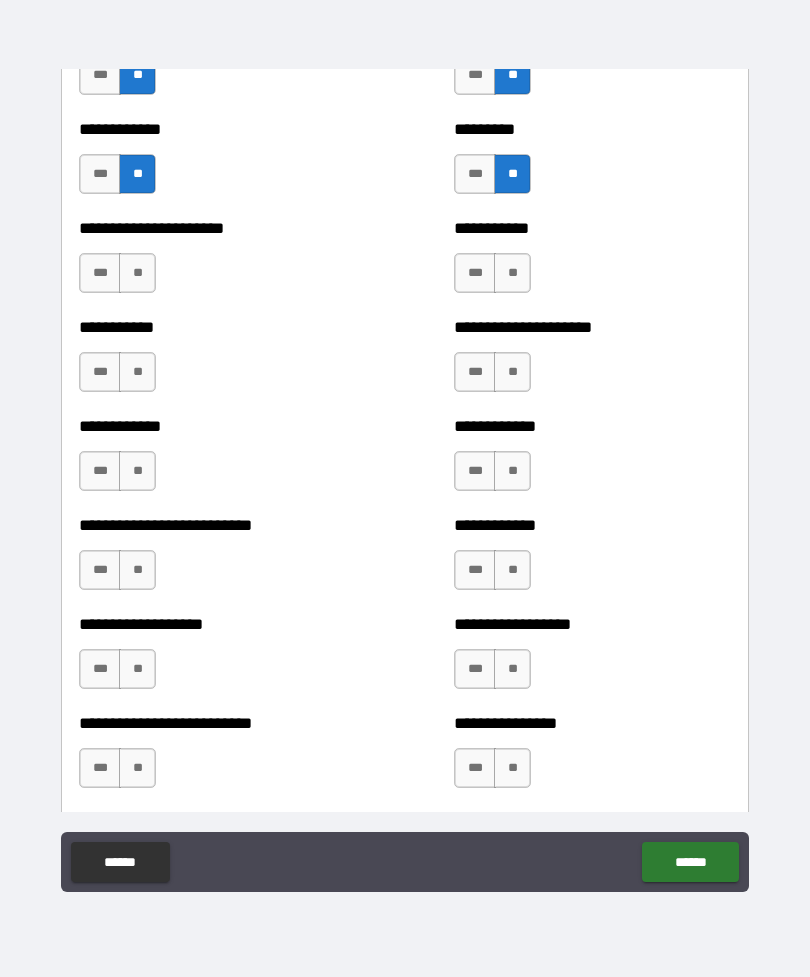 click on "**" at bounding box center [137, 273] 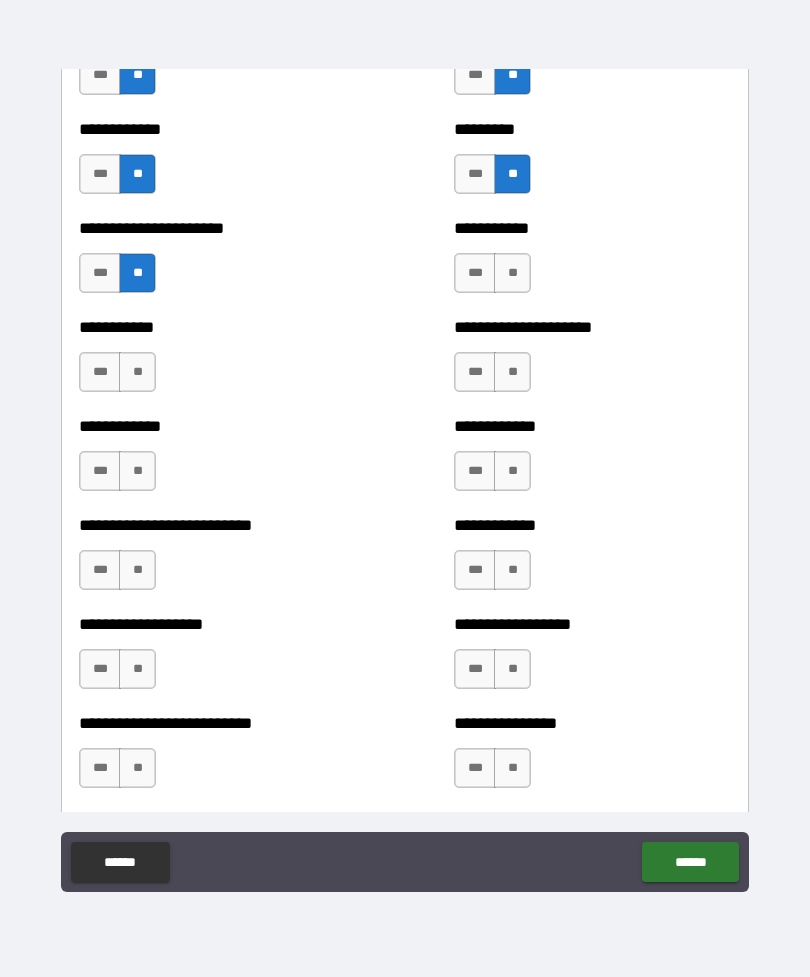 click on "**" at bounding box center (137, 372) 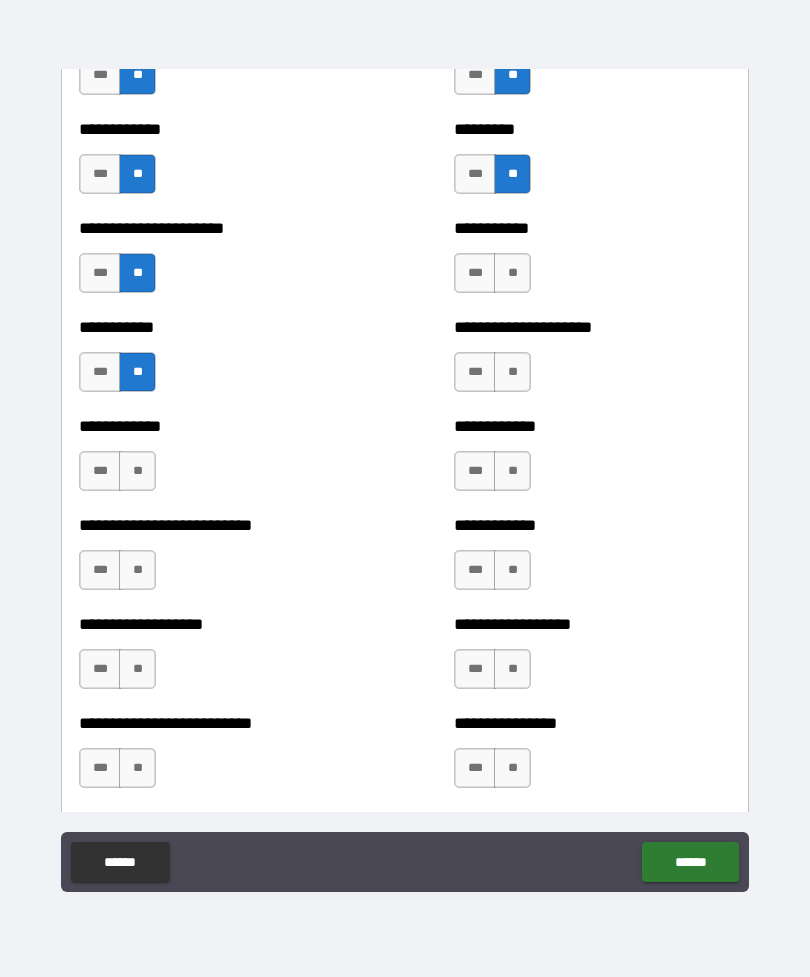 click on "**" at bounding box center (137, 471) 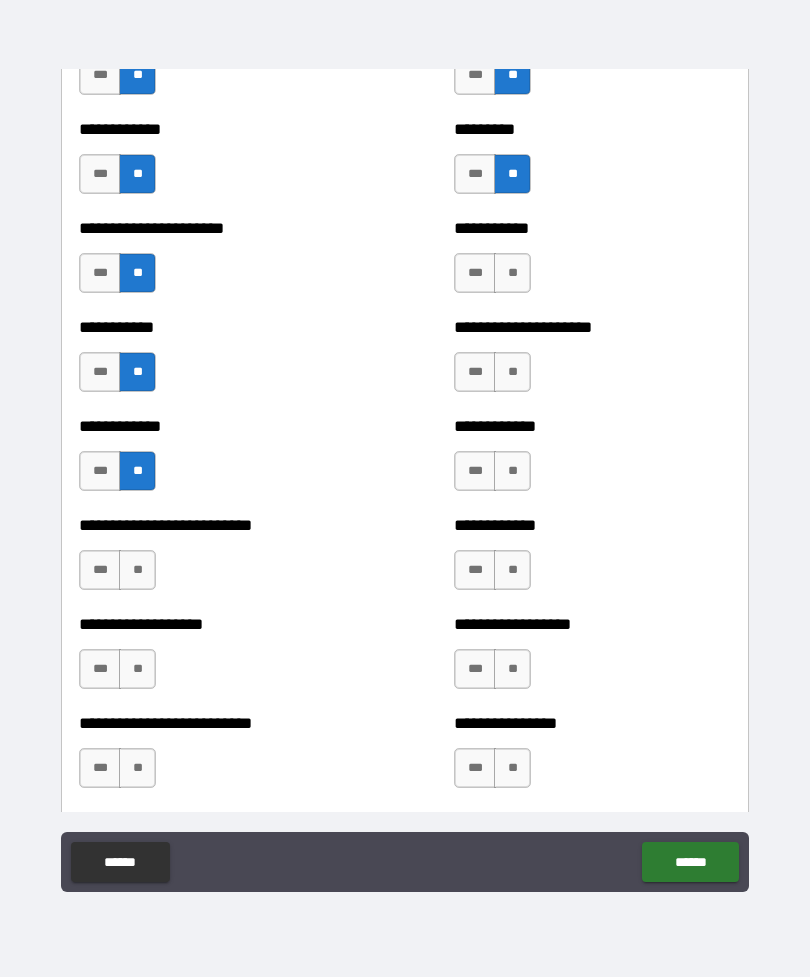 click on "**" at bounding box center (137, 570) 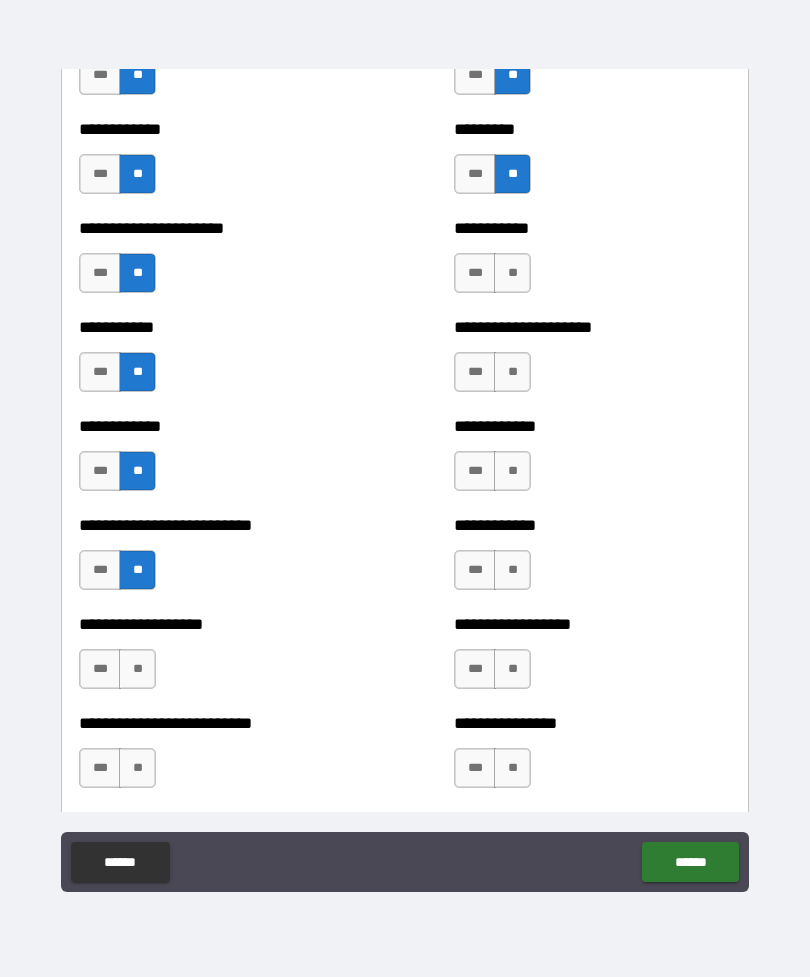 click on "**" at bounding box center (137, 669) 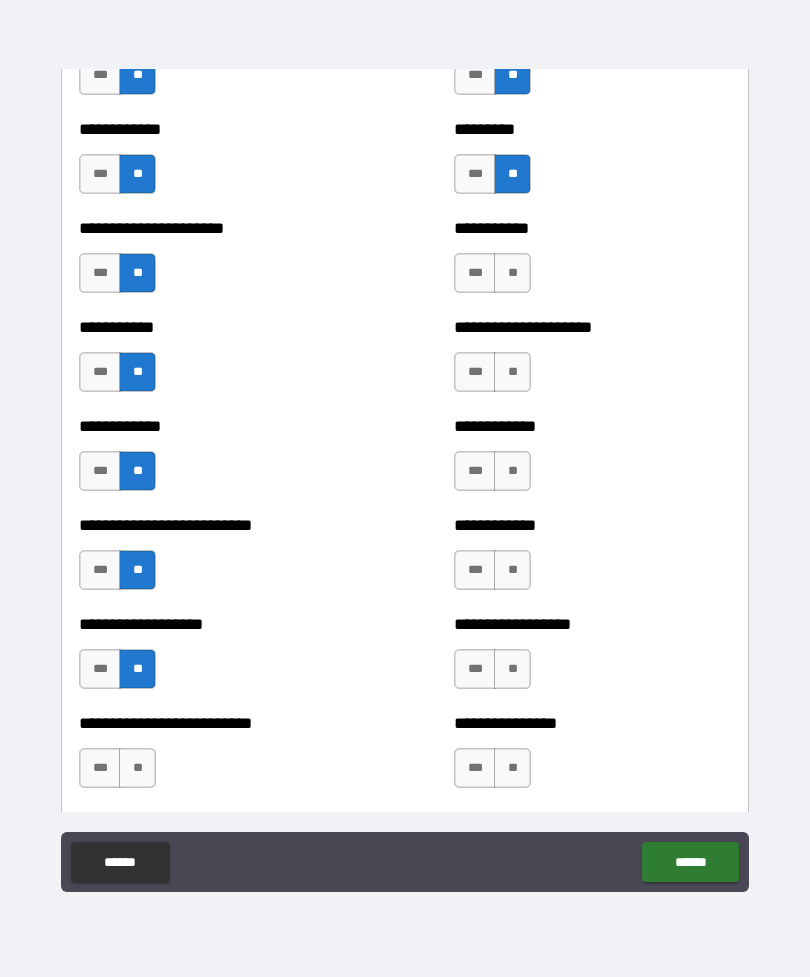 click on "**" at bounding box center [137, 768] 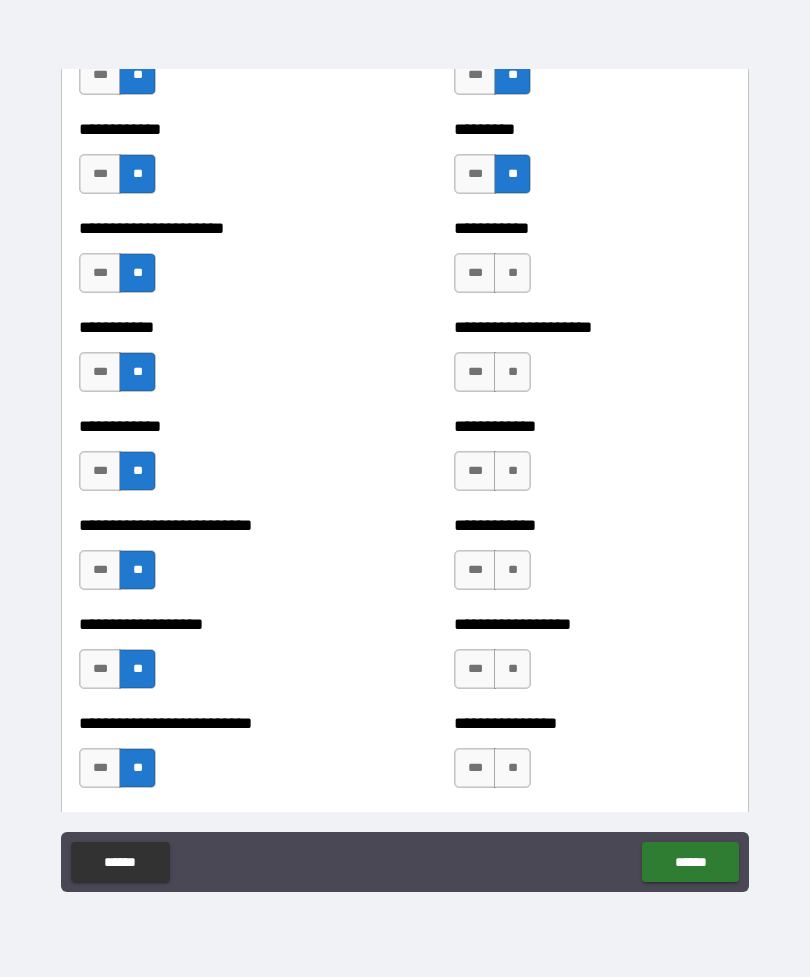 click on "**" at bounding box center [512, 273] 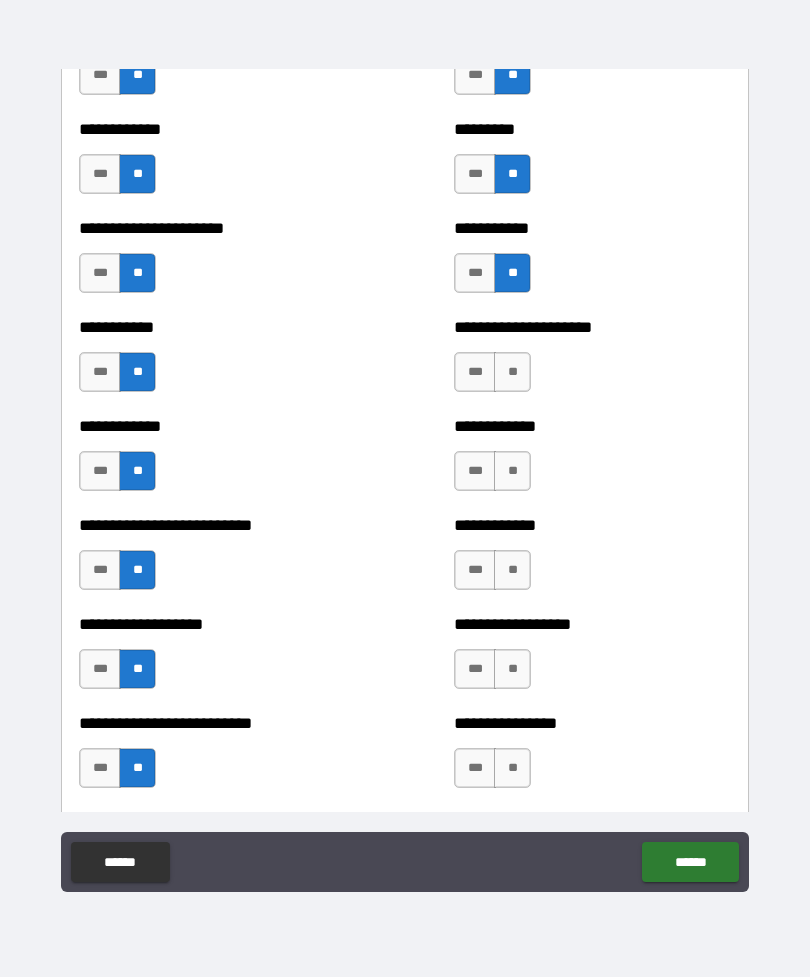 click on "**" at bounding box center (512, 372) 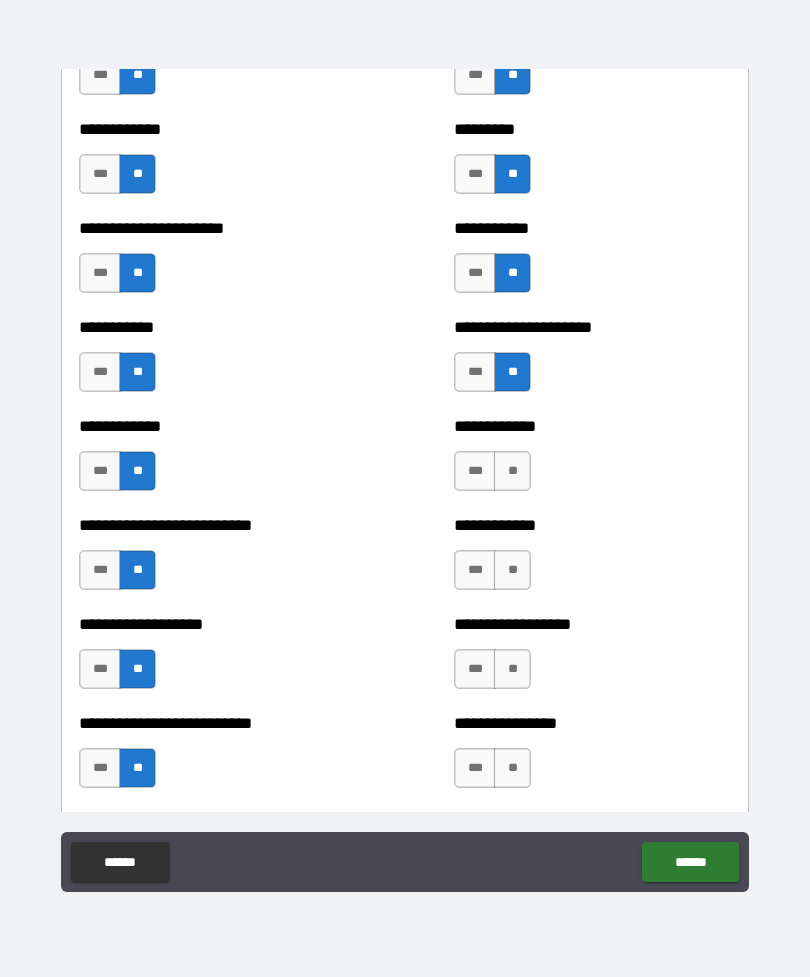 click on "**" at bounding box center [512, 471] 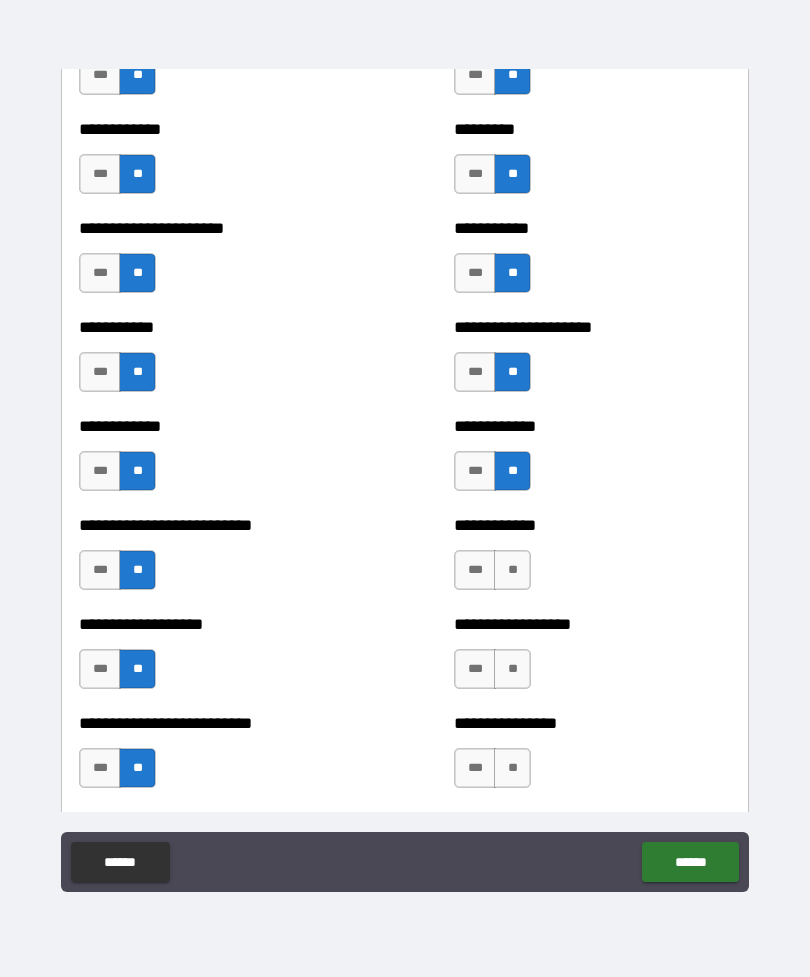 click on "**" at bounding box center [512, 570] 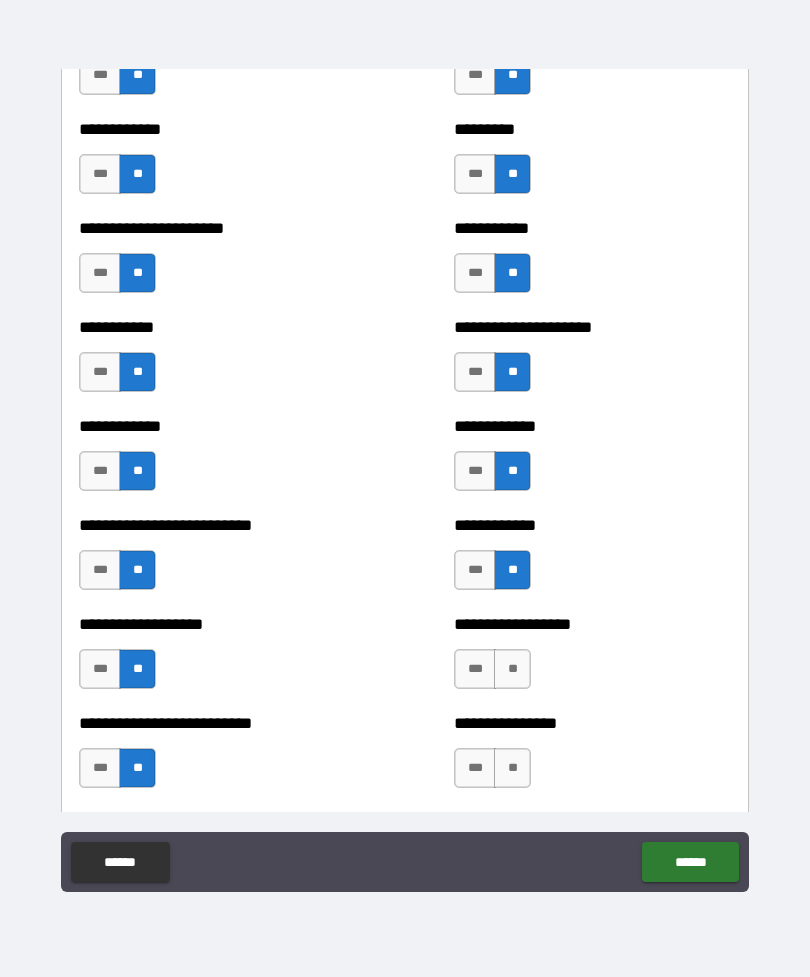 click on "**" at bounding box center [512, 669] 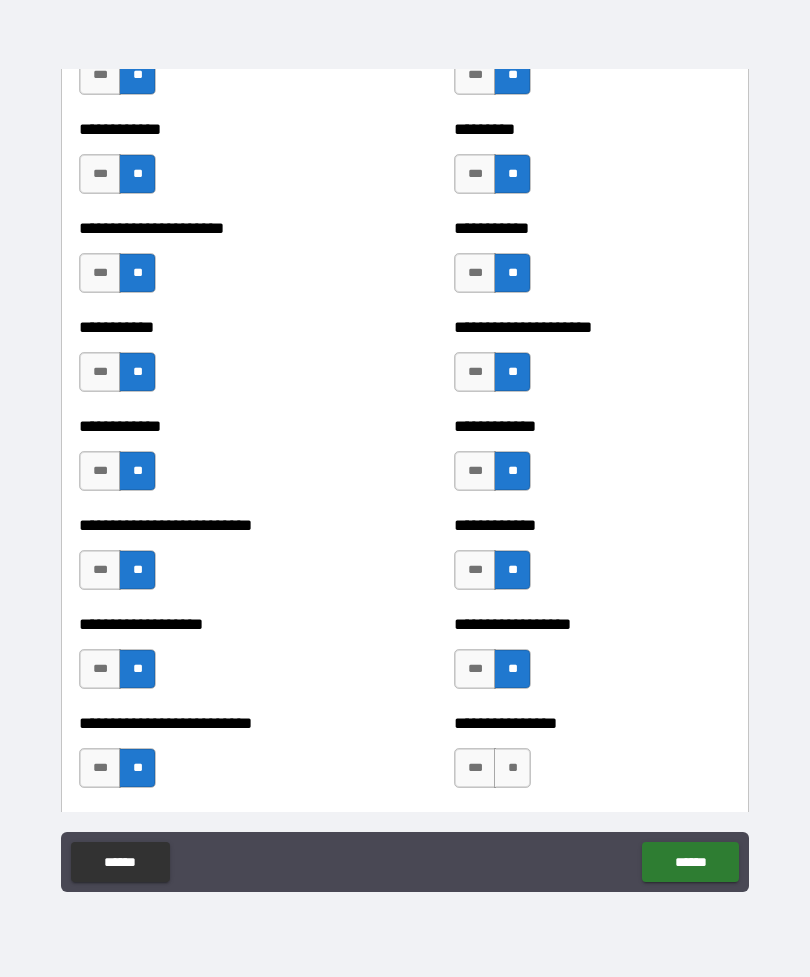 click on "**" at bounding box center (512, 768) 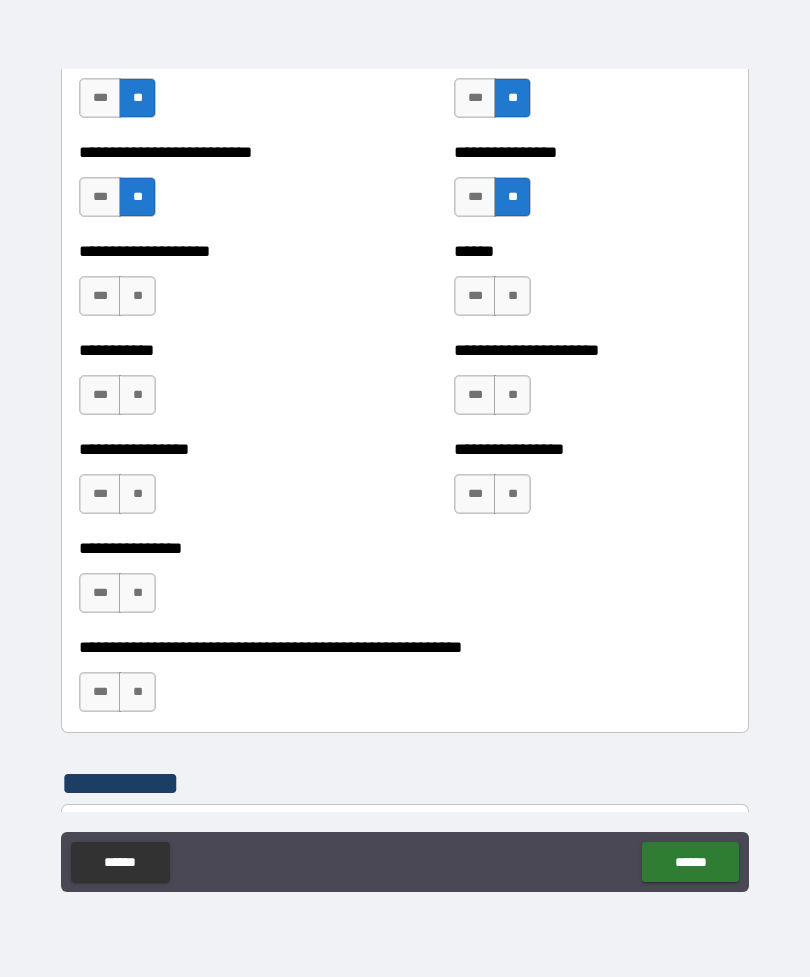 scroll, scrollTop: 5875, scrollLeft: 0, axis: vertical 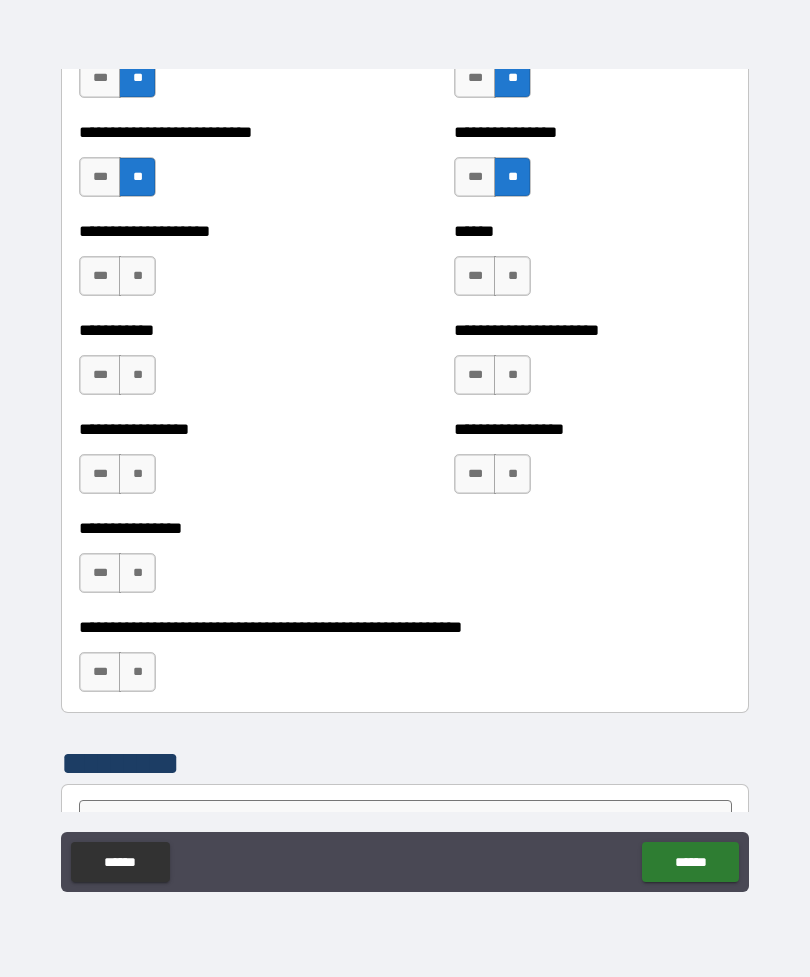 click on "**" at bounding box center (512, 276) 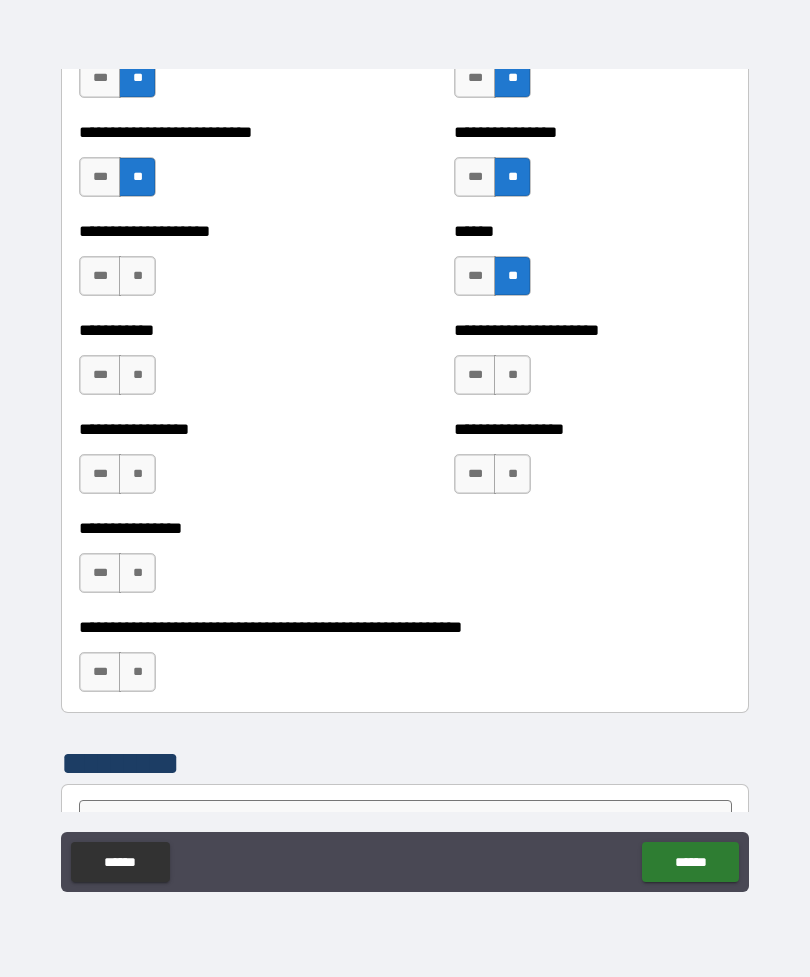 click on "**" at bounding box center [512, 375] 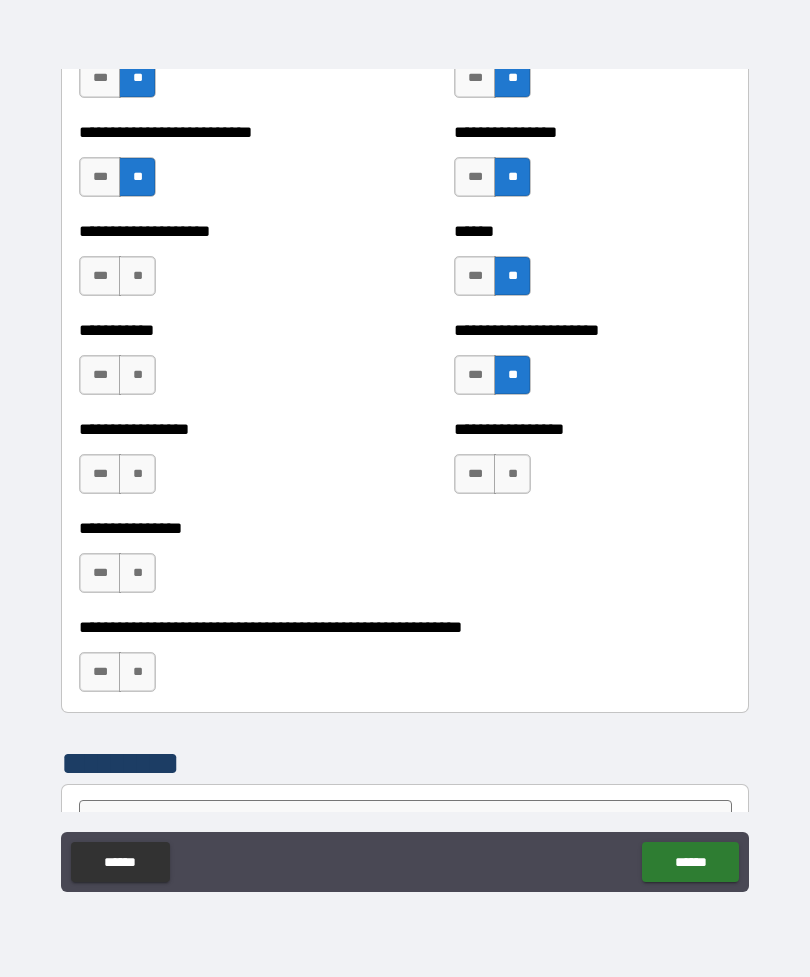 click on "**" at bounding box center (512, 474) 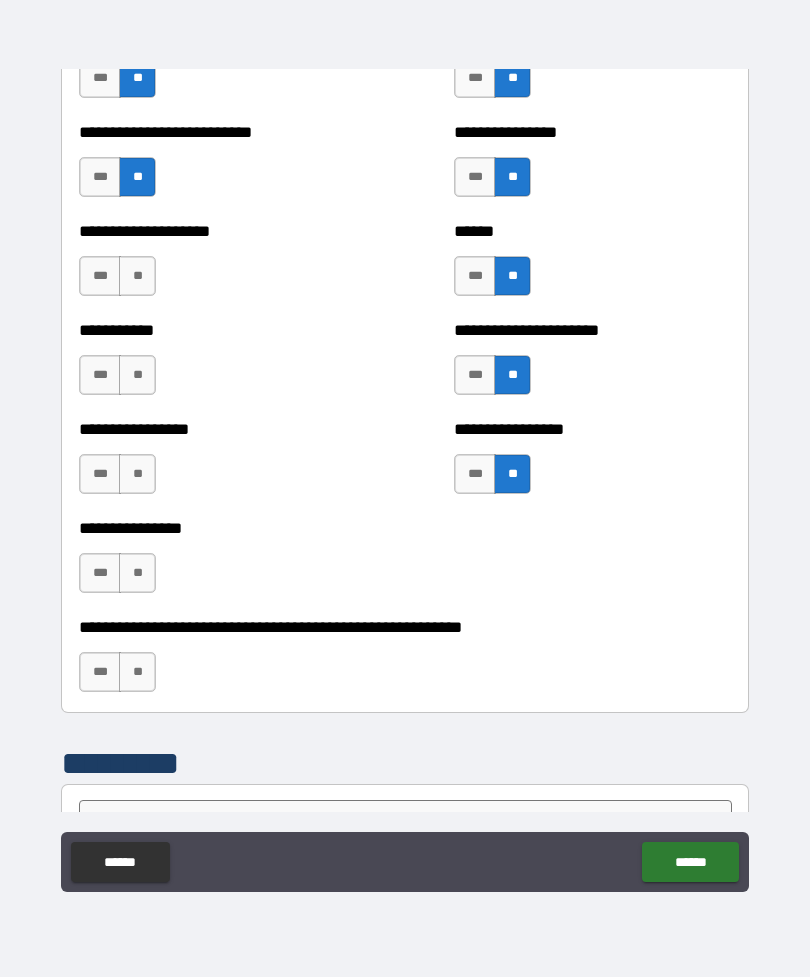 click on "**" at bounding box center [137, 672] 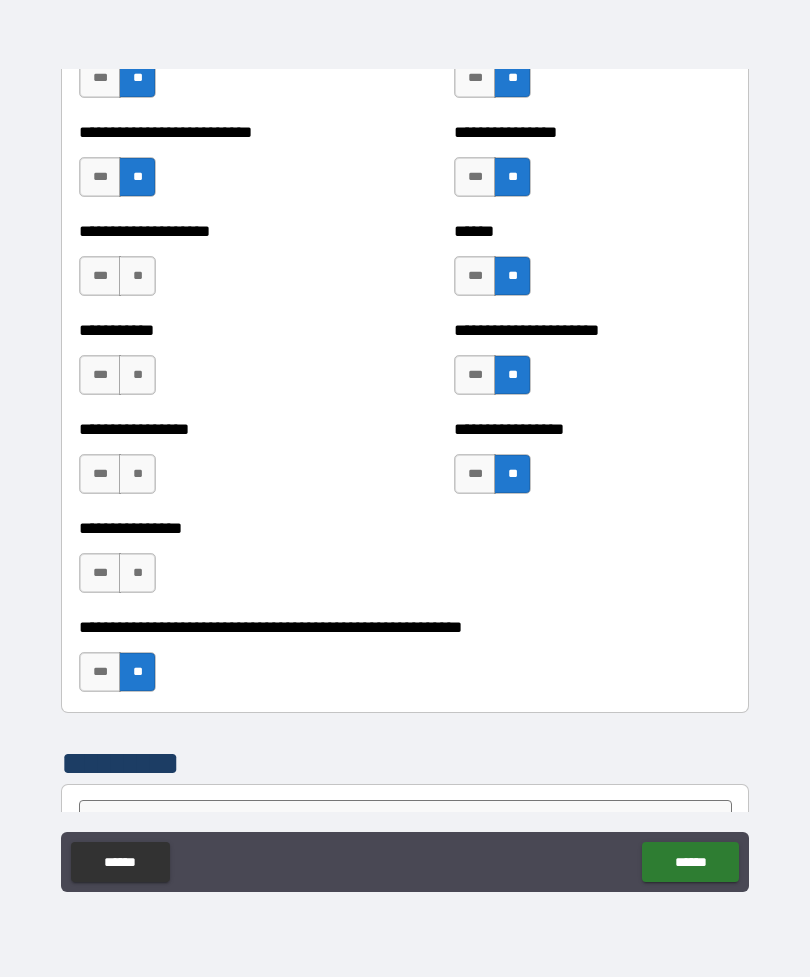 click on "**" at bounding box center (137, 573) 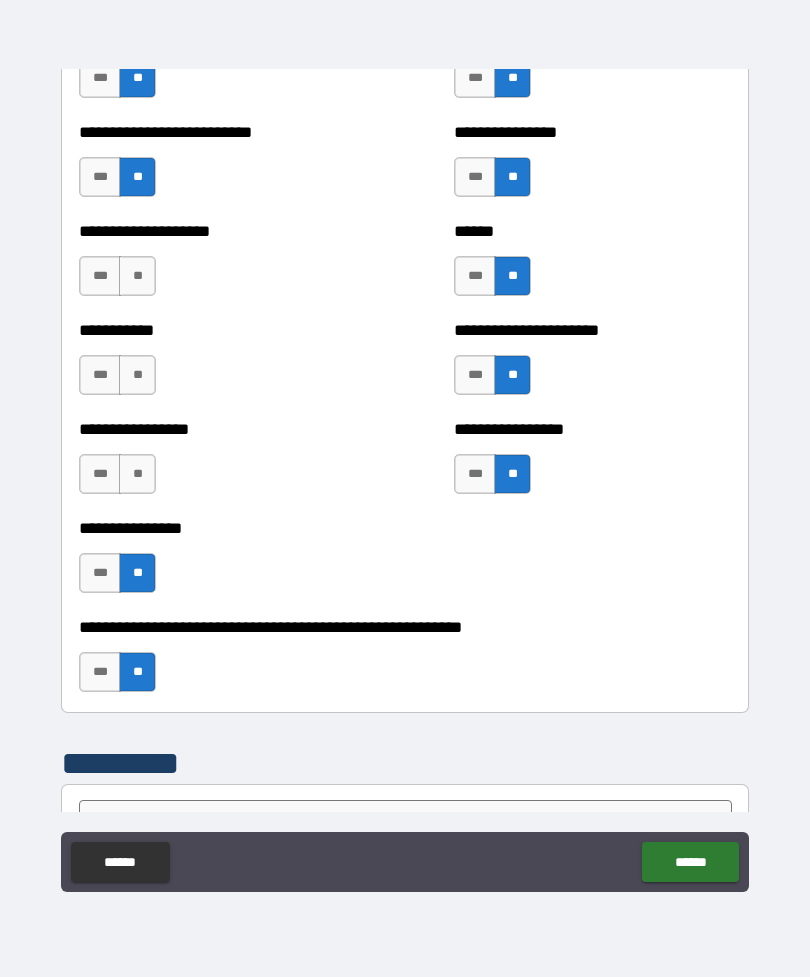 click on "**" at bounding box center (137, 474) 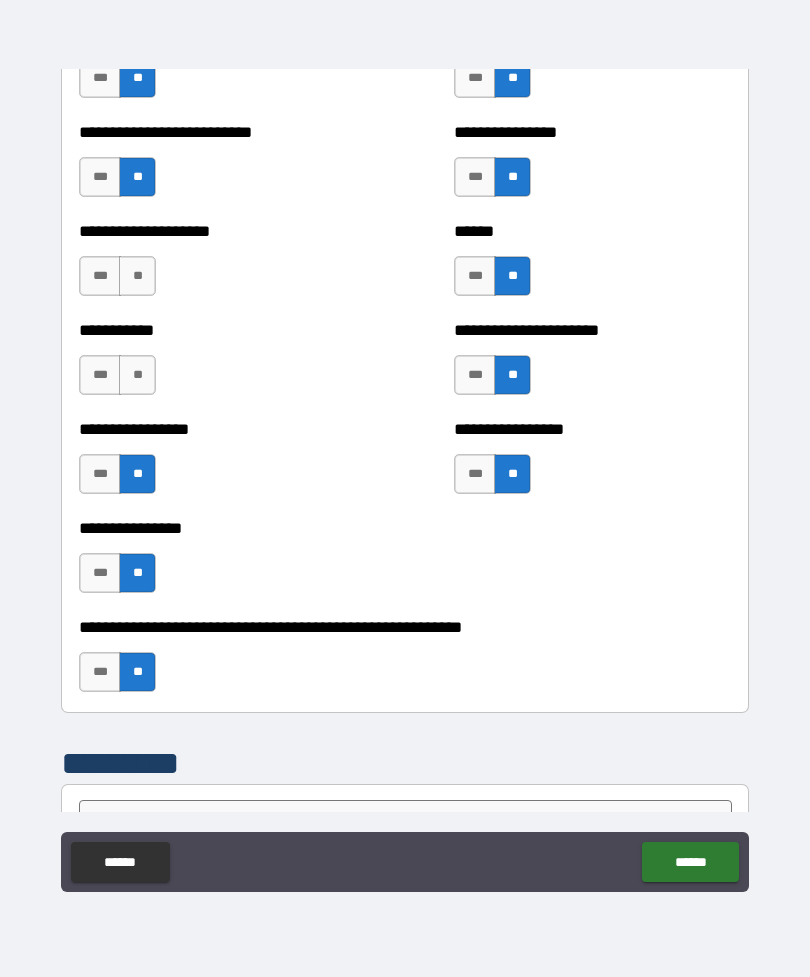 click on "**" at bounding box center [137, 375] 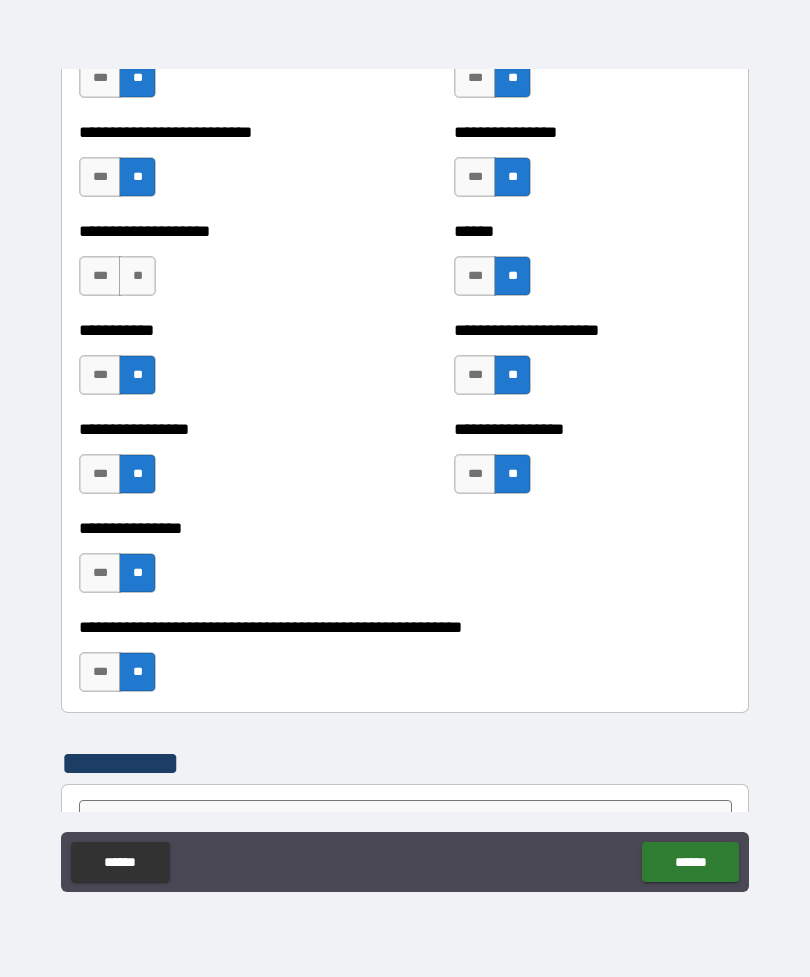 click on "**" at bounding box center (137, 276) 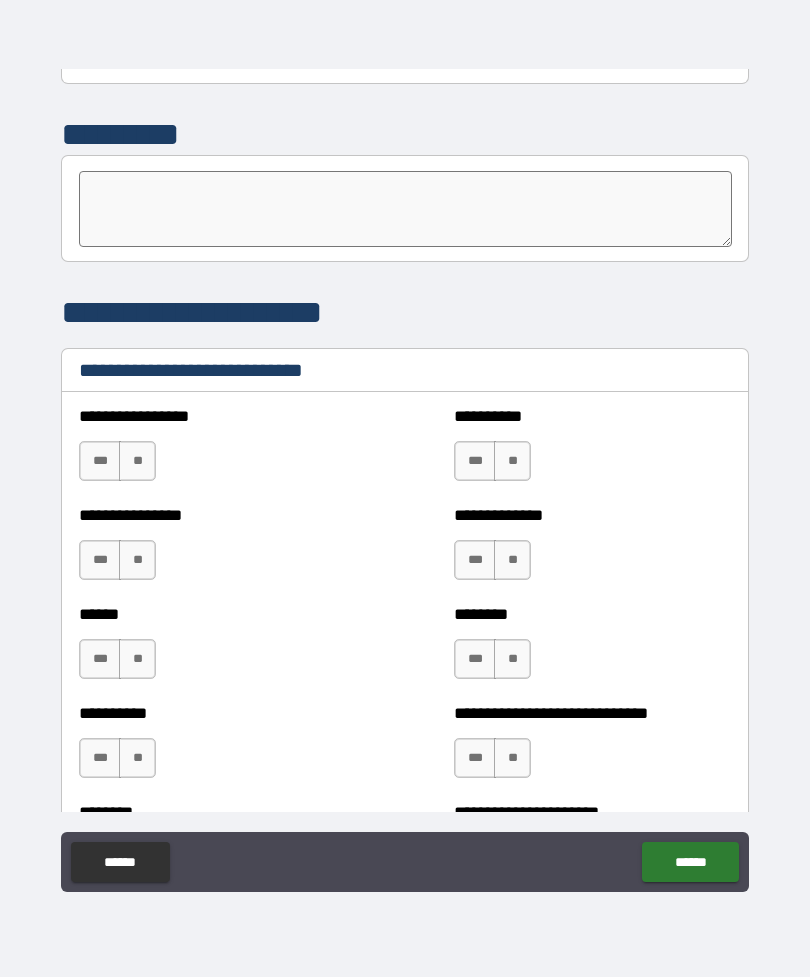 scroll, scrollTop: 6521, scrollLeft: 0, axis: vertical 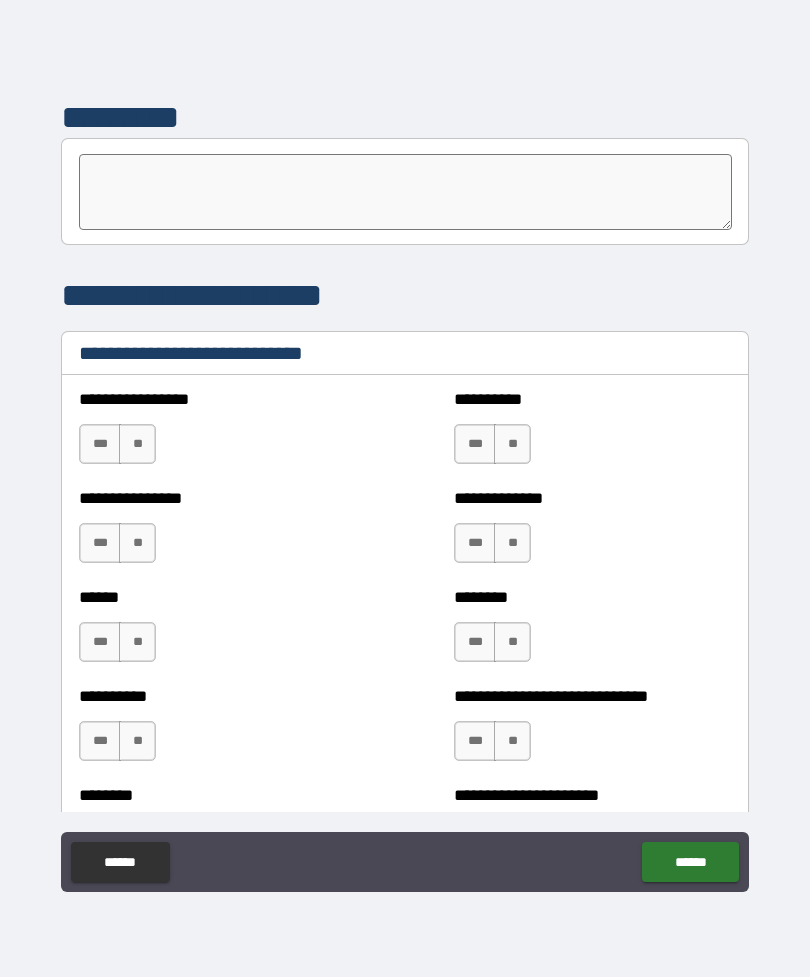 click on "**" at bounding box center (137, 444) 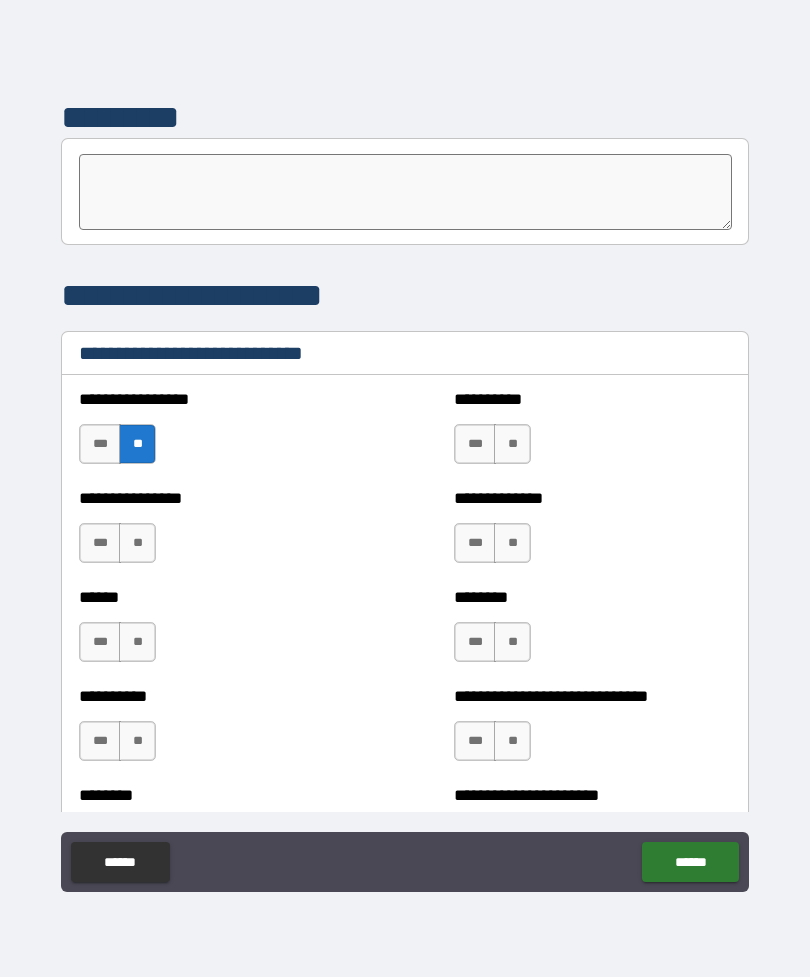 click on "**" at bounding box center [137, 543] 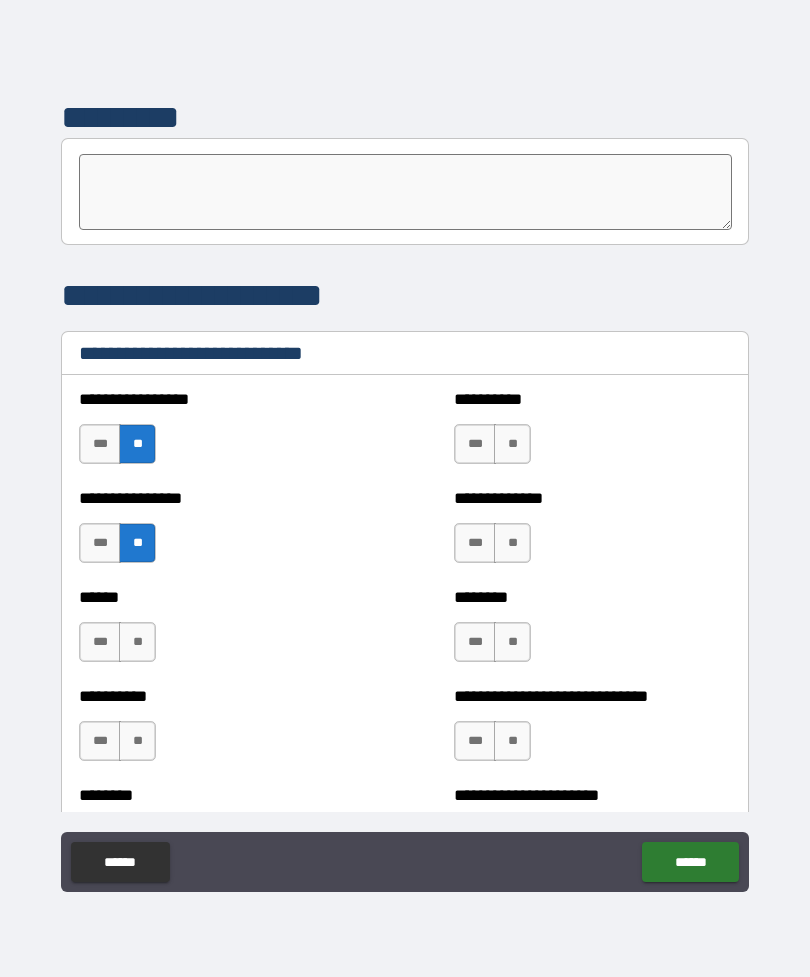 click on "**" at bounding box center (512, 444) 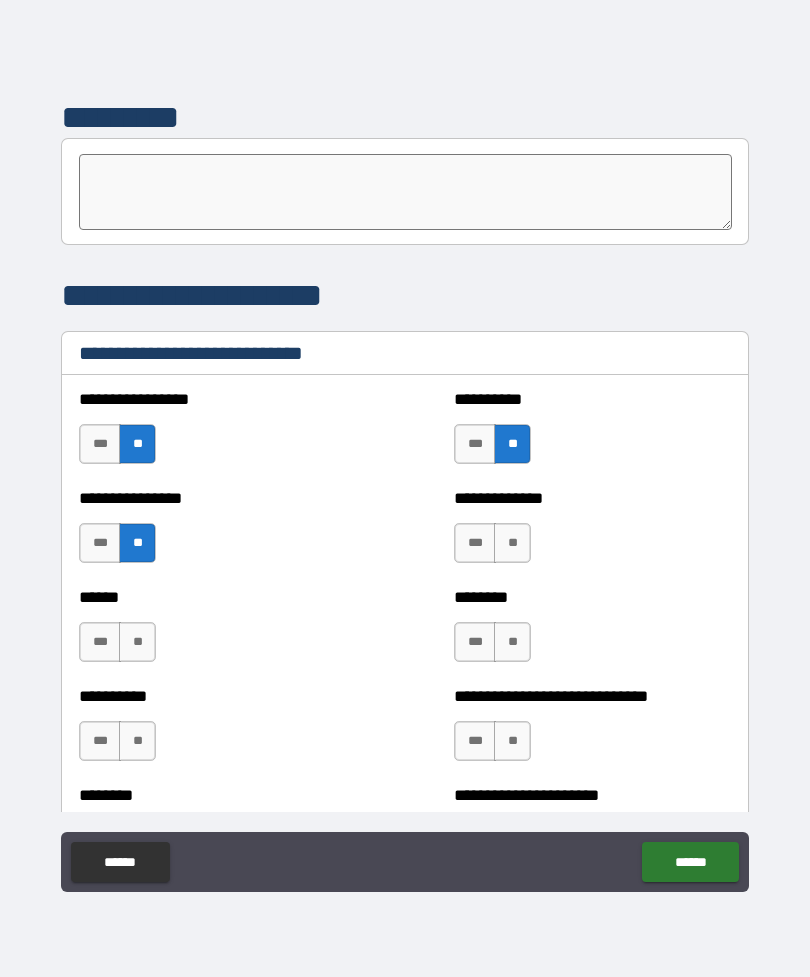 click on "**" at bounding box center [512, 543] 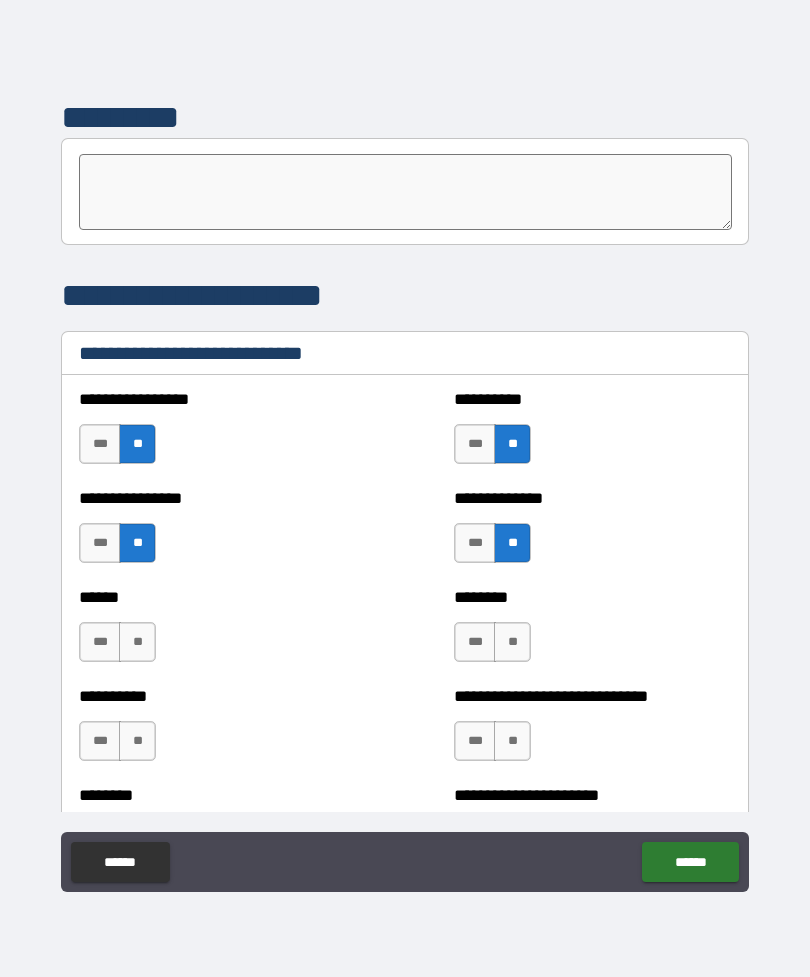 click on "**" at bounding box center (137, 642) 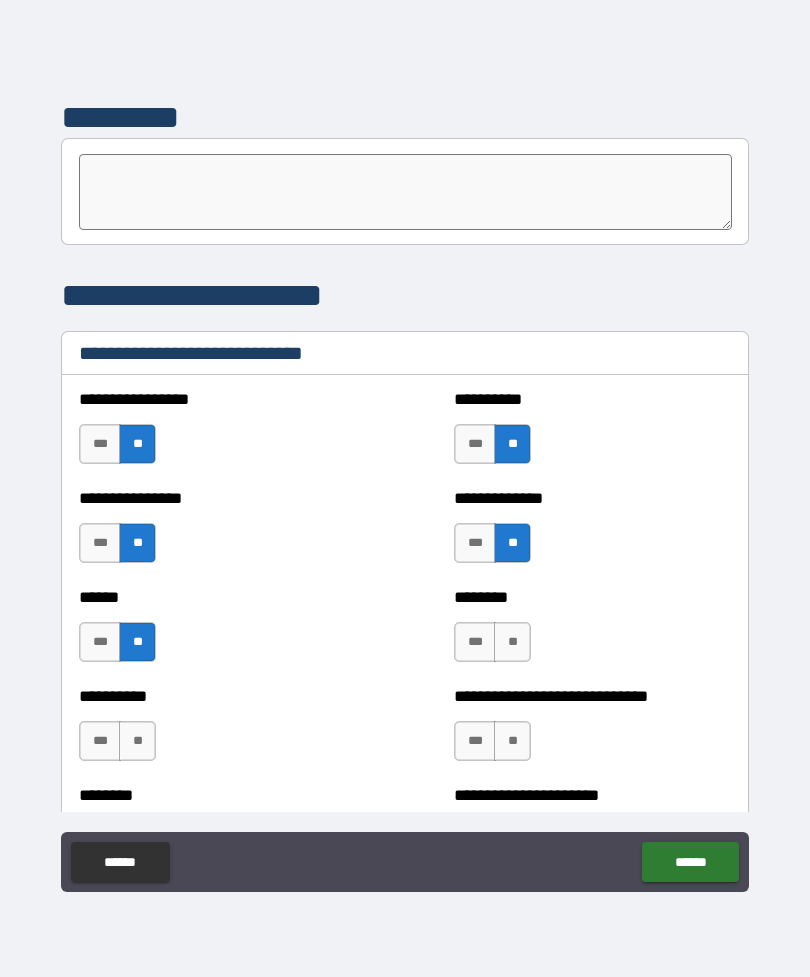 click on "**" at bounding box center (137, 741) 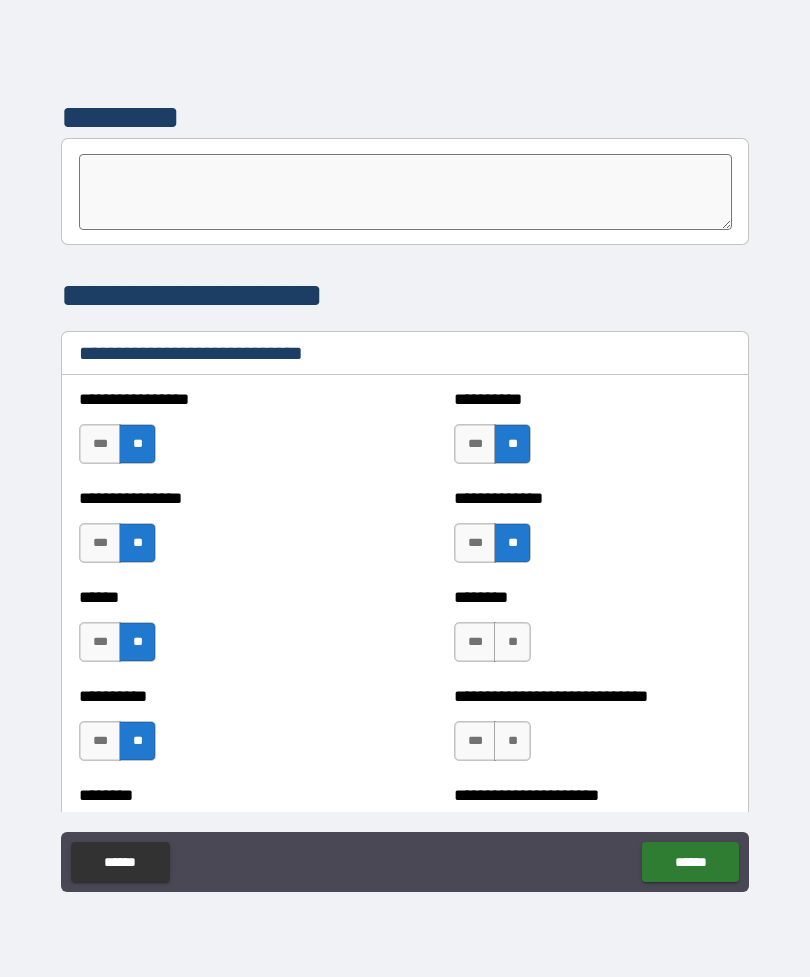 click on "**" at bounding box center [512, 642] 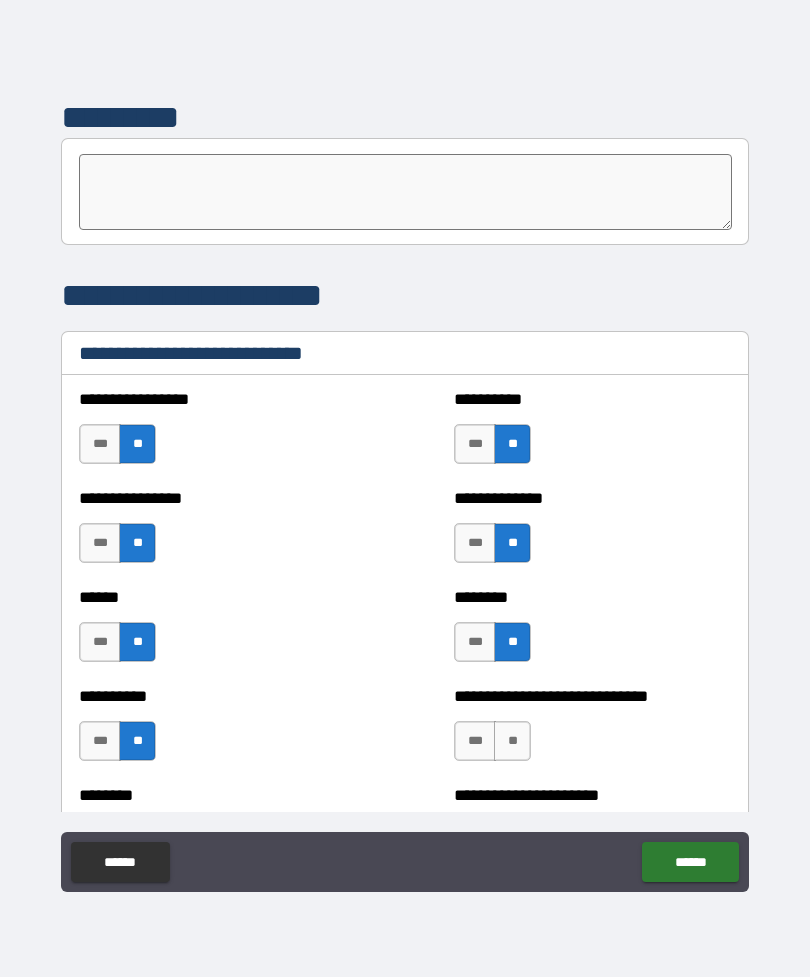 click on "**" at bounding box center (512, 741) 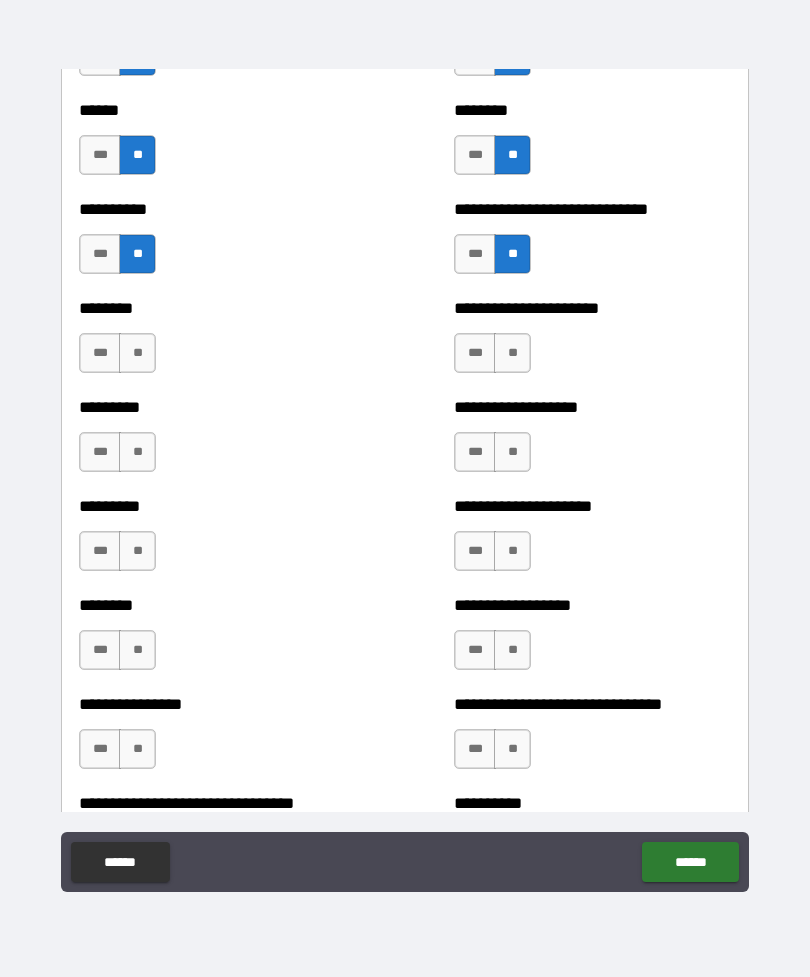 scroll, scrollTop: 7012, scrollLeft: 0, axis: vertical 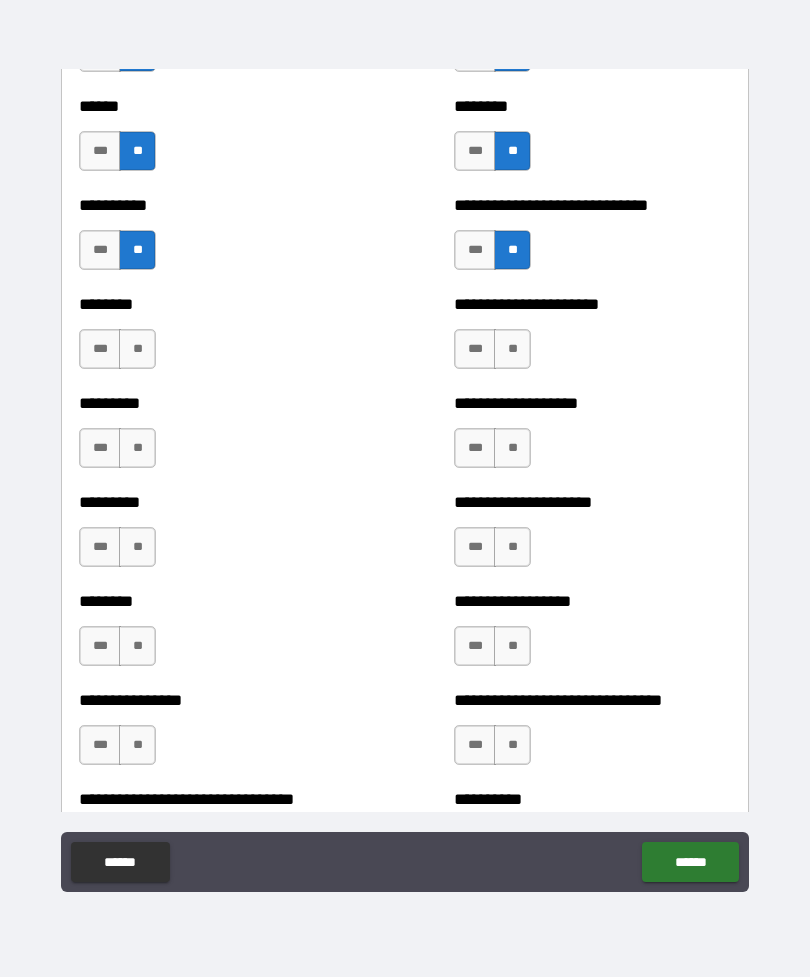 click on "**" at bounding box center (137, 349) 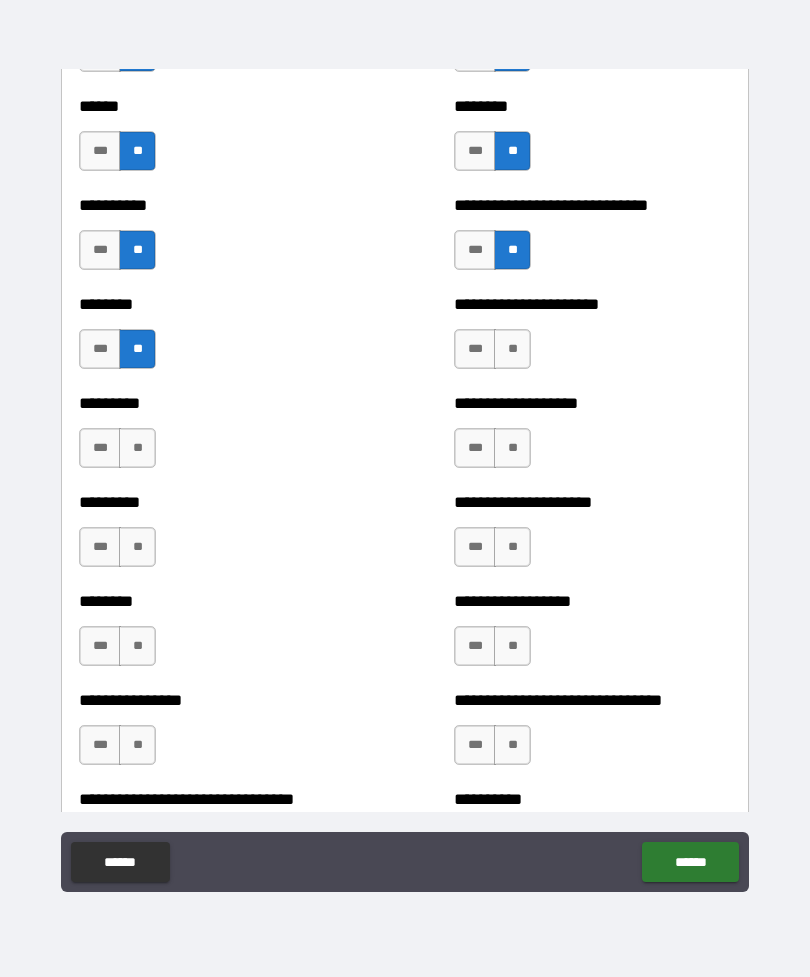 click on "**" at bounding box center (137, 448) 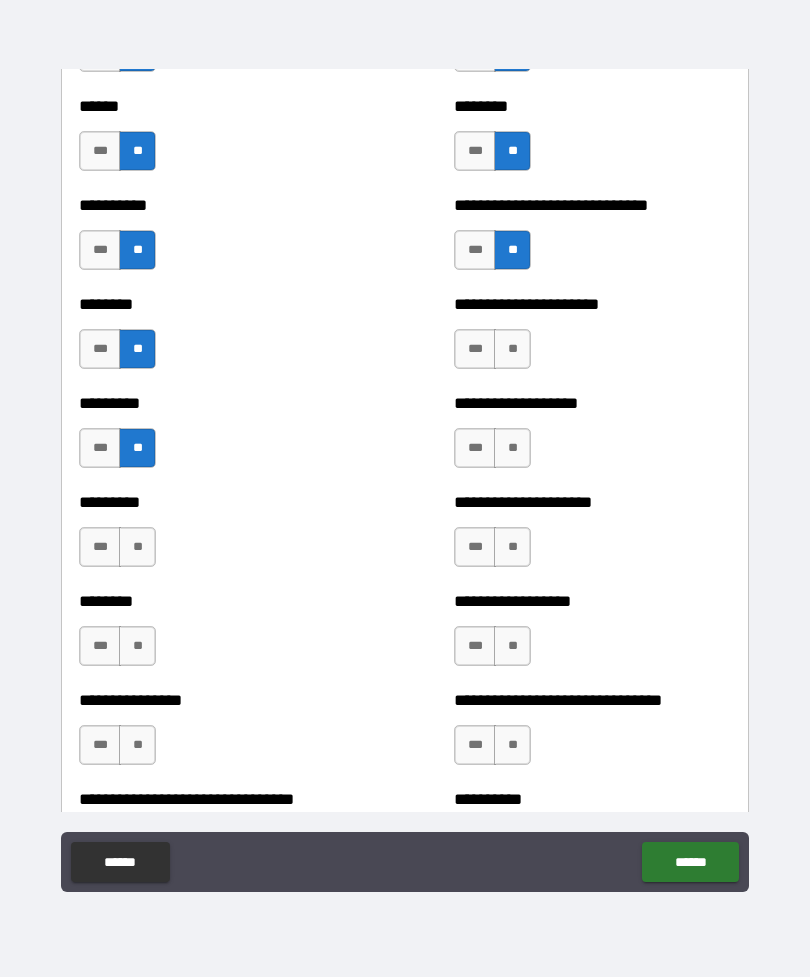 click on "**" at bounding box center [137, 547] 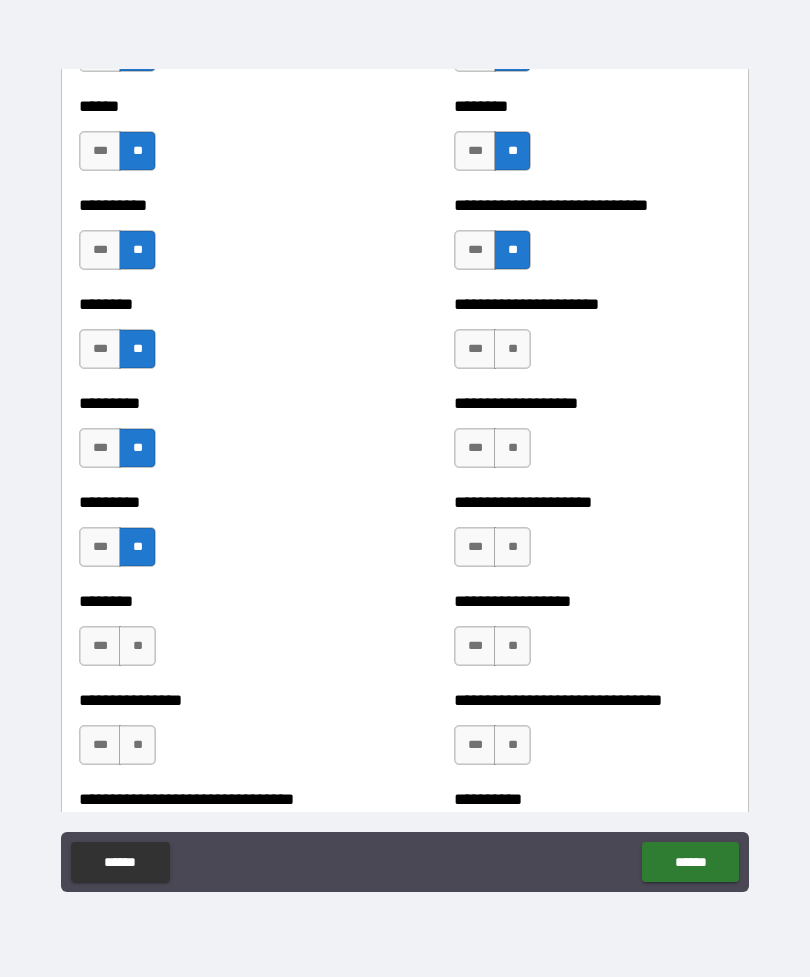 click on "**" at bounding box center [137, 646] 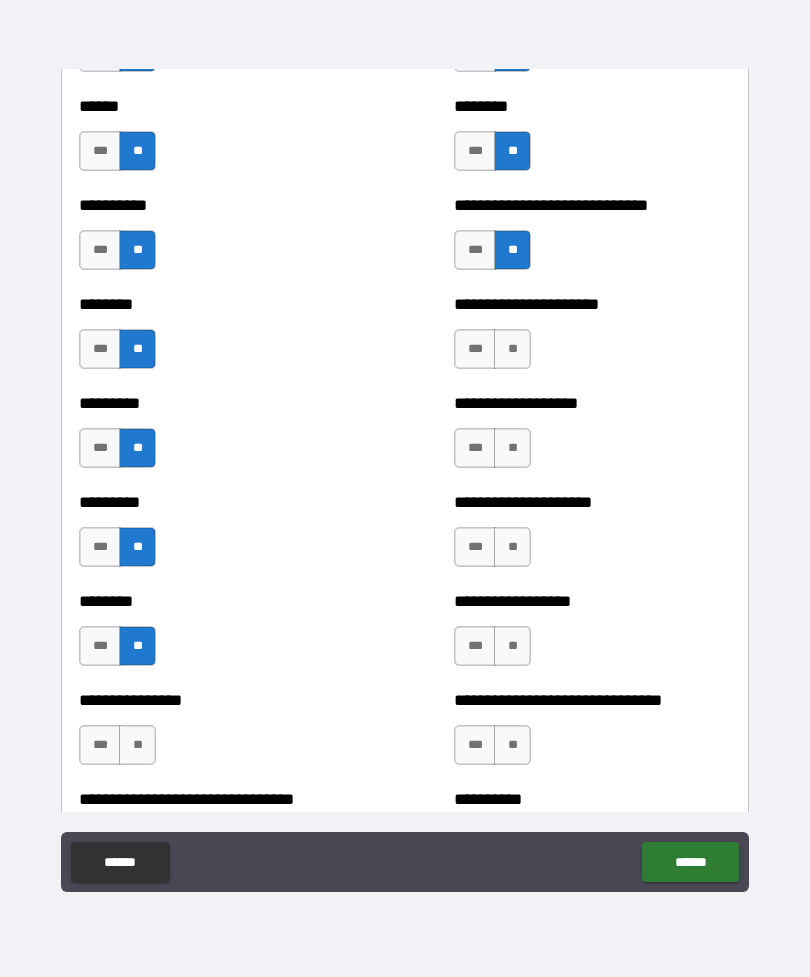 click on "**" at bounding box center (137, 745) 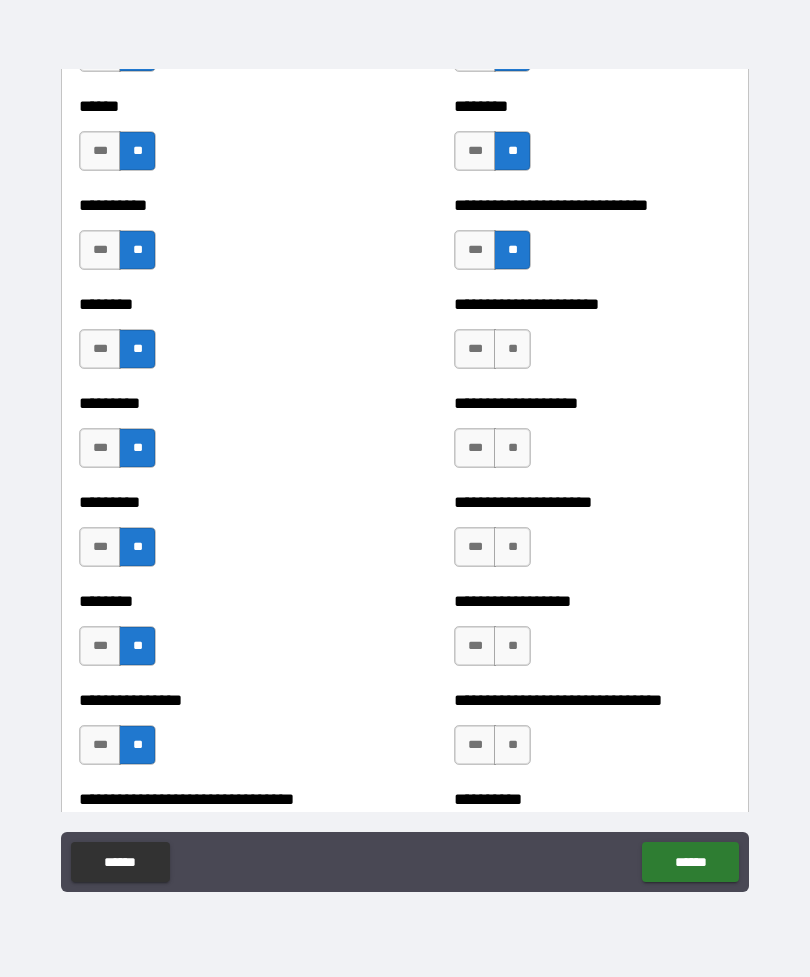 click on "**" at bounding box center [512, 349] 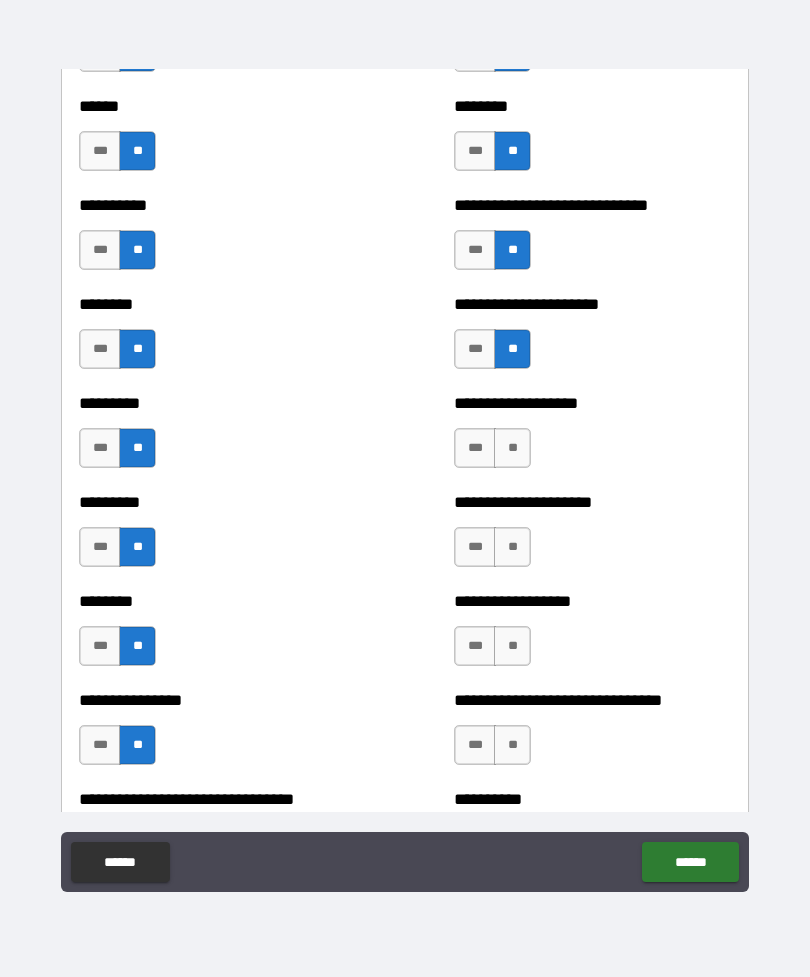 click on "**" at bounding box center [512, 448] 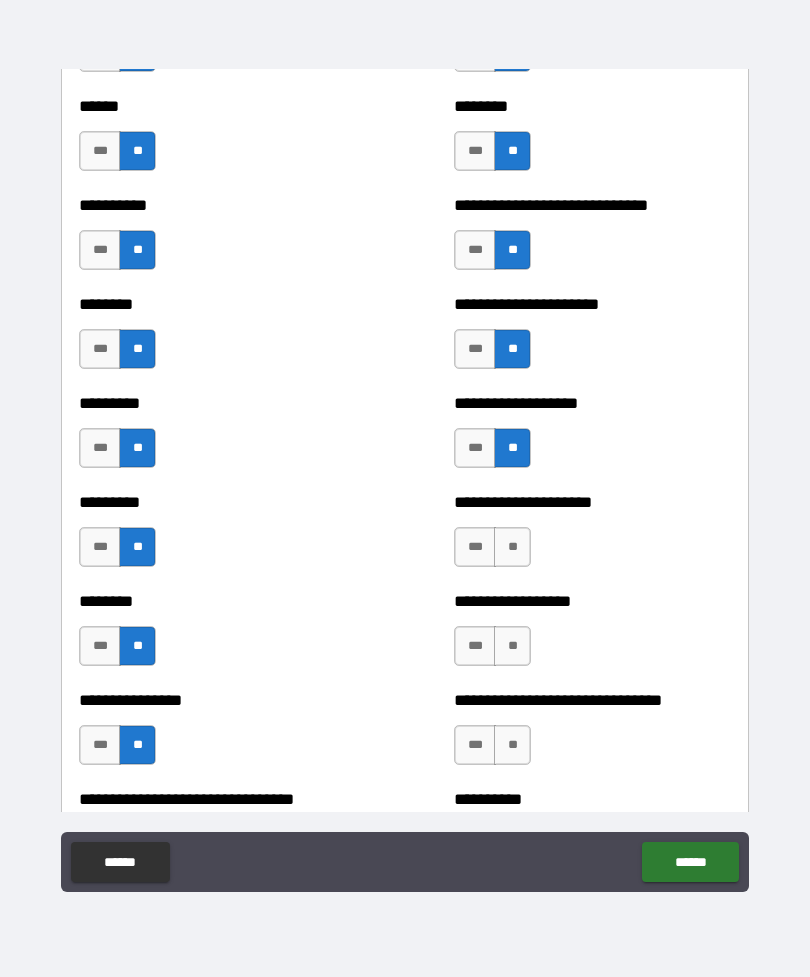 click on "**" at bounding box center [512, 547] 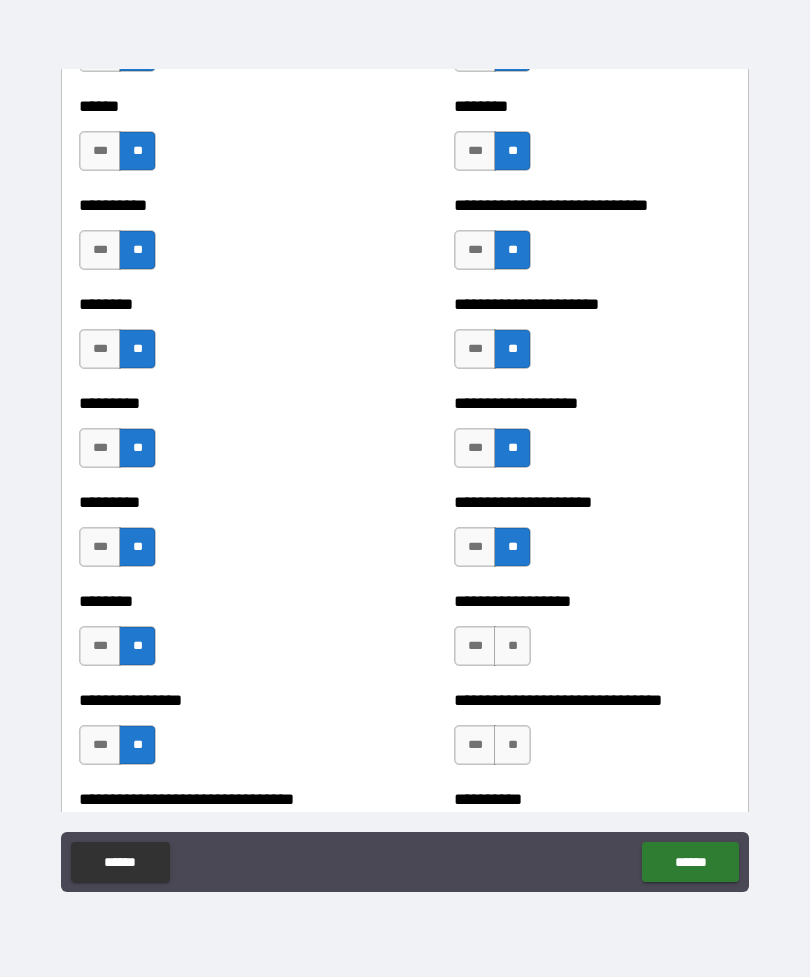 click on "**" at bounding box center (512, 646) 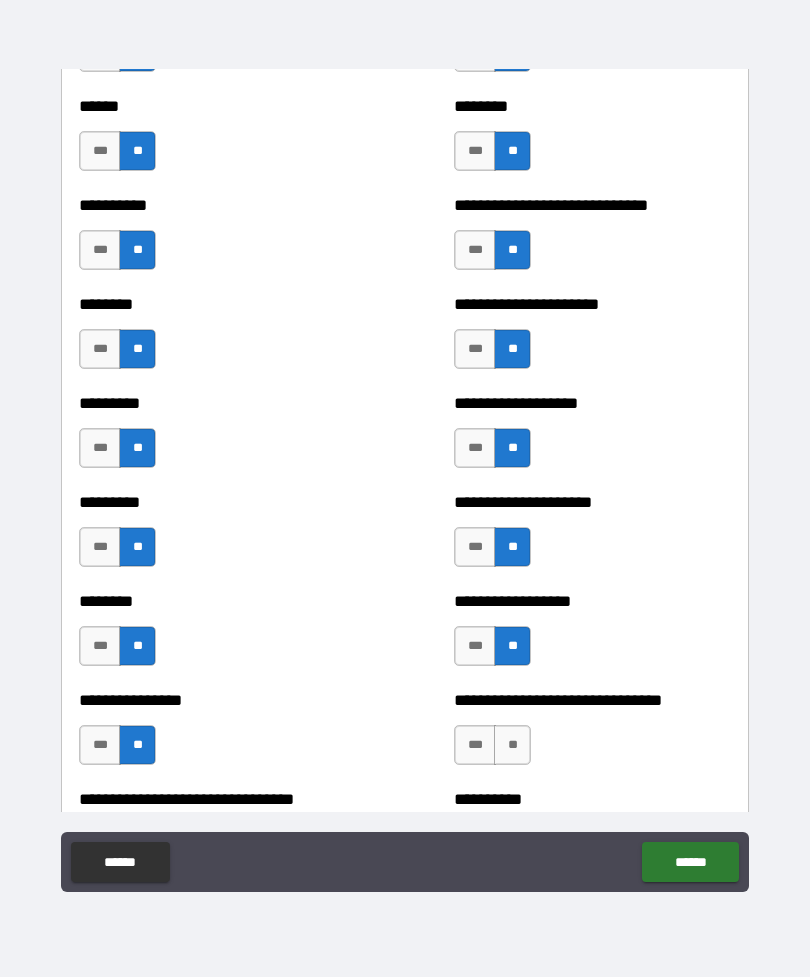 click on "**" at bounding box center [512, 745] 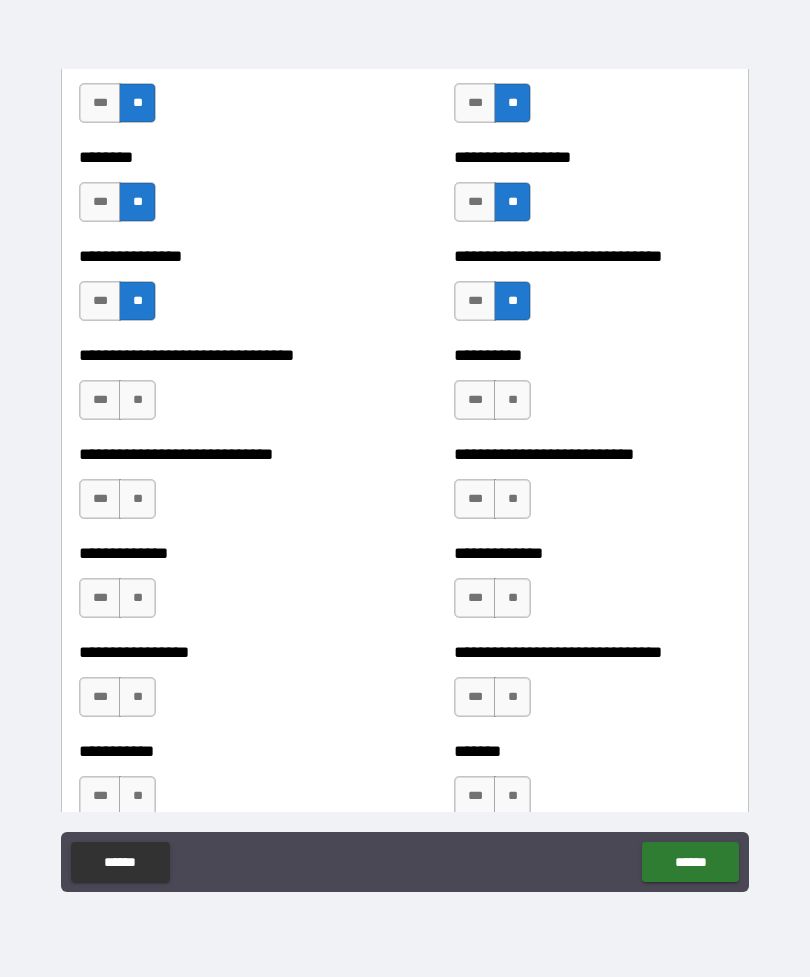 scroll, scrollTop: 7466, scrollLeft: 0, axis: vertical 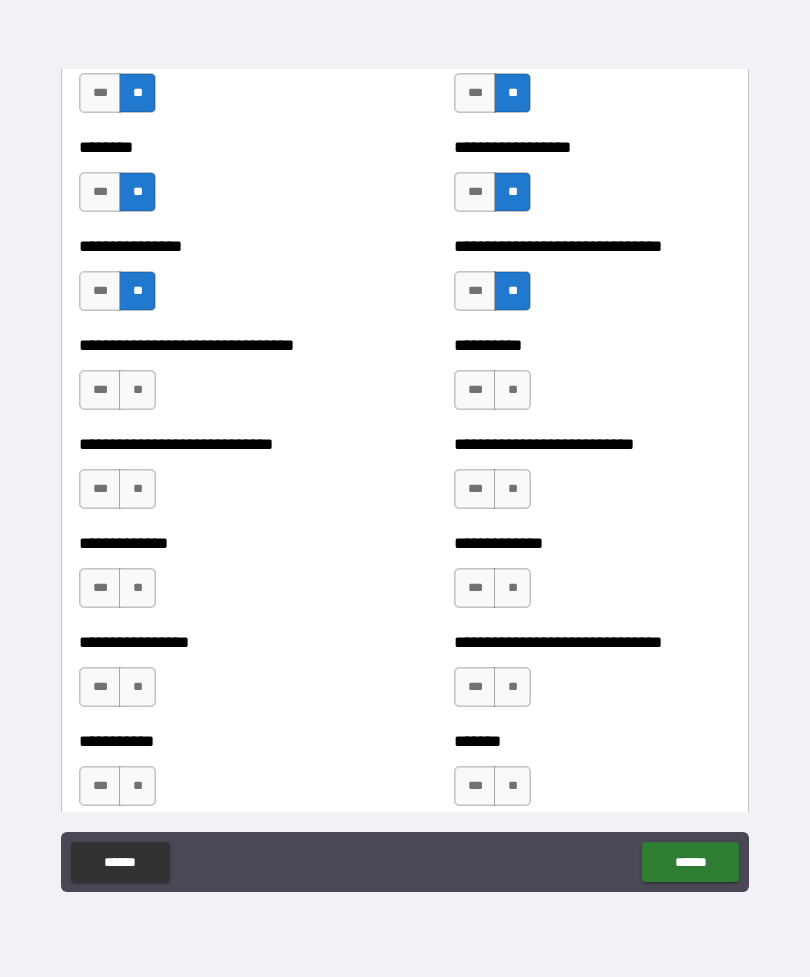 click on "**" at bounding box center [137, 390] 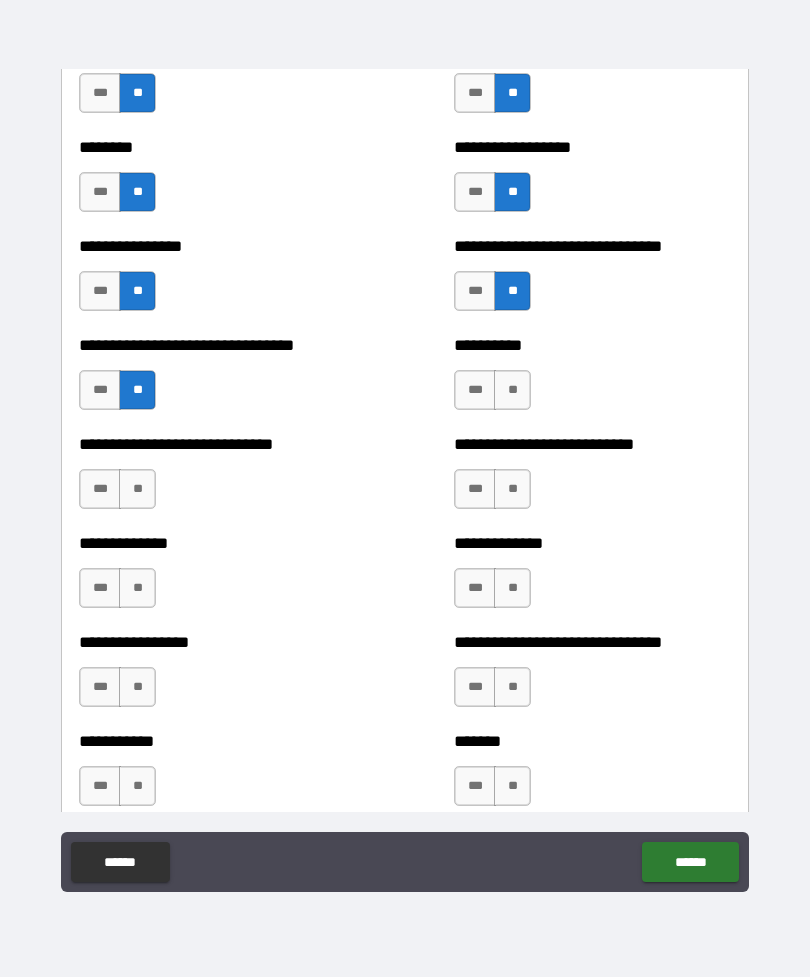 click on "**" at bounding box center [137, 489] 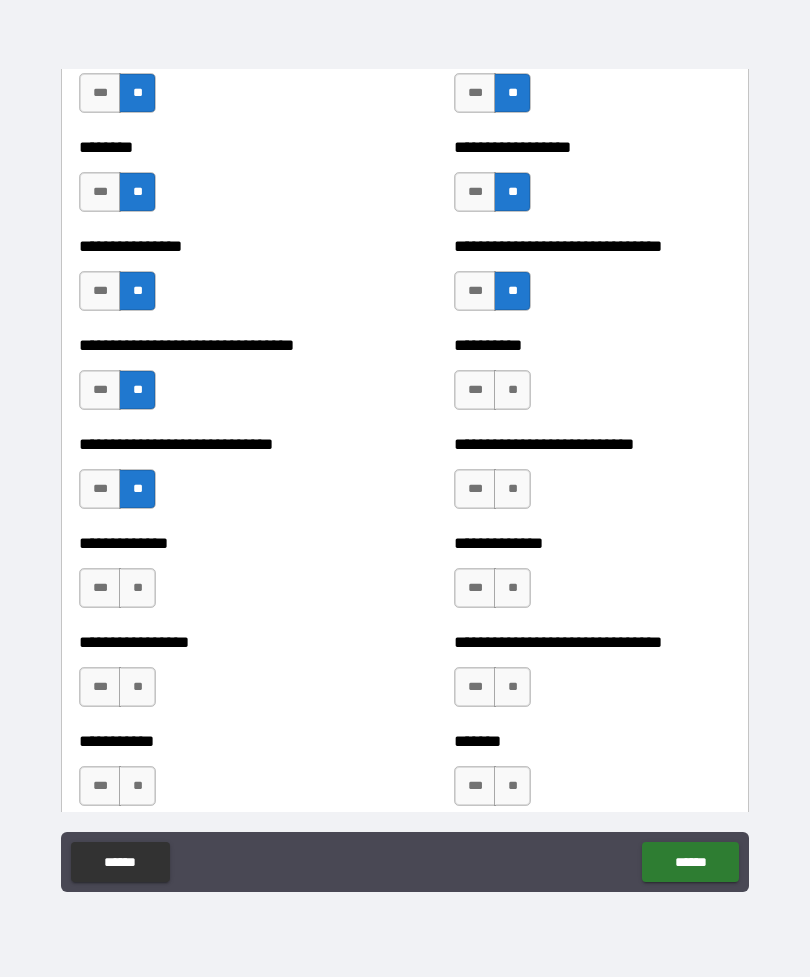 click on "**" at bounding box center [137, 588] 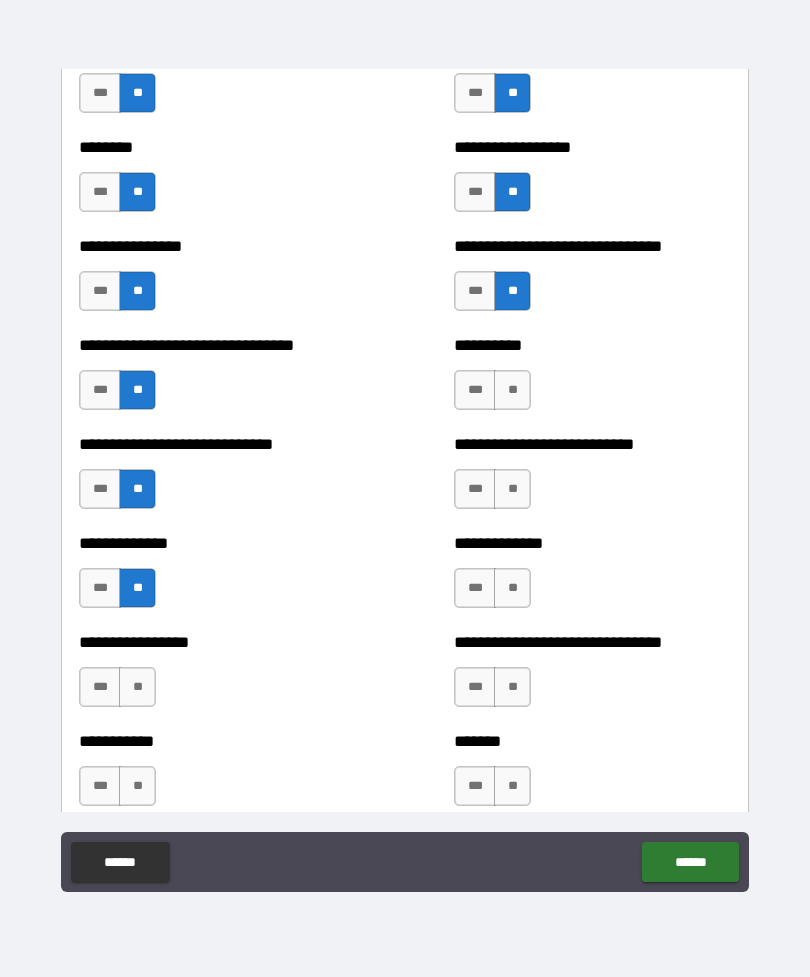 click on "**" at bounding box center [137, 687] 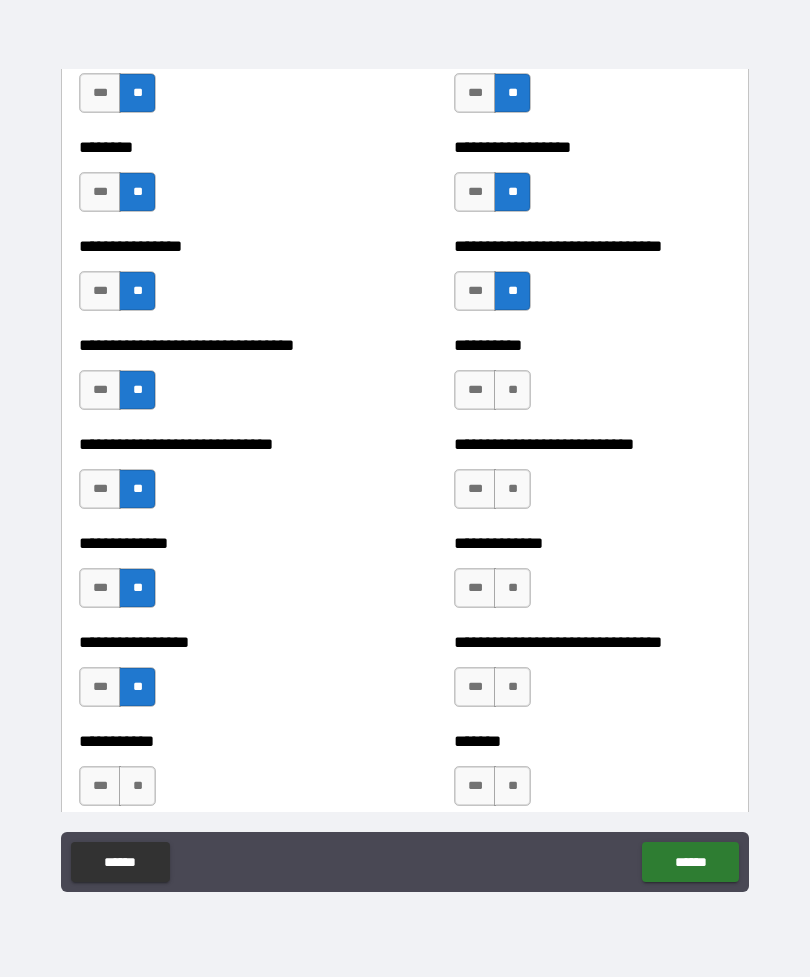 click on "**" at bounding box center (137, 786) 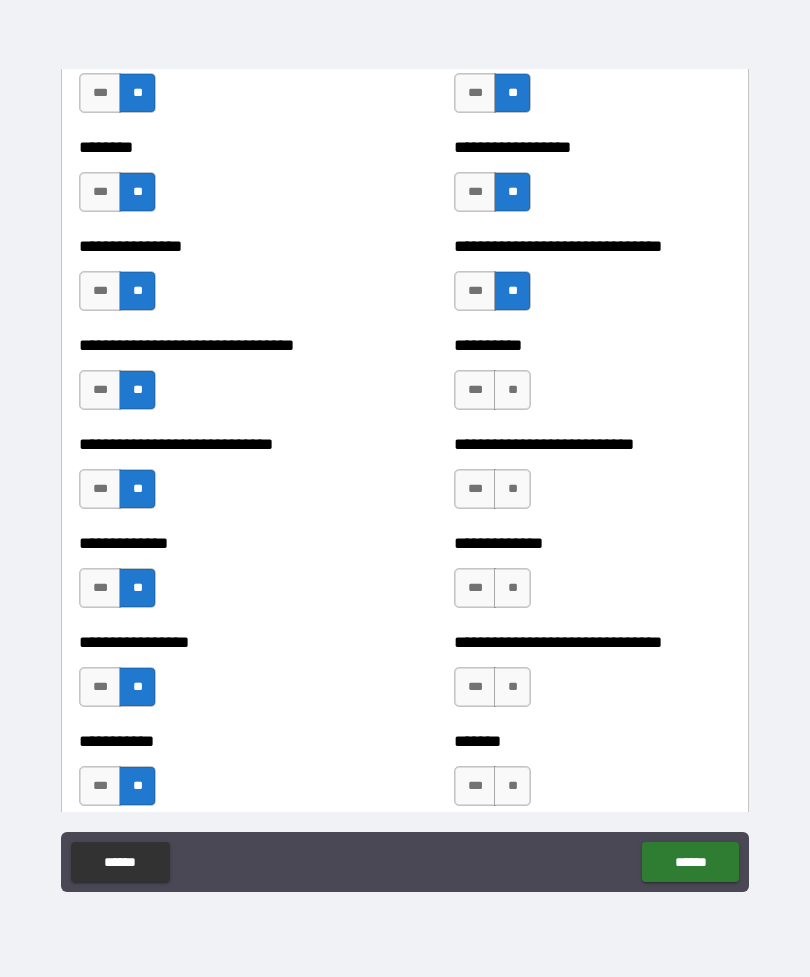 click on "**" at bounding box center (512, 390) 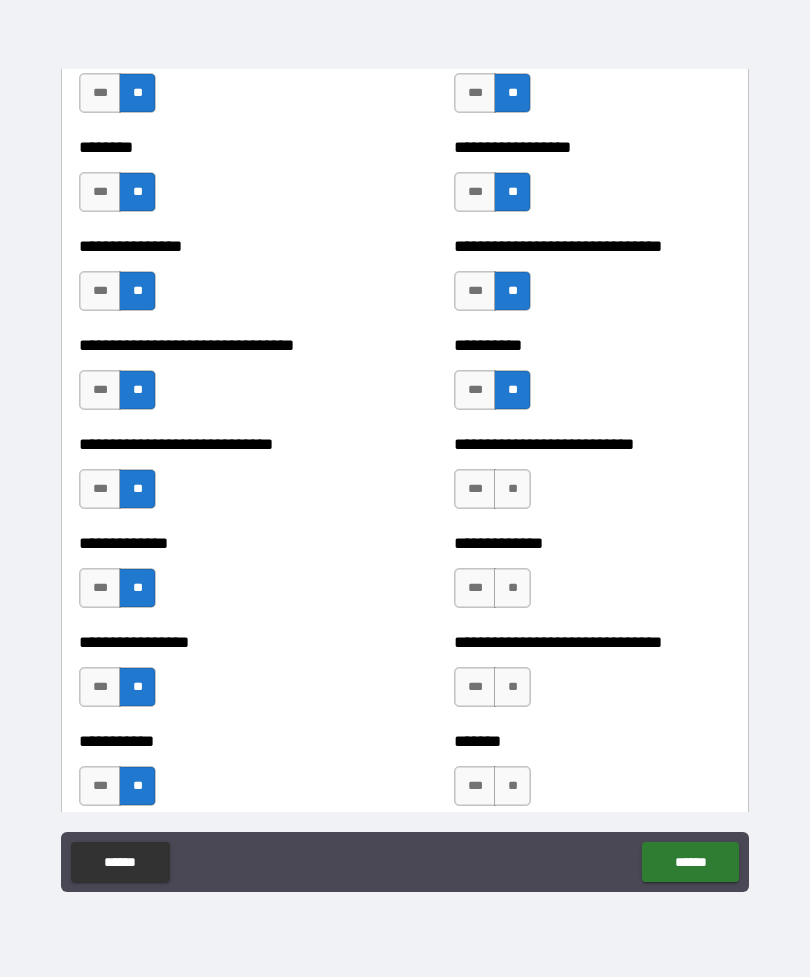 click on "**" at bounding box center (512, 489) 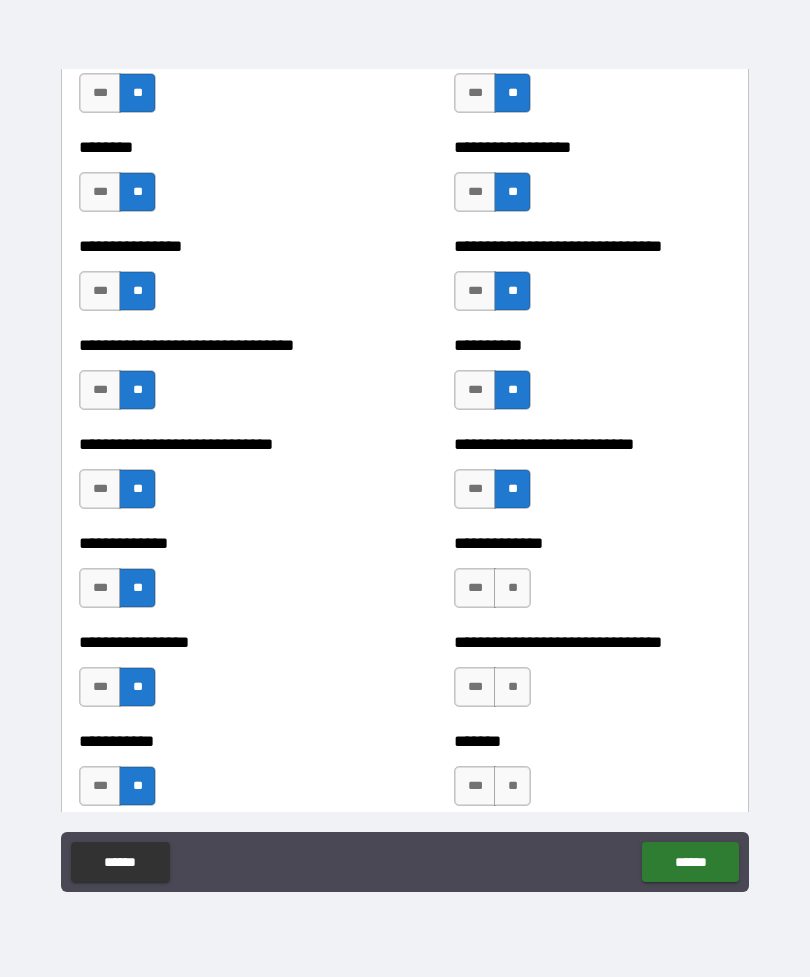 click on "**" at bounding box center [512, 588] 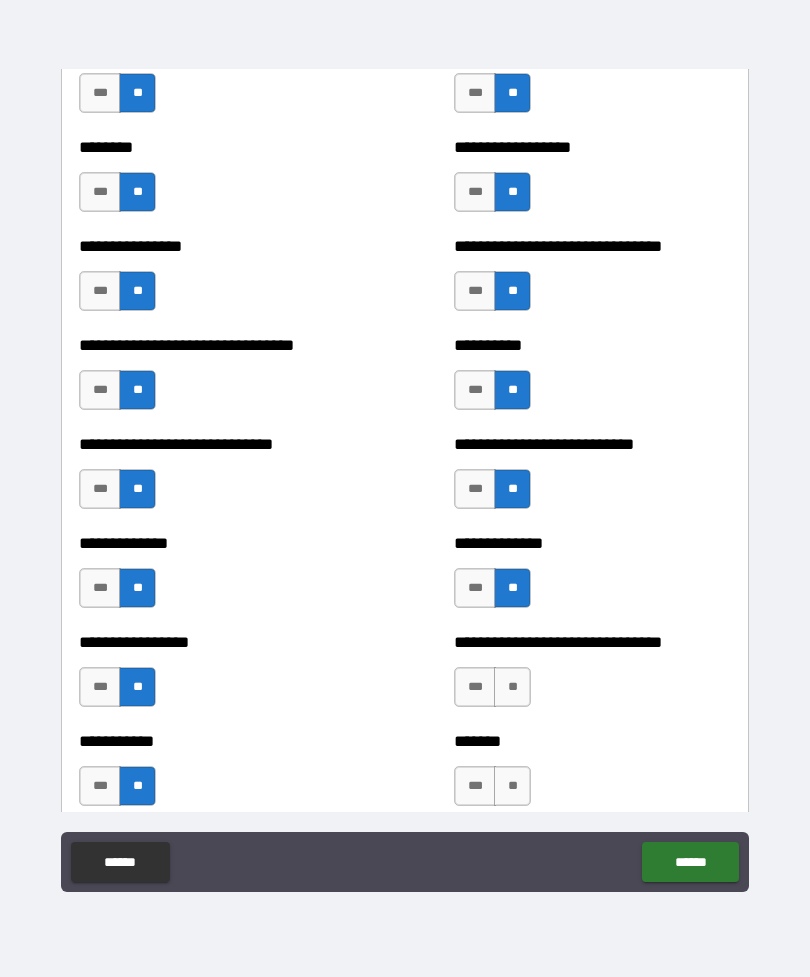 click on "**" at bounding box center (512, 687) 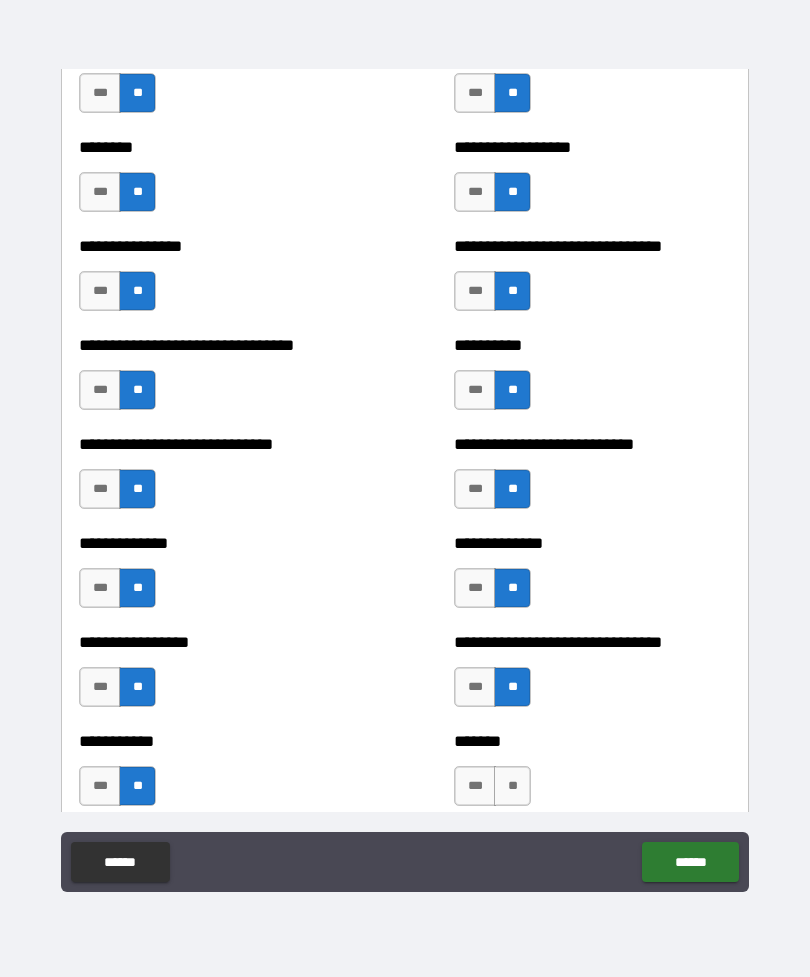 click on "**" at bounding box center (512, 786) 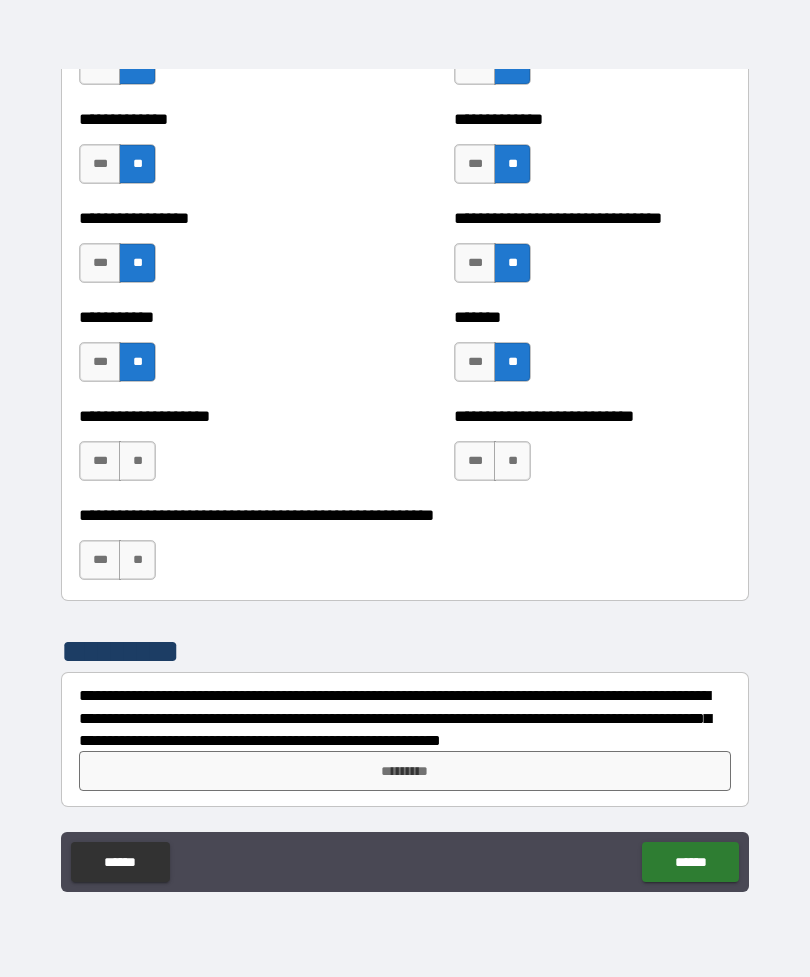 scroll, scrollTop: 7890, scrollLeft: 0, axis: vertical 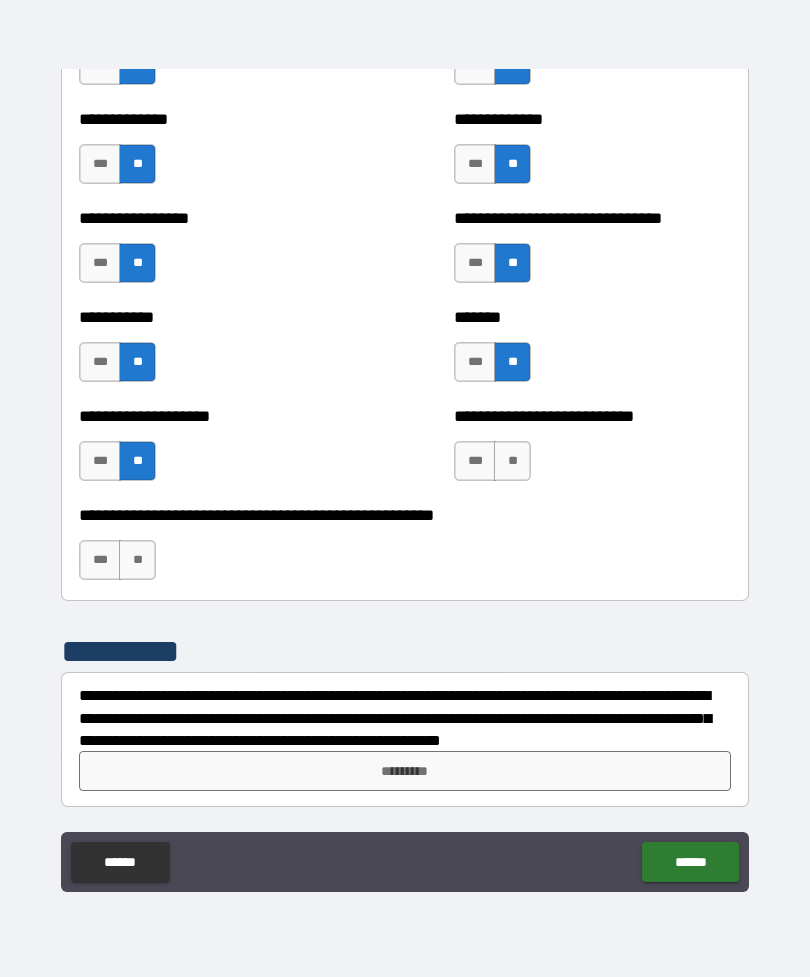click on "**" at bounding box center [512, 461] 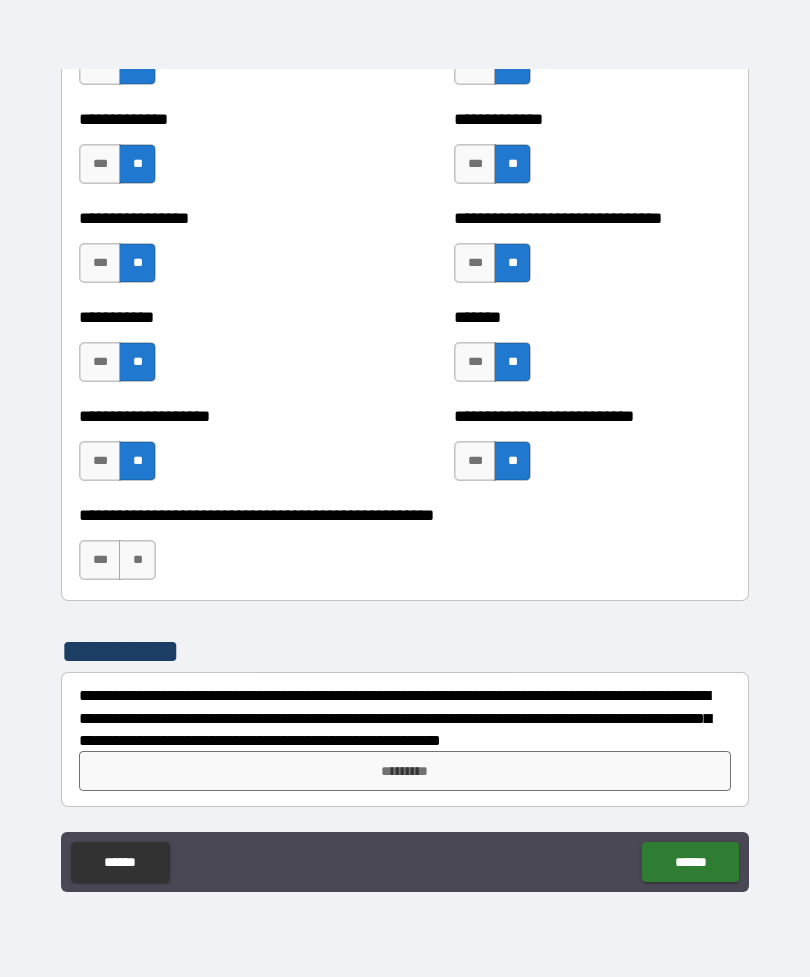 click on "**" at bounding box center [137, 560] 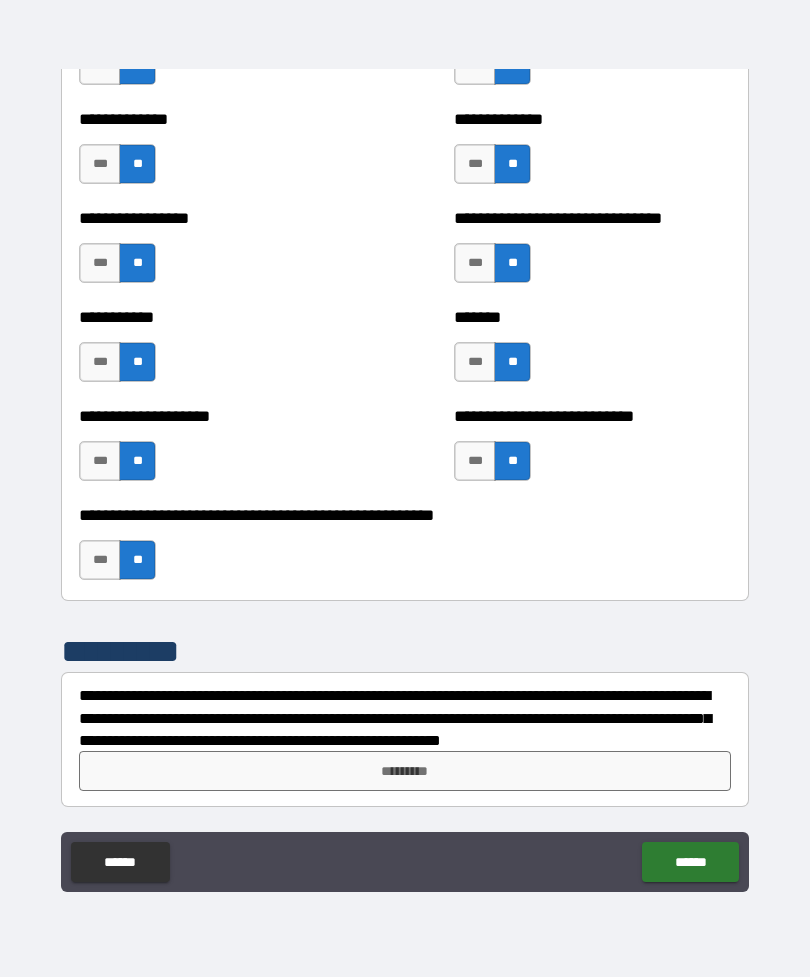 click on "***" at bounding box center [100, 560] 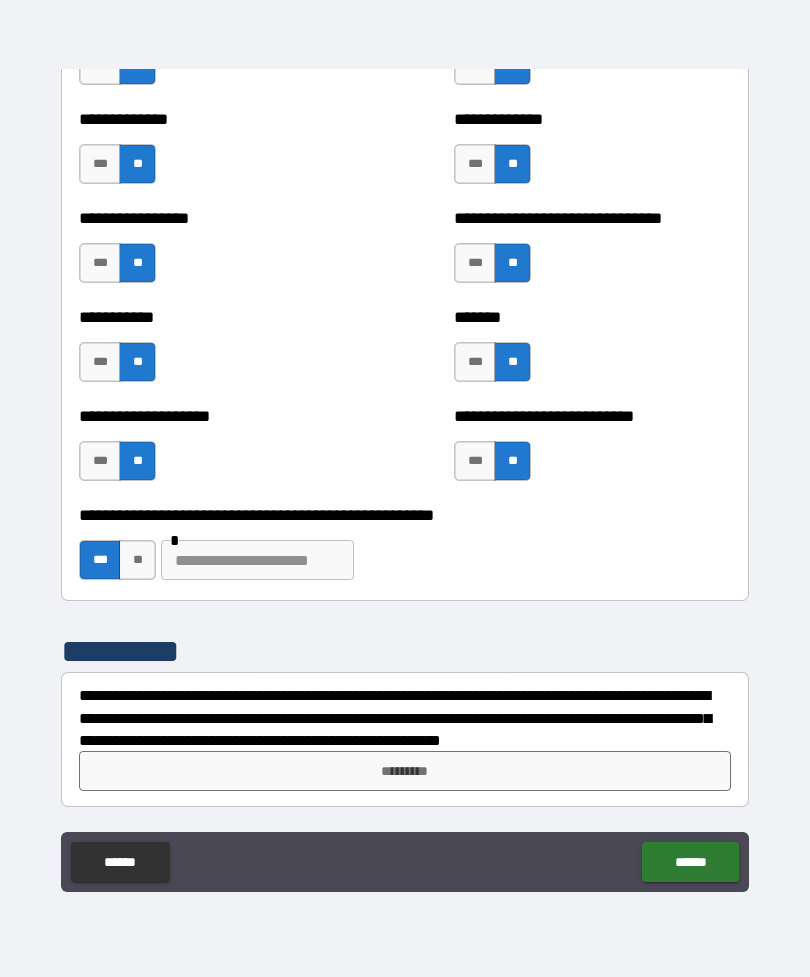click at bounding box center (257, 560) 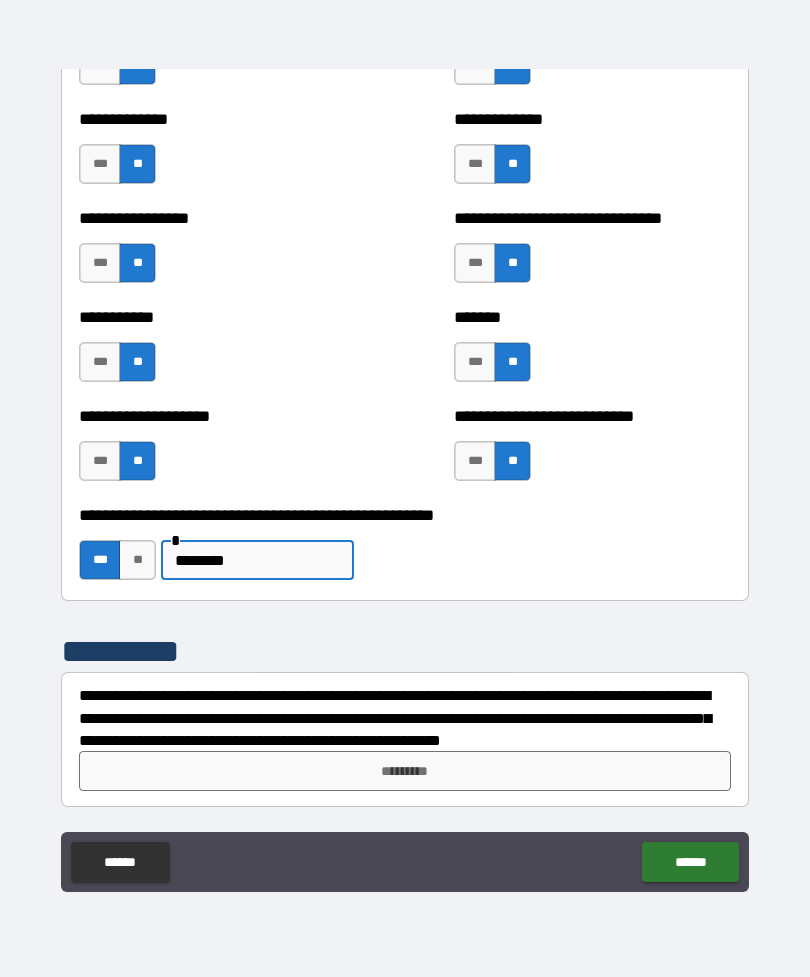 type on "*******" 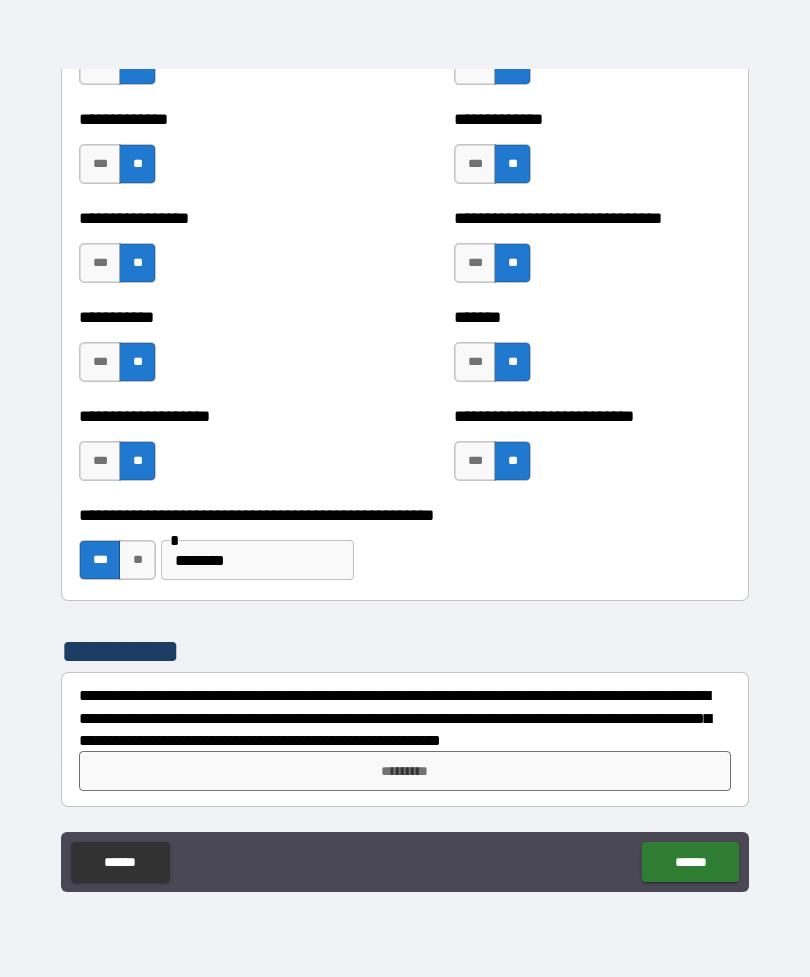 click on "*********" at bounding box center (405, 771) 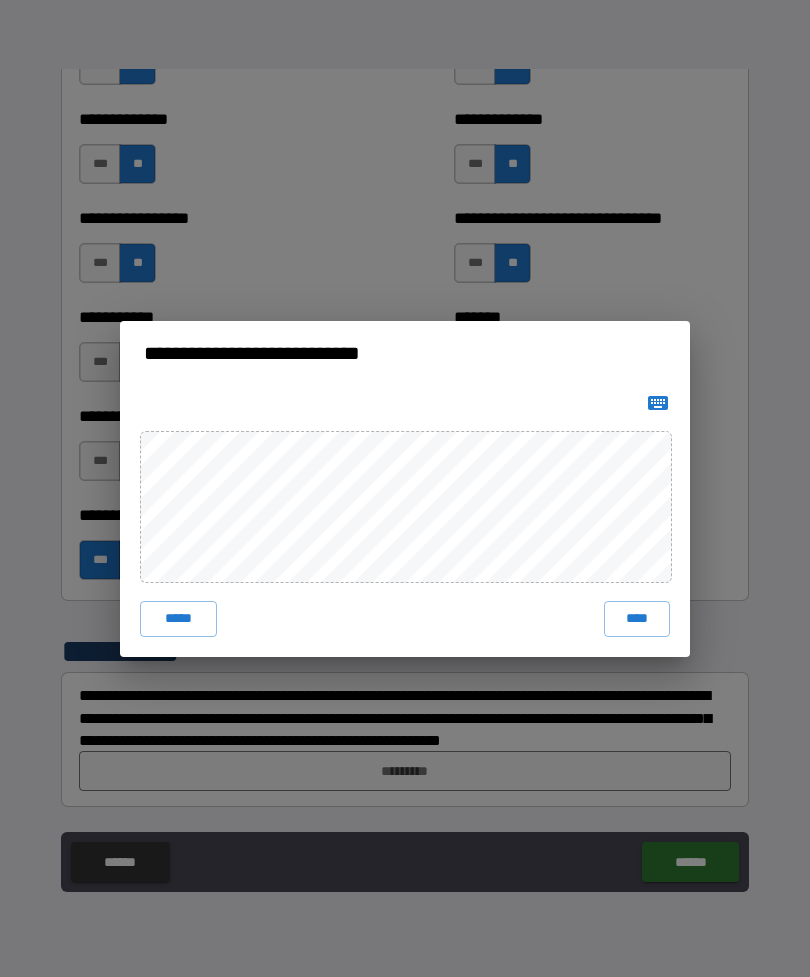 click on "****" at bounding box center (637, 619) 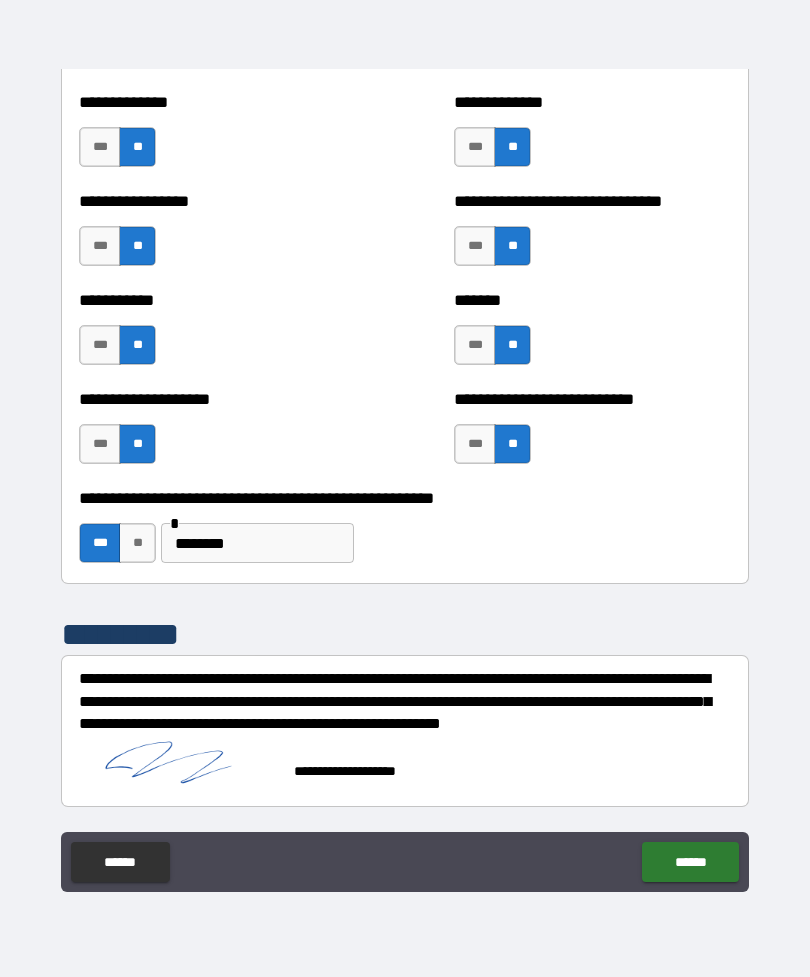 scroll, scrollTop: 7907, scrollLeft: 0, axis: vertical 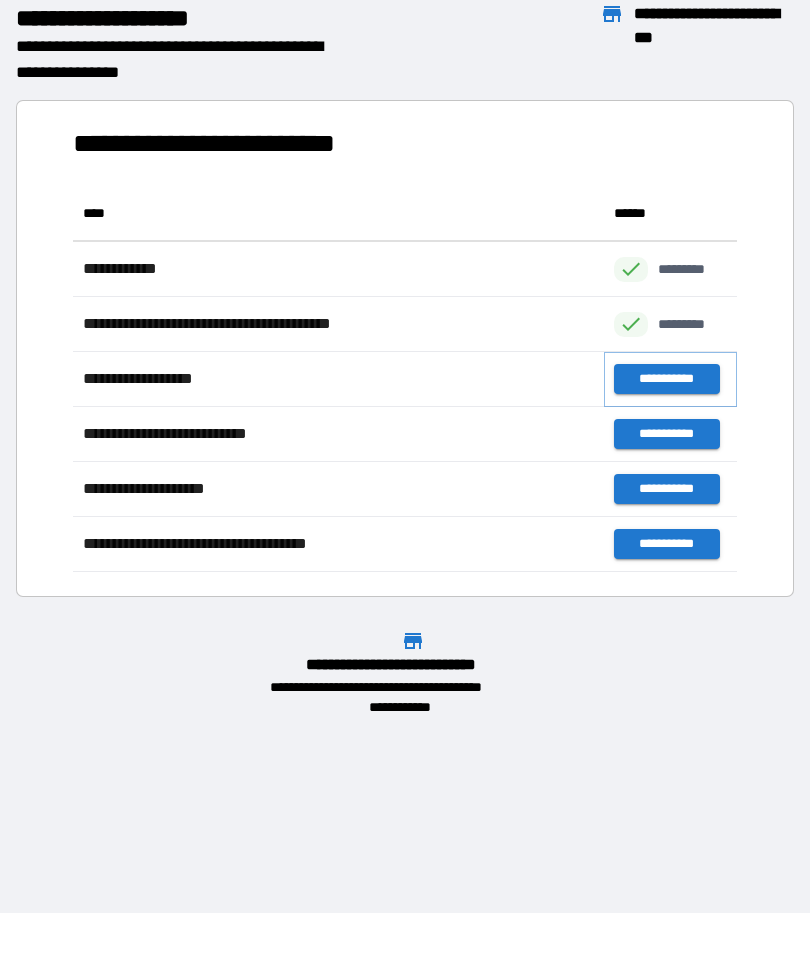 click on "**********" at bounding box center (666, 379) 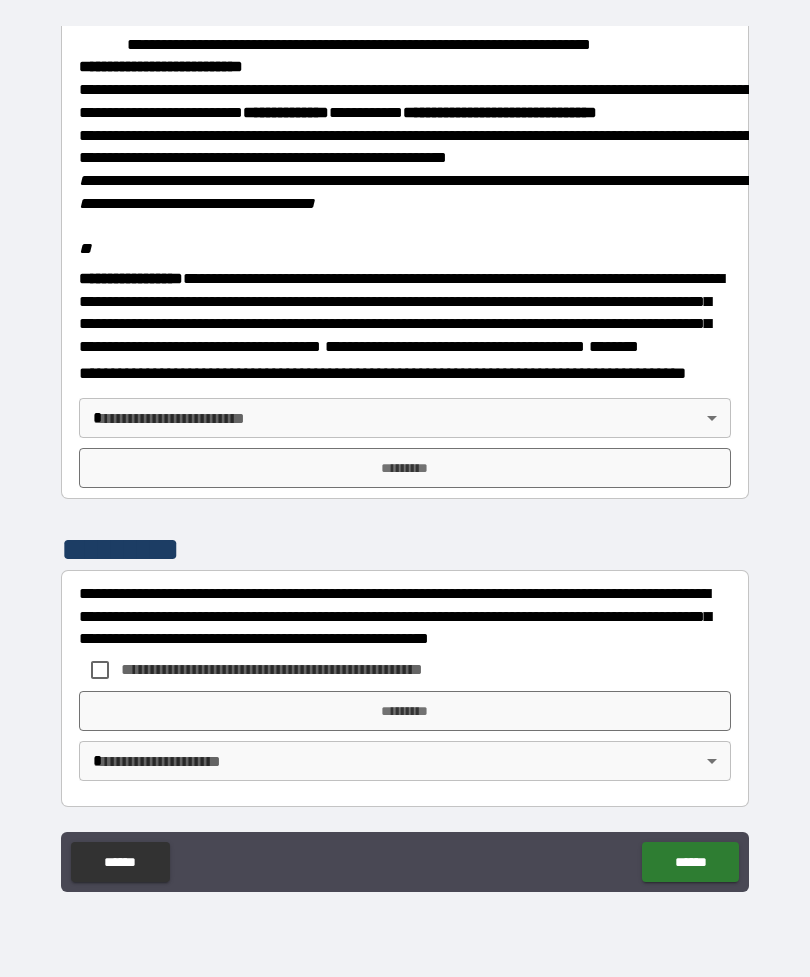 scroll, scrollTop: 2323, scrollLeft: 0, axis: vertical 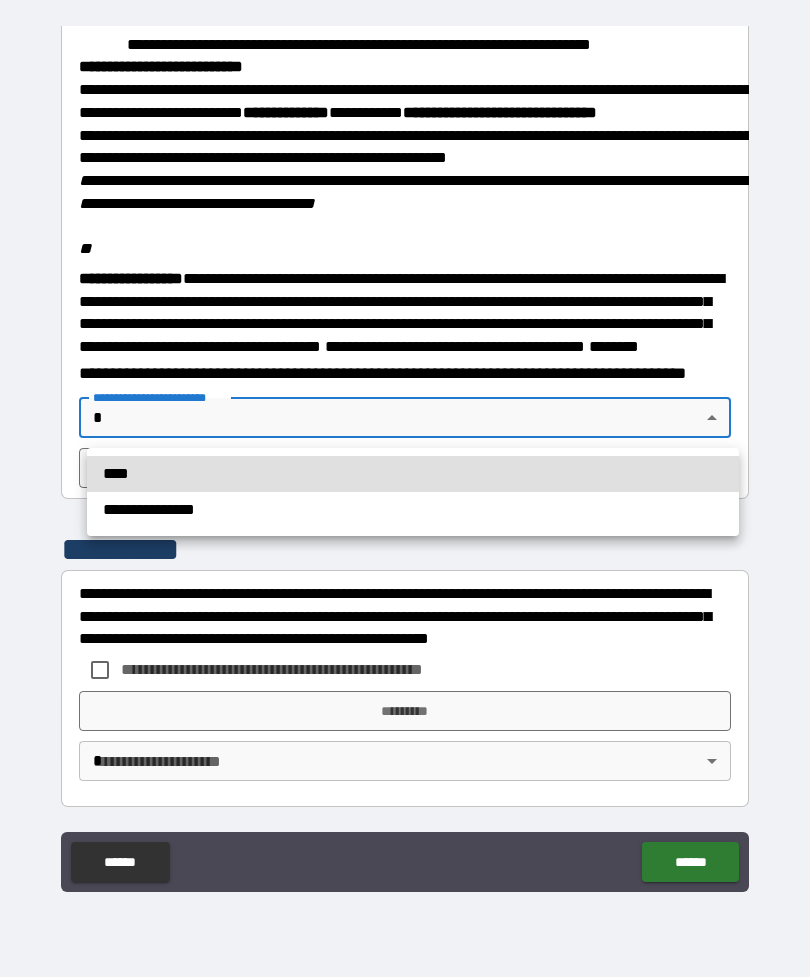 click on "**********" at bounding box center (413, 510) 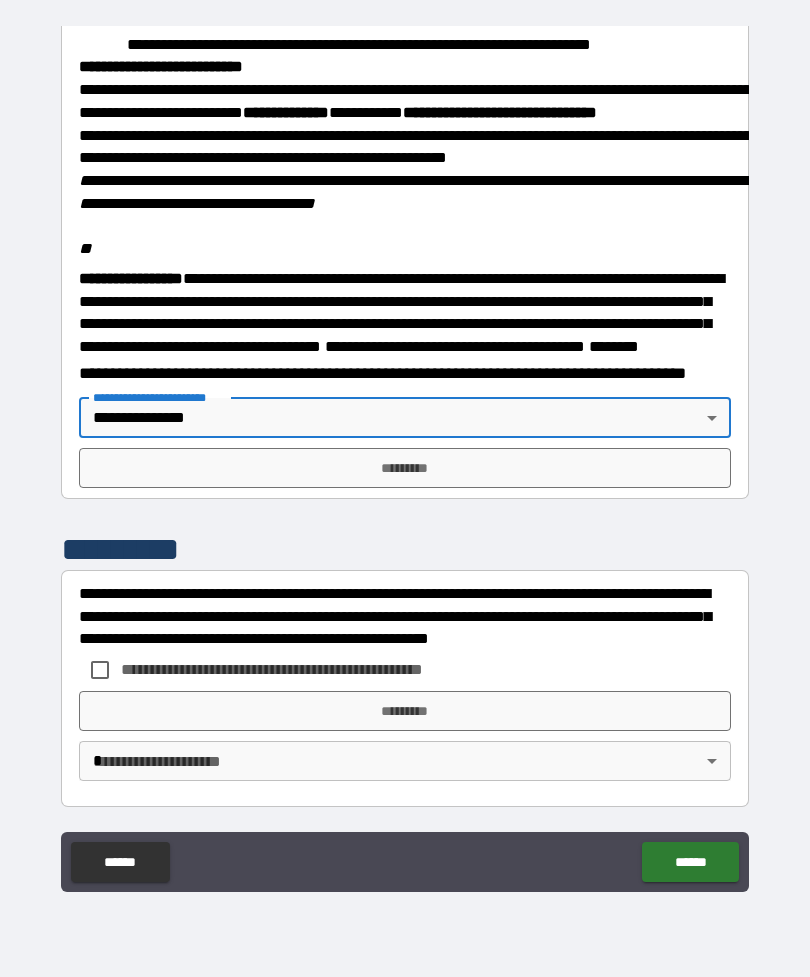 click on "*********" at bounding box center (405, 468) 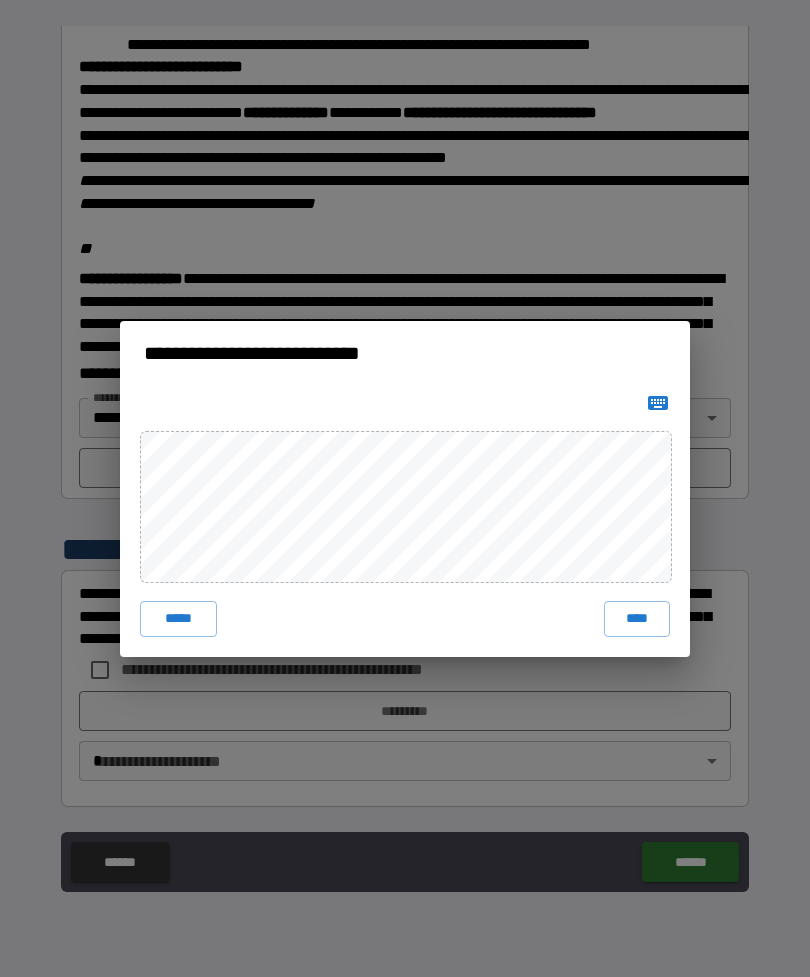 click on "****" at bounding box center [637, 619] 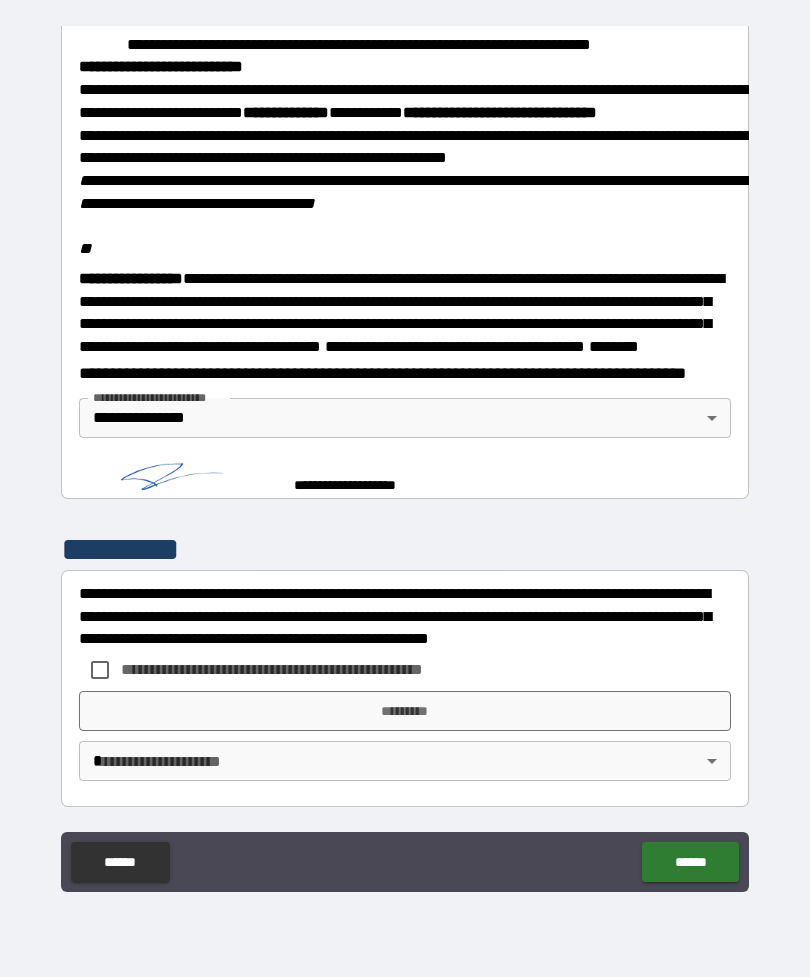 scroll, scrollTop: 2313, scrollLeft: 0, axis: vertical 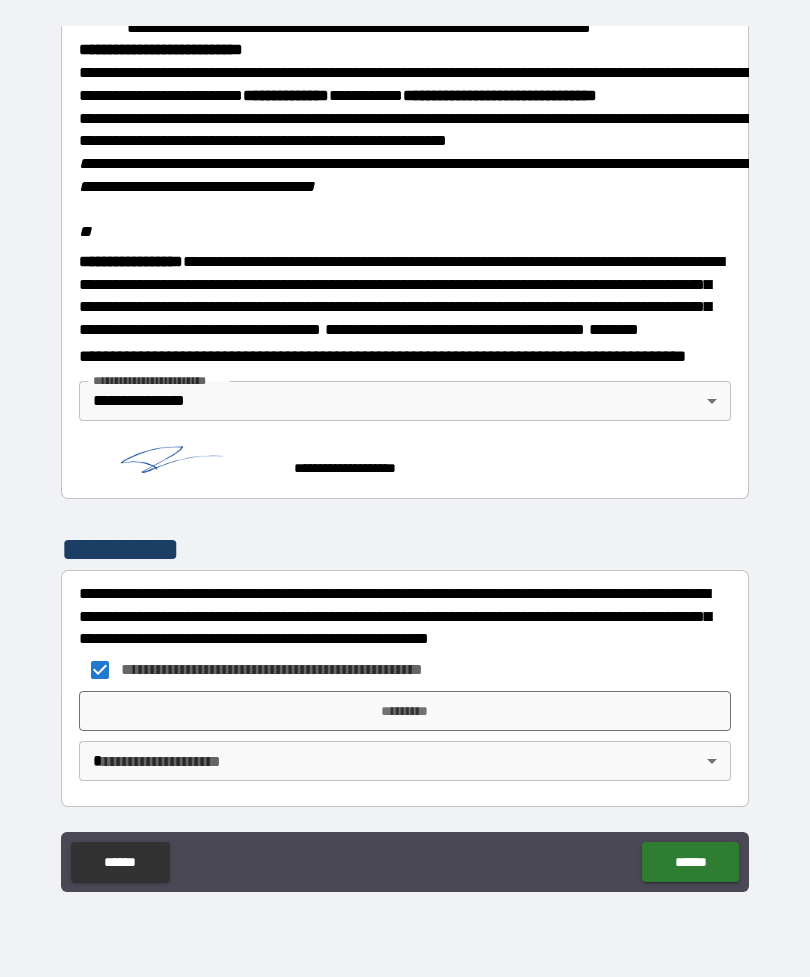 click on "*********" at bounding box center (405, 711) 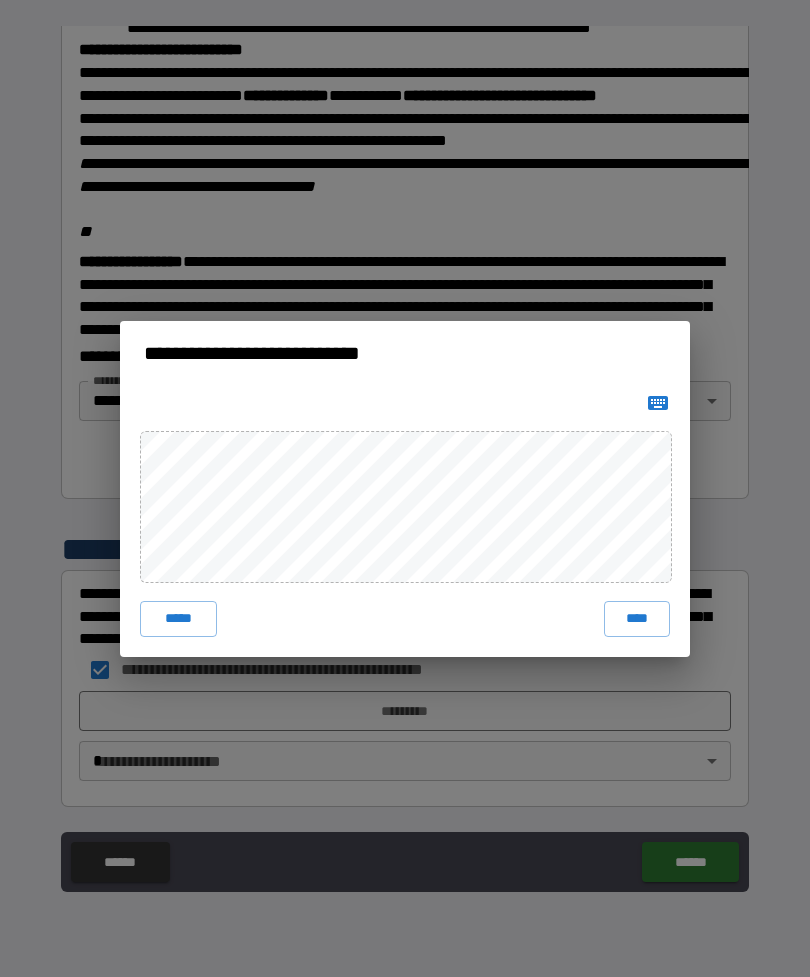 click on "****" at bounding box center [637, 619] 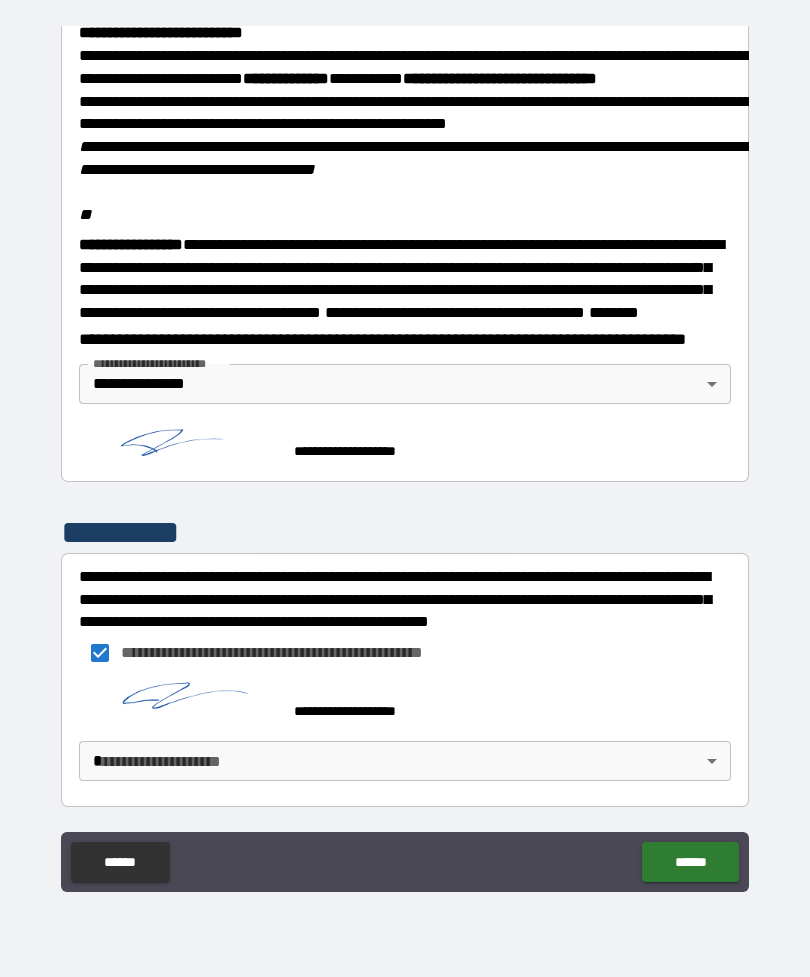 click on "**********" at bounding box center [405, 456] 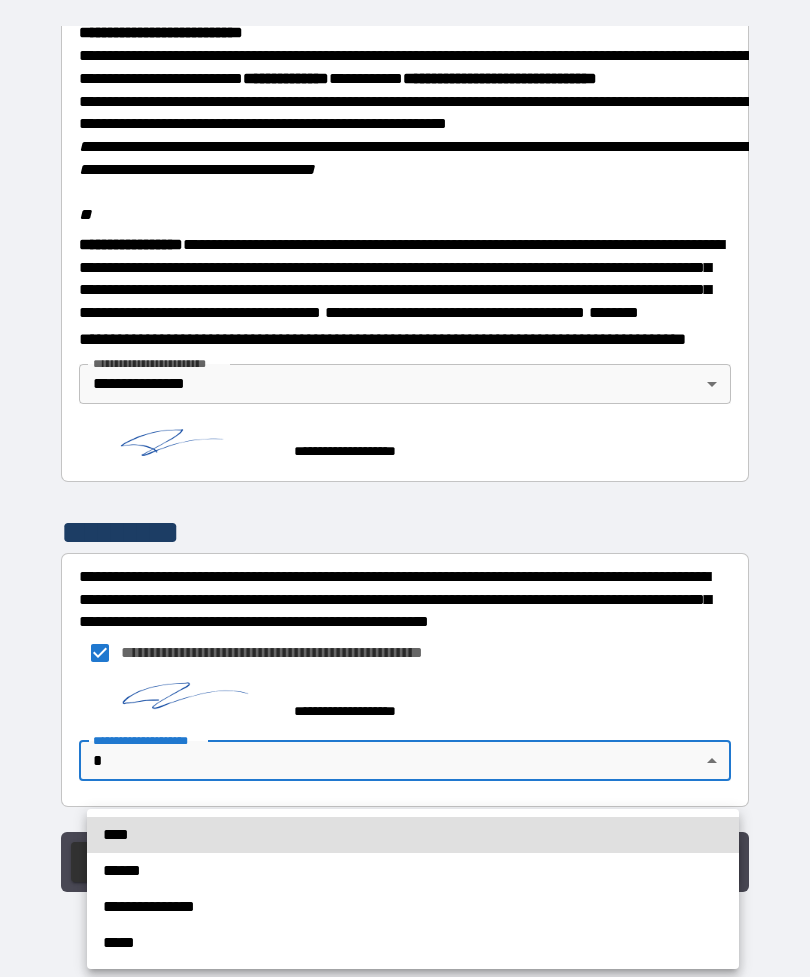 click on "**********" at bounding box center [413, 907] 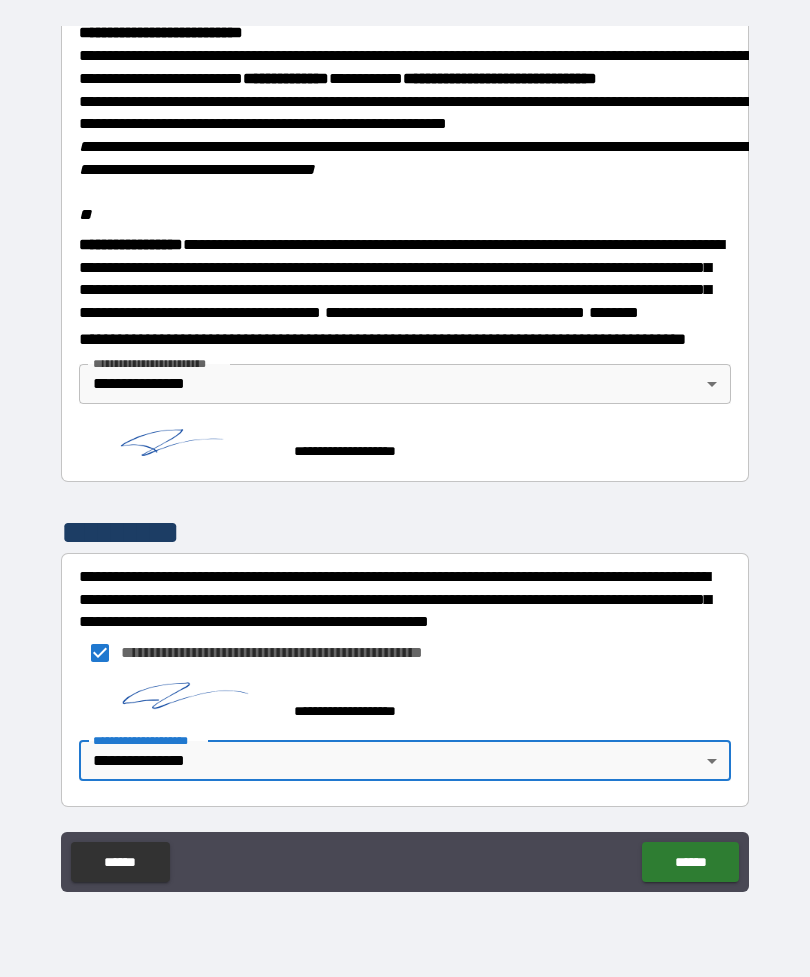 scroll, scrollTop: 2326, scrollLeft: 0, axis: vertical 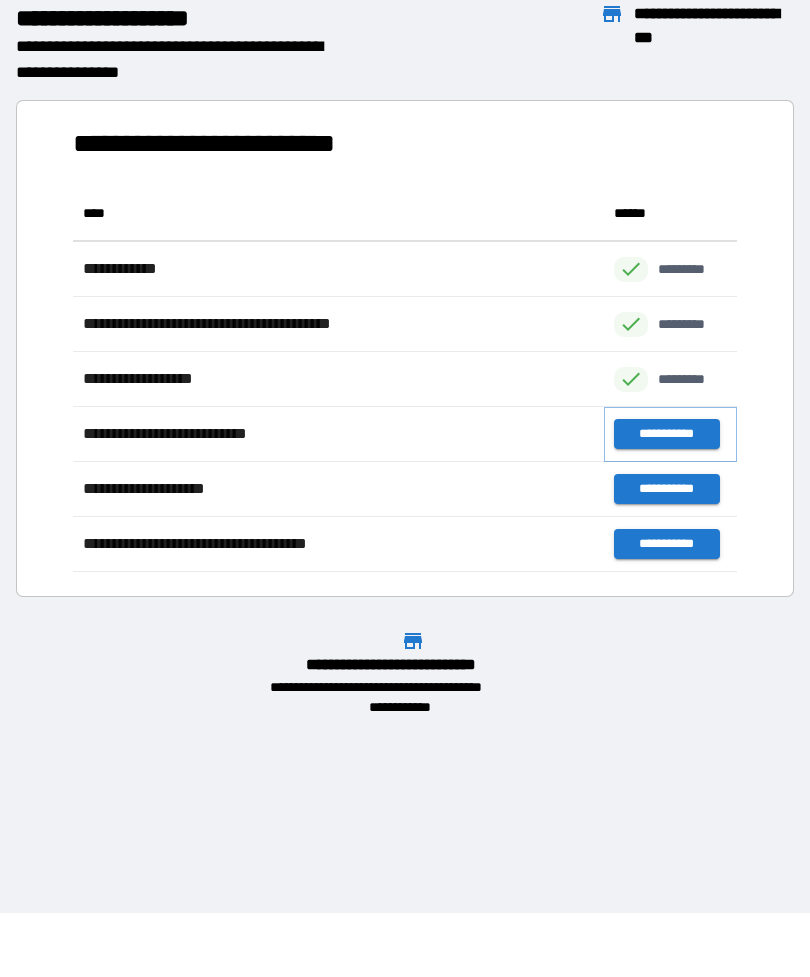 click on "**********" at bounding box center (666, 434) 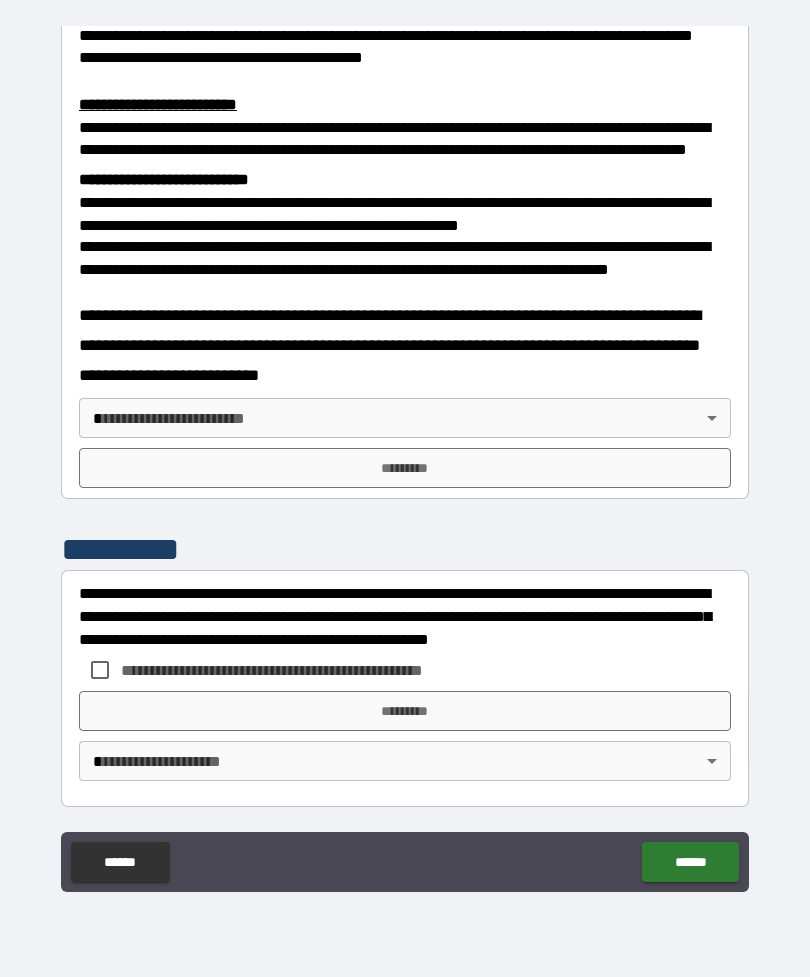 scroll, scrollTop: 660, scrollLeft: 0, axis: vertical 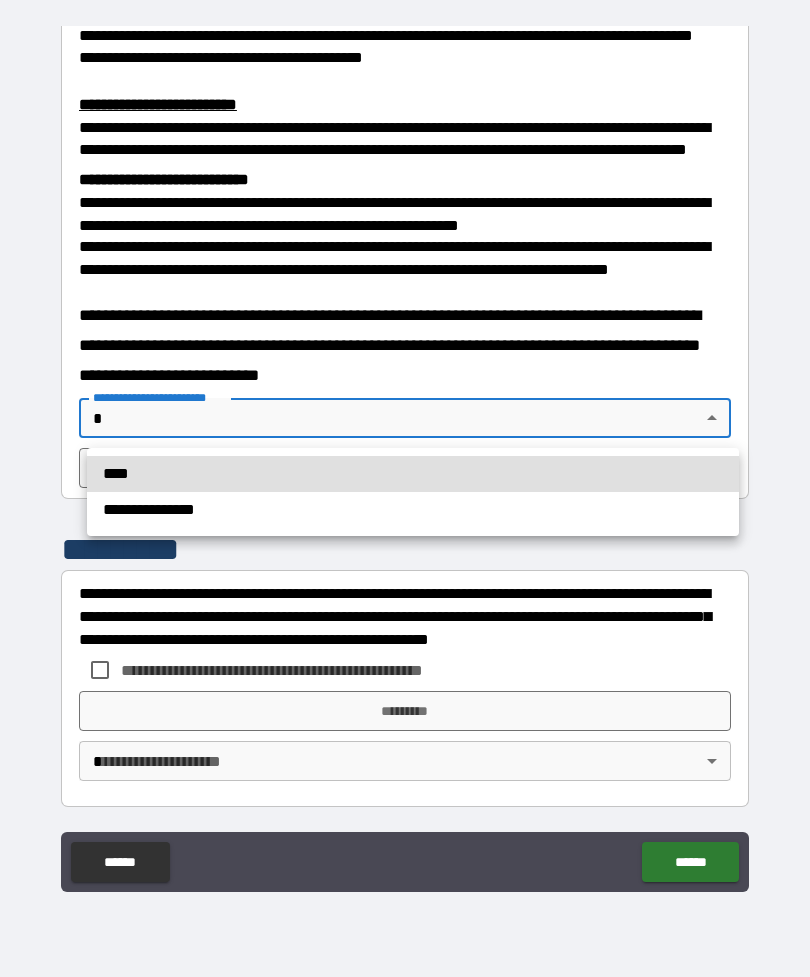 click on "**********" at bounding box center [413, 510] 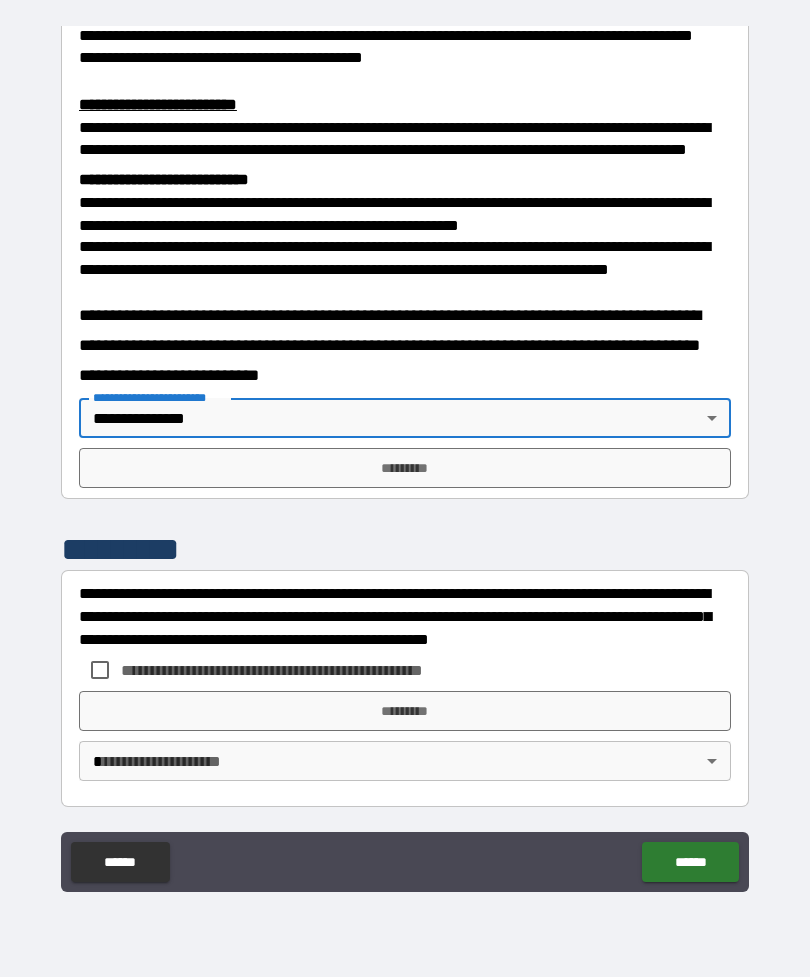 click on "*********" at bounding box center (405, 468) 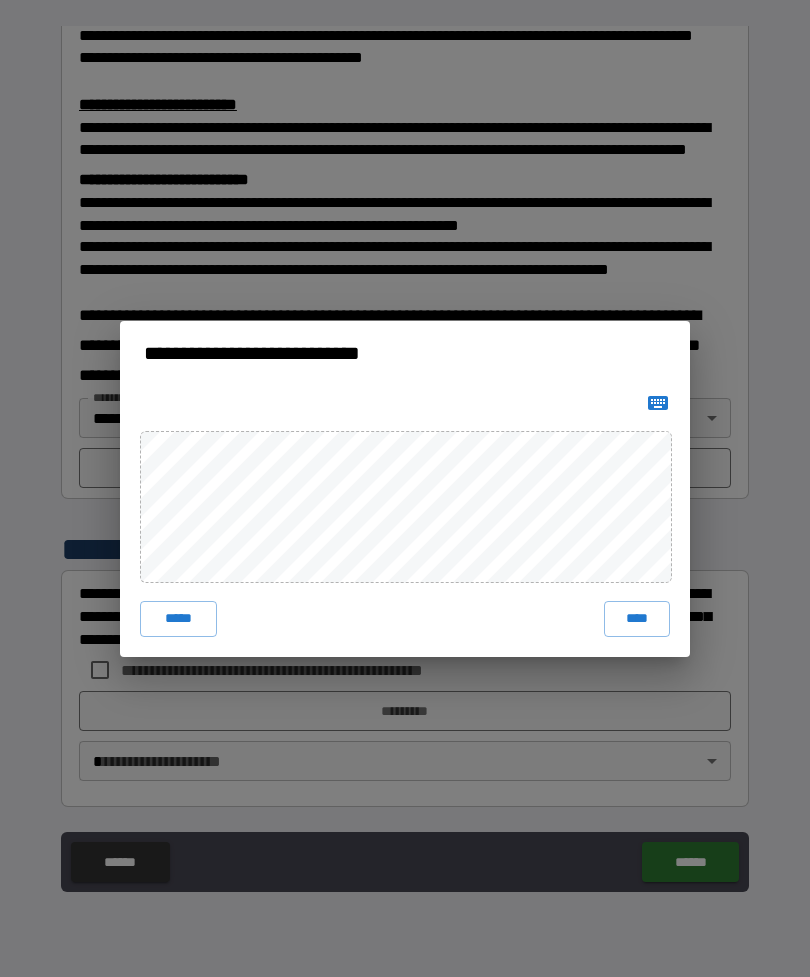 click on "****" at bounding box center [637, 619] 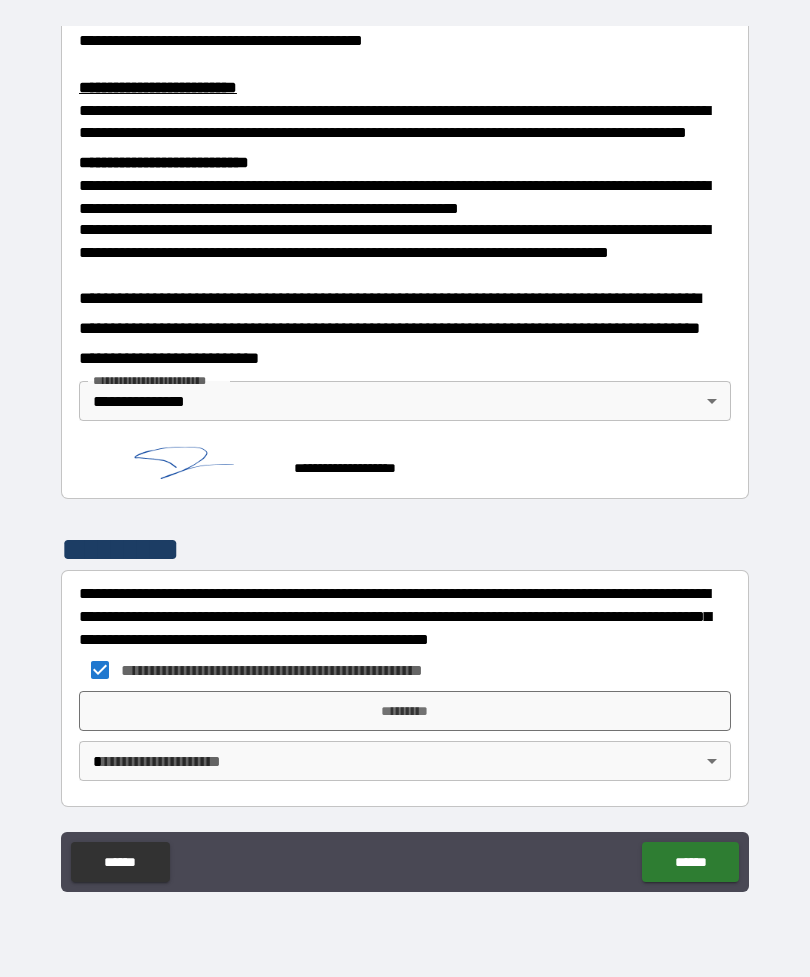 click on "*********" at bounding box center (405, 711) 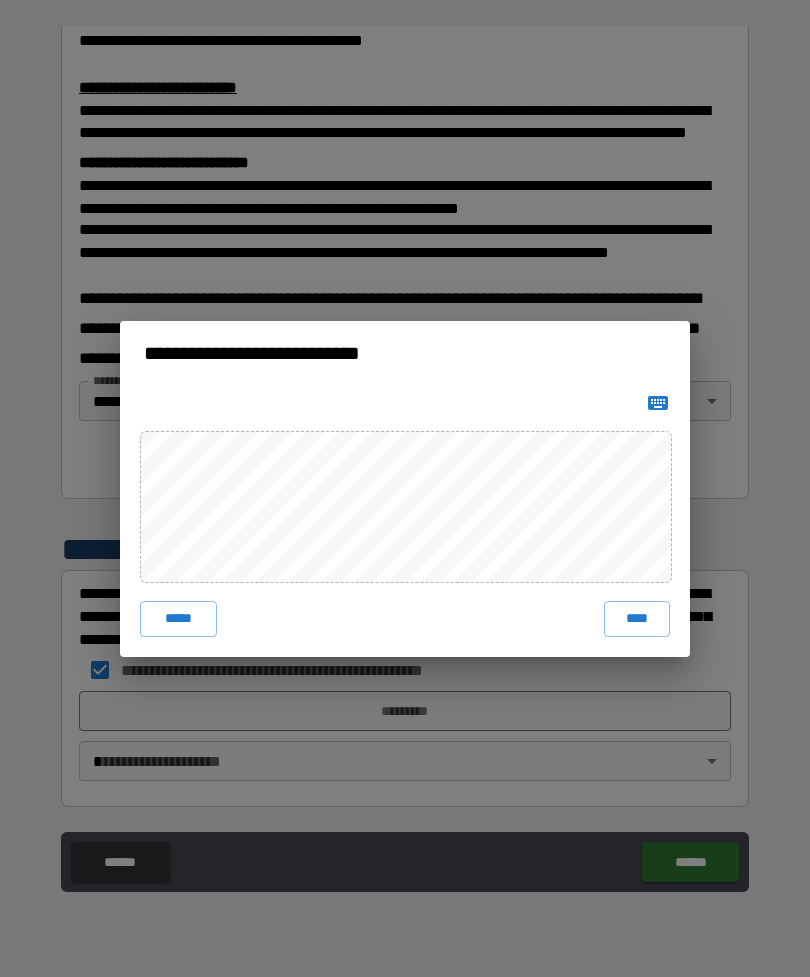 click on "****" at bounding box center [637, 619] 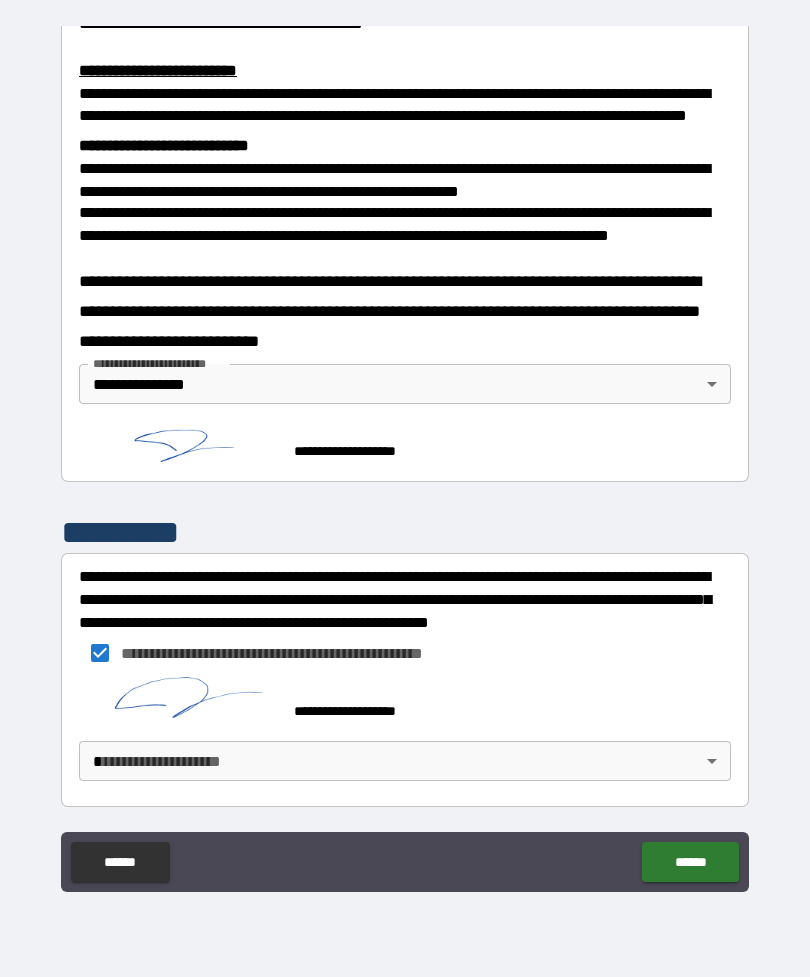 click on "[FIRST] [LAST] [POSTAL_CODE] [CITY] [STATE] [COUNTRY] [STREET_ADDRESS] [APARTMENT] [BUILDING] [FLOOR] [UNIT] [PHONE] [EMAIL] [CREDIT_CARD] [EXPIRY_DATE] [CVV] [NAME] [ADDRESS] [CITY] [STATE] [POSTAL_CODE] [COUNTRY] [PHONE] [EMAIL] [SSN] [PASSPORT] [DRIVER_LICENSE] [DOB] [AGE] [TIME]" at bounding box center [405, 456] 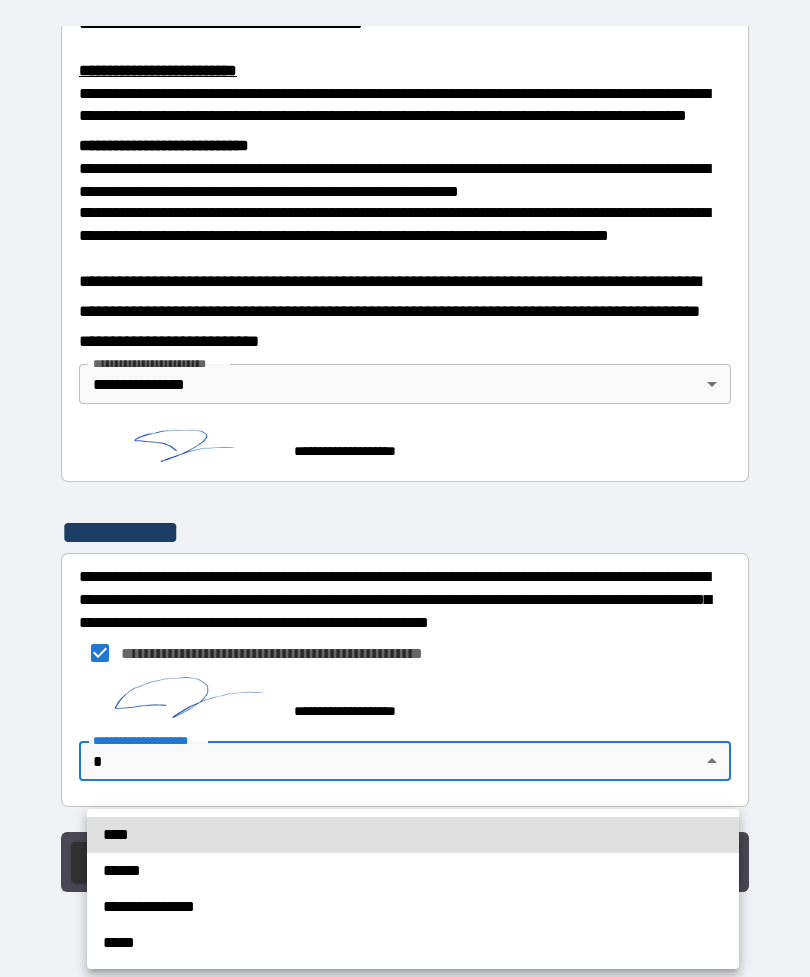 click on "******" at bounding box center [413, 871] 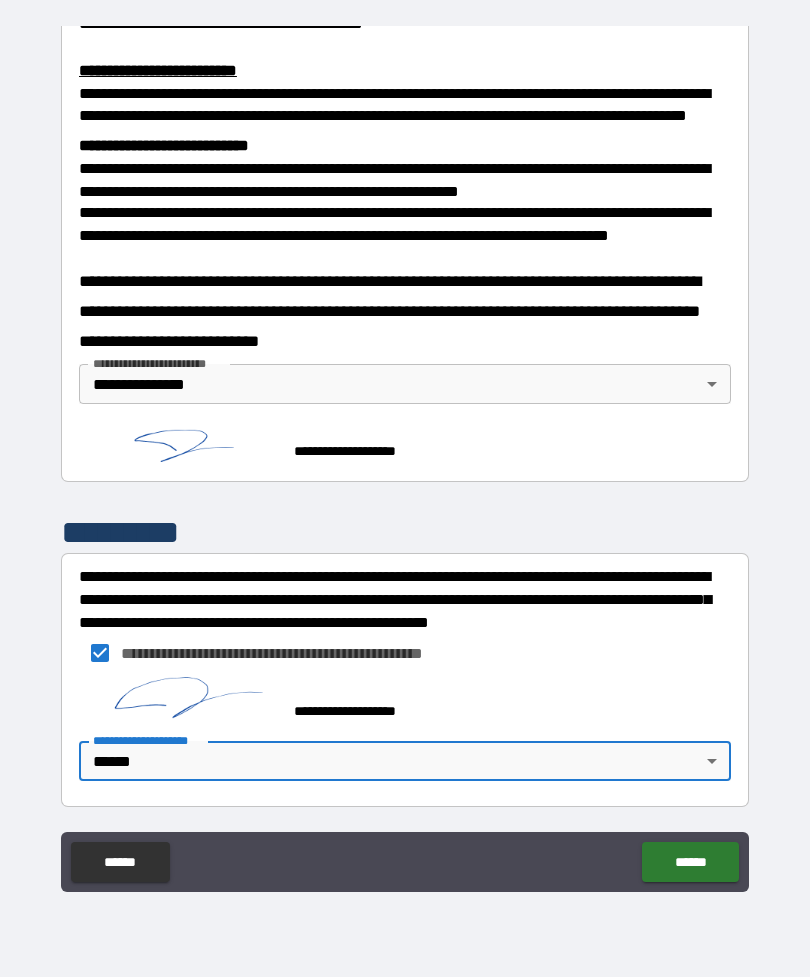 scroll, scrollTop: 663, scrollLeft: 0, axis: vertical 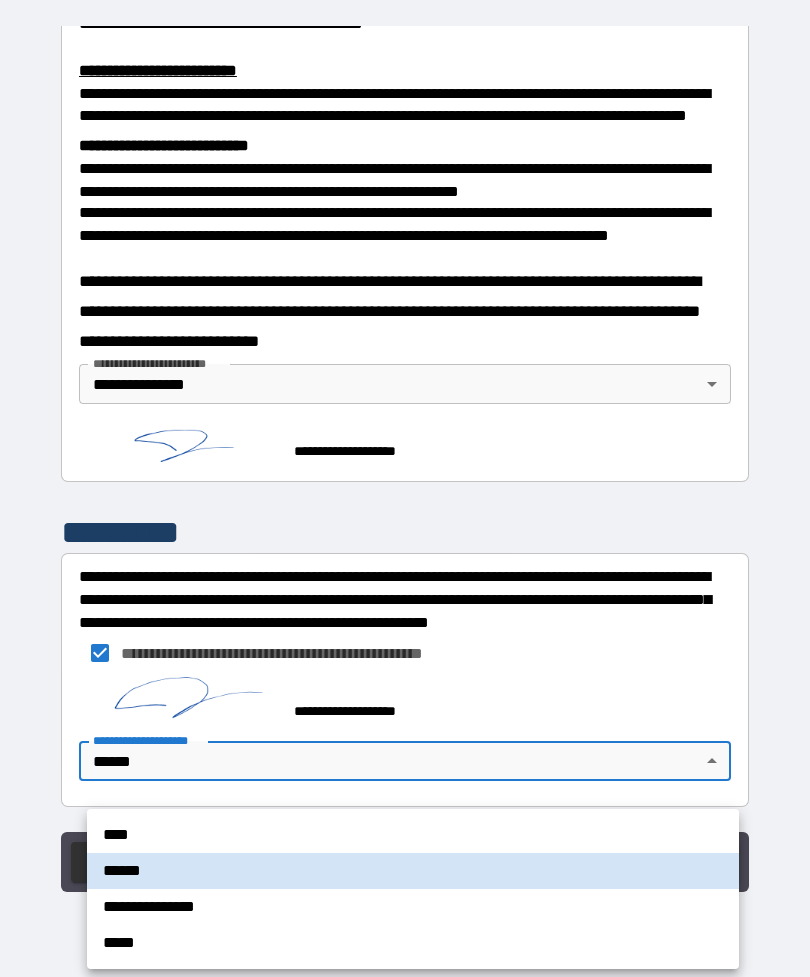 click on "**********" at bounding box center (413, 907) 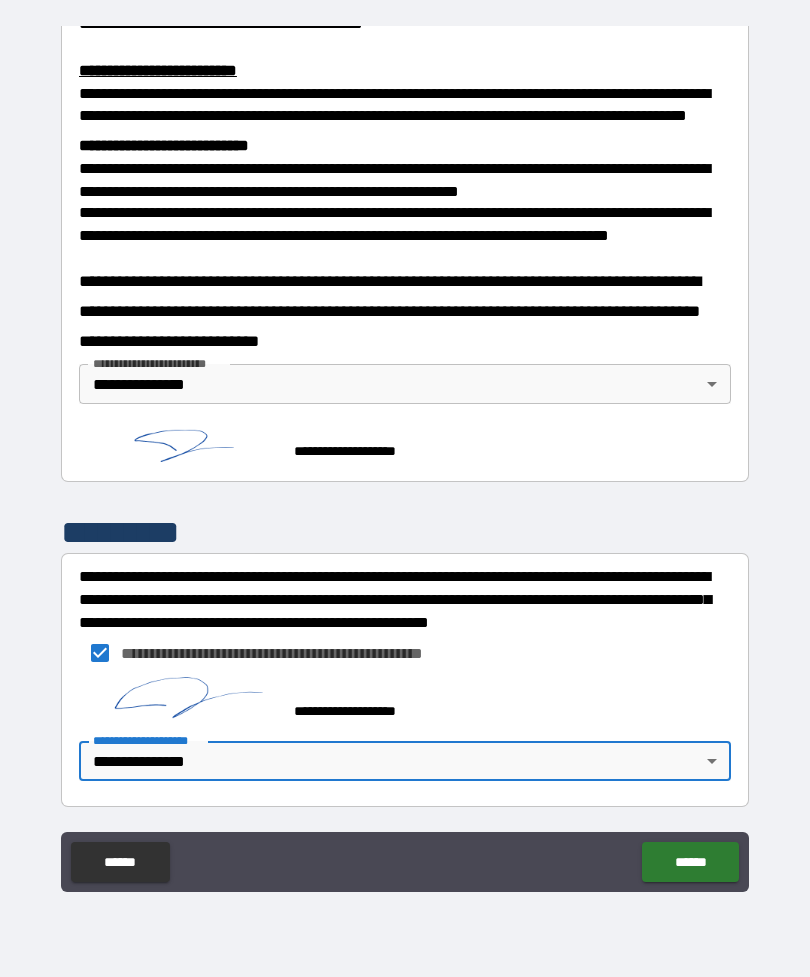 click on "******" at bounding box center (690, 862) 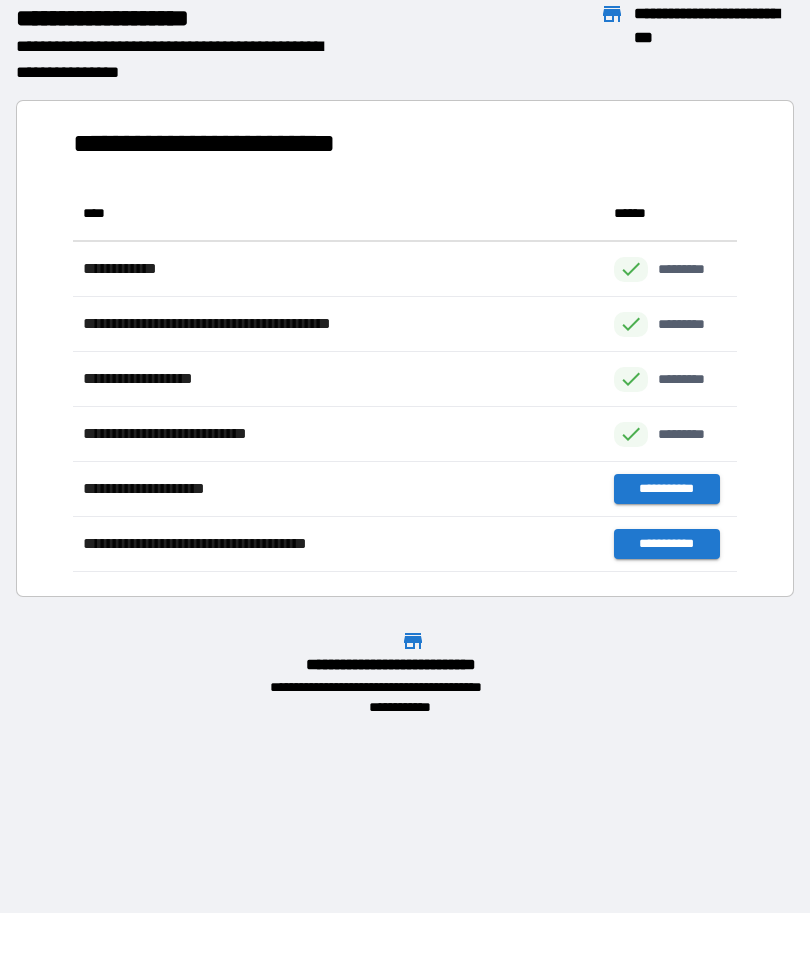 scroll, scrollTop: 386, scrollLeft: 664, axis: both 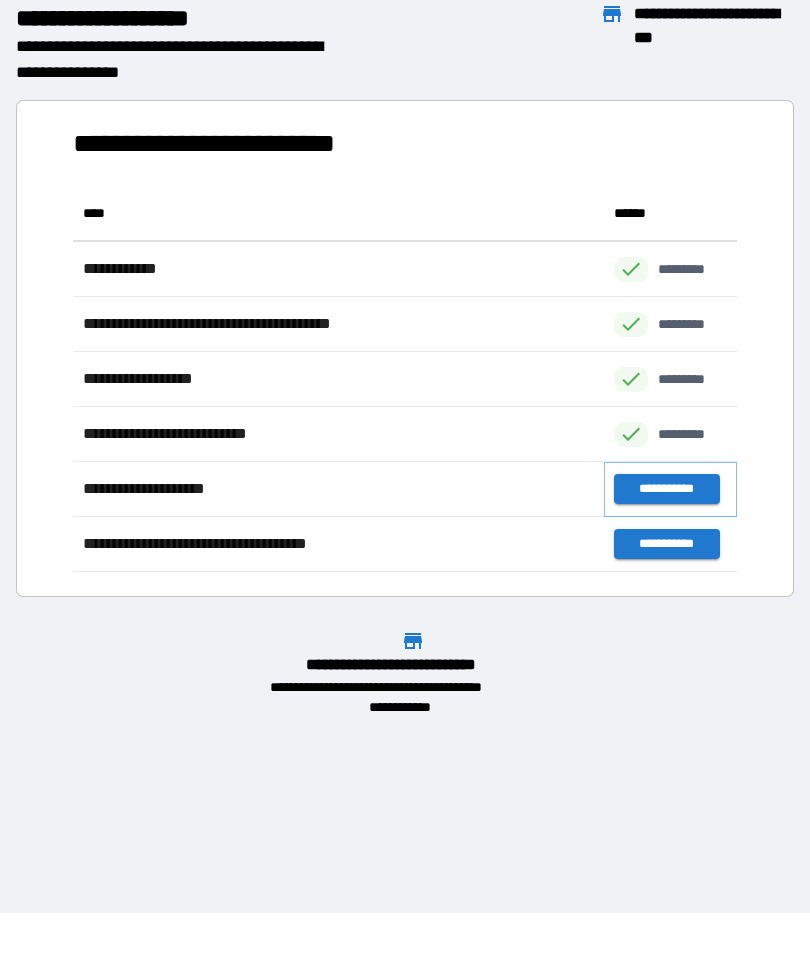 click on "**********" at bounding box center [666, 489] 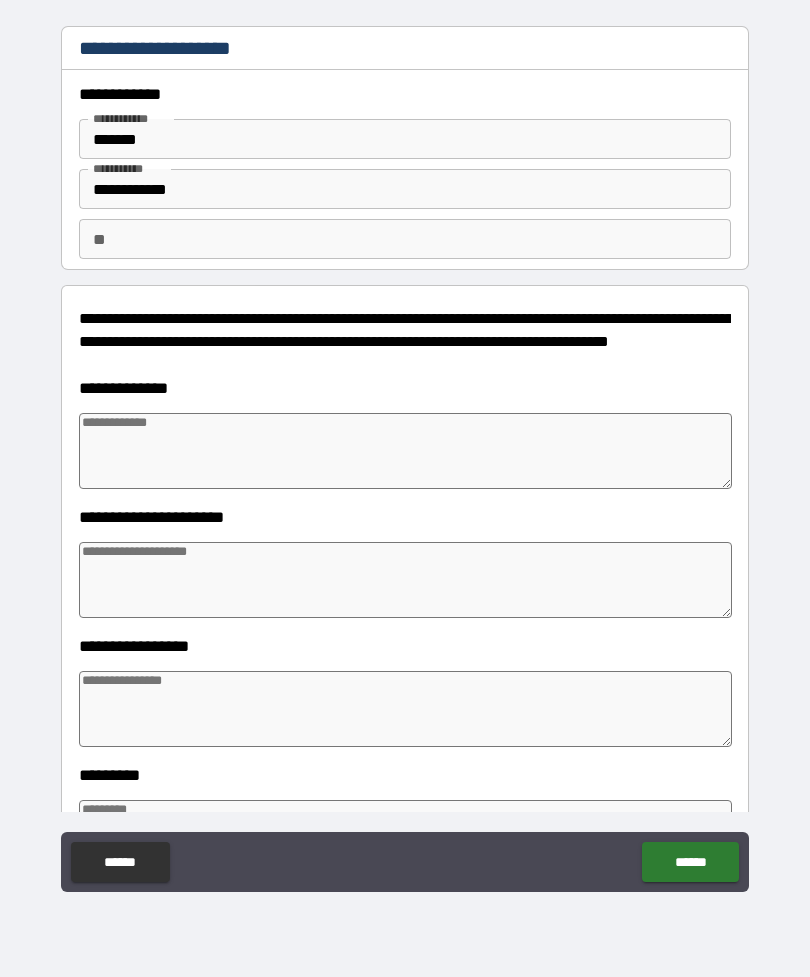 type on "*" 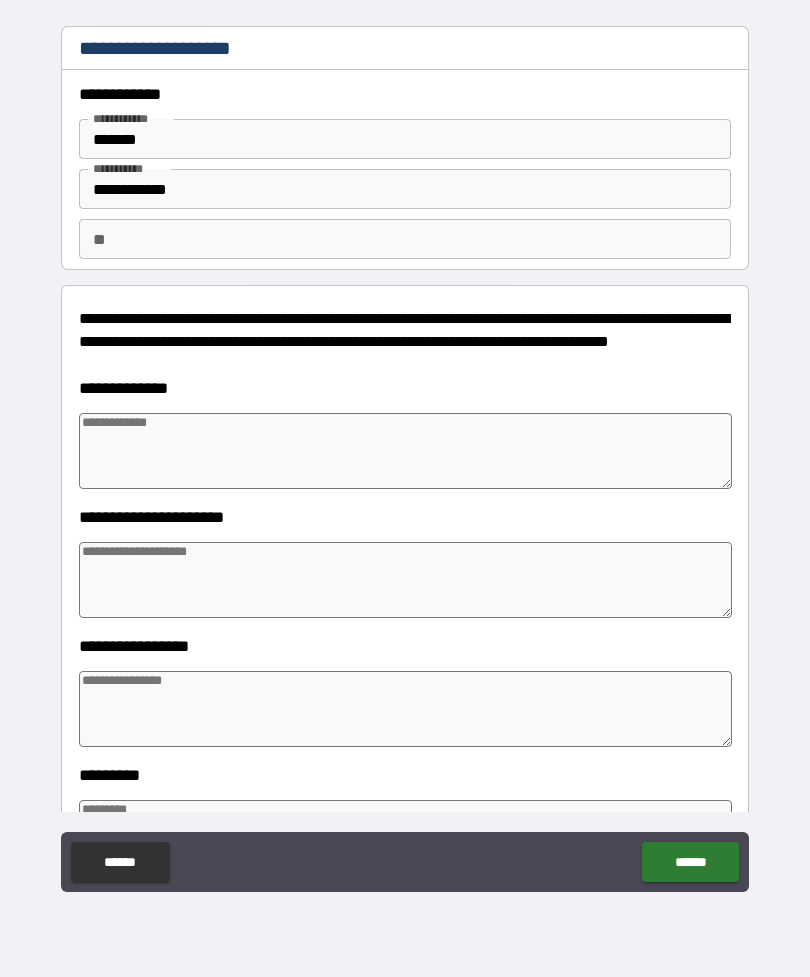 type on "*" 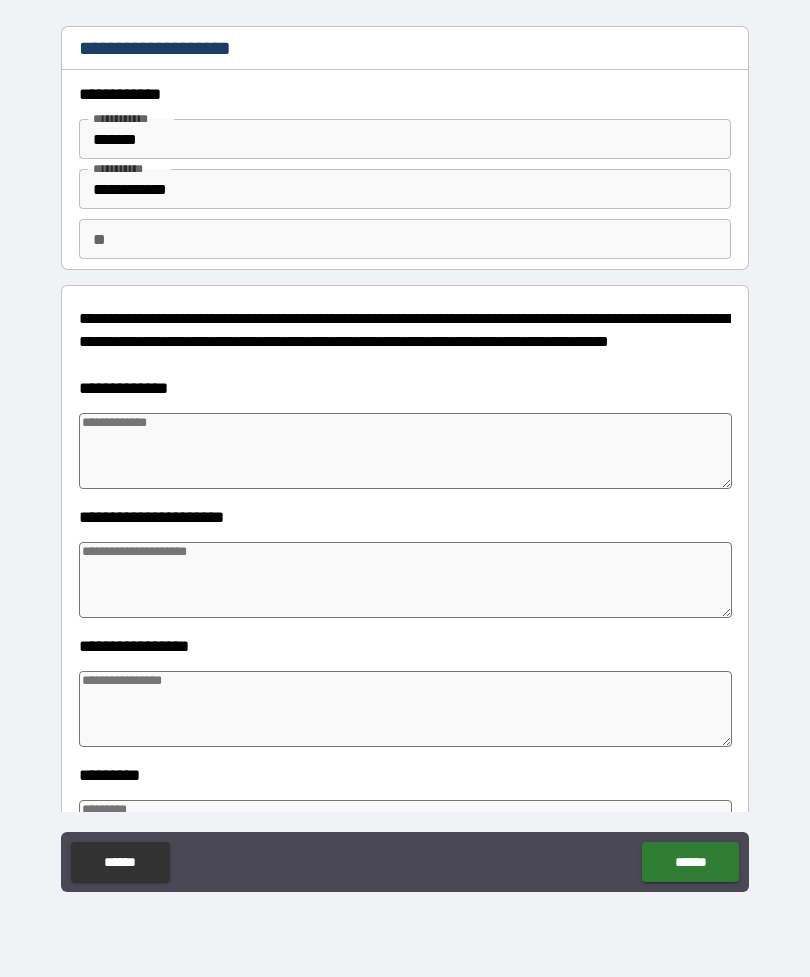 type on "*" 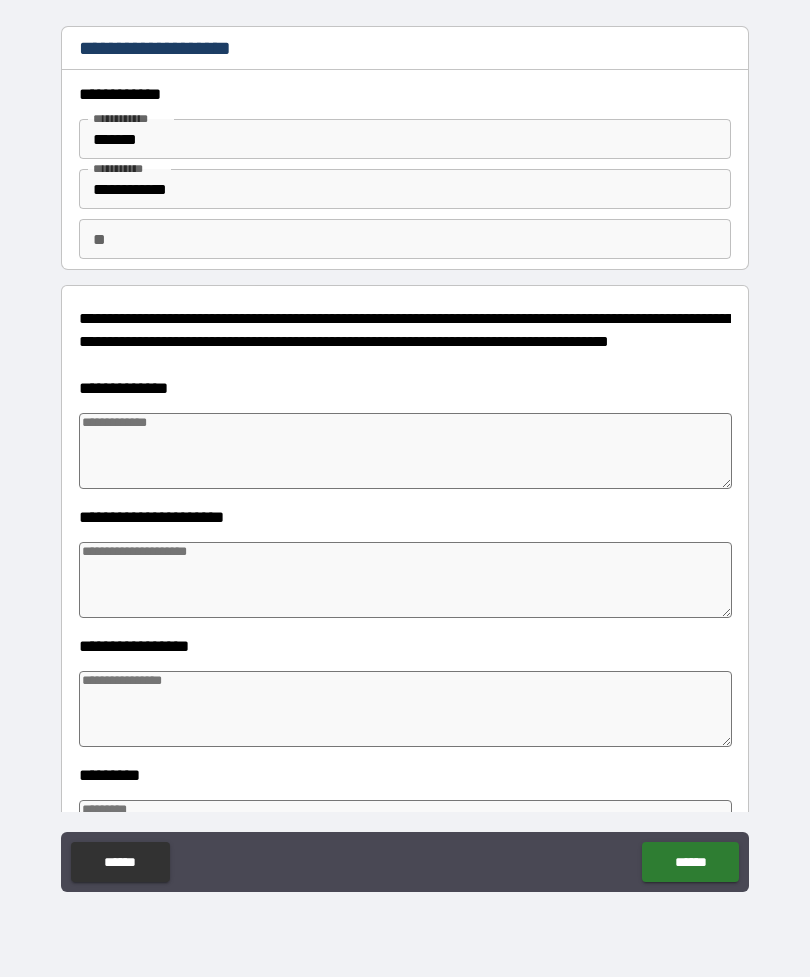 type on "*" 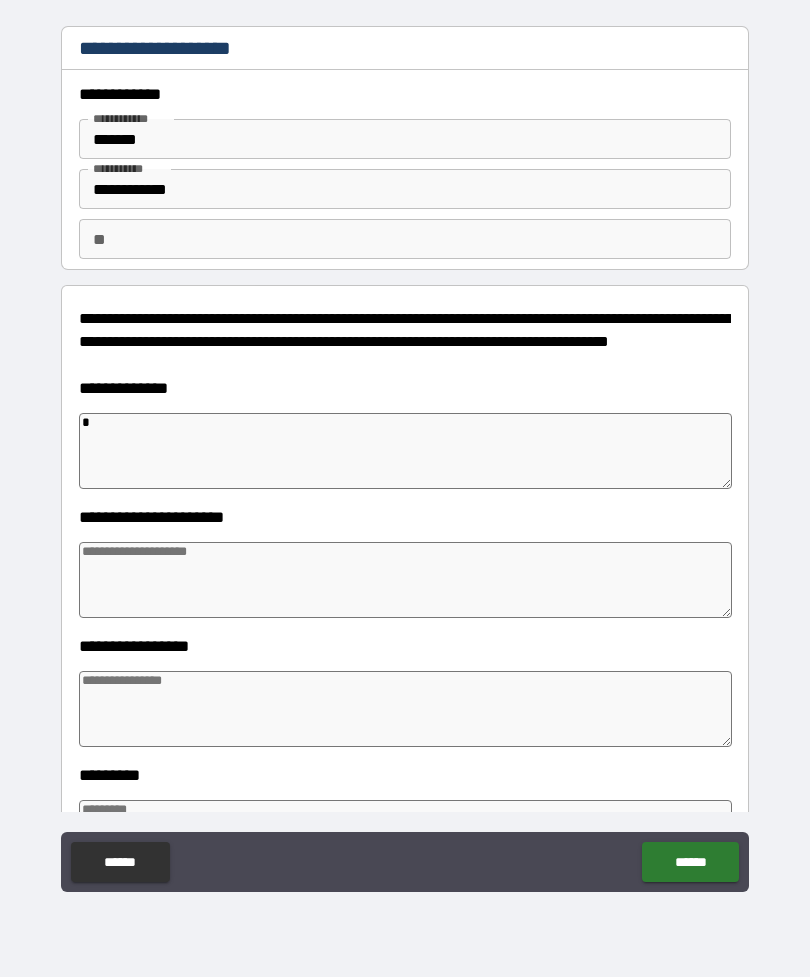 type on "**" 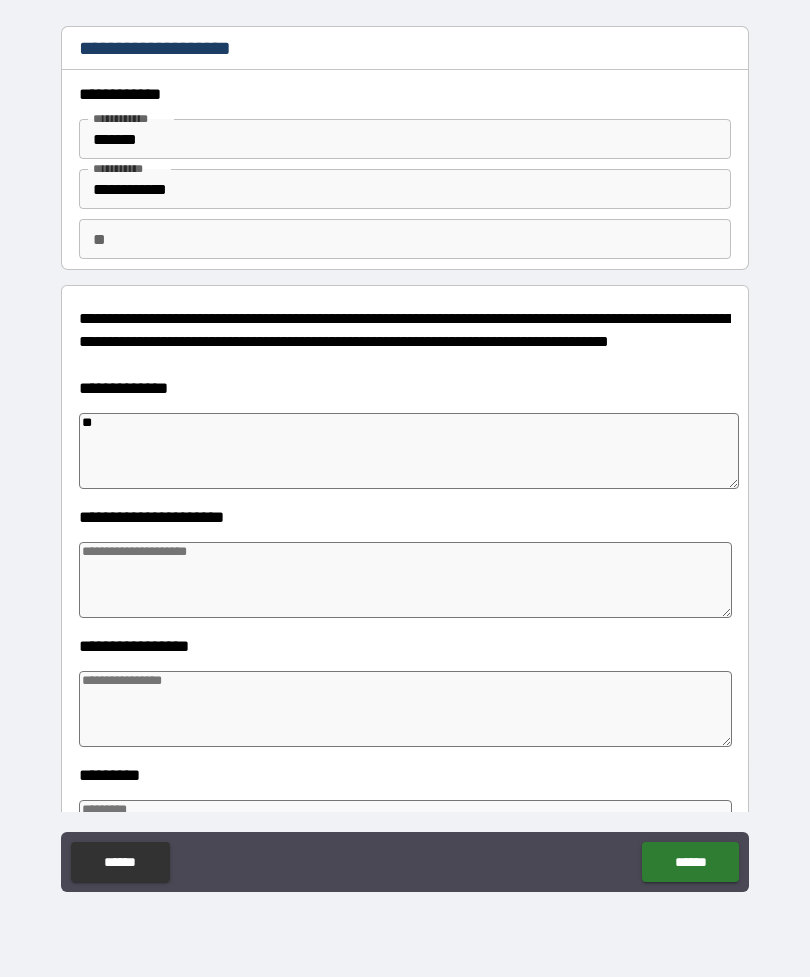 type on "*" 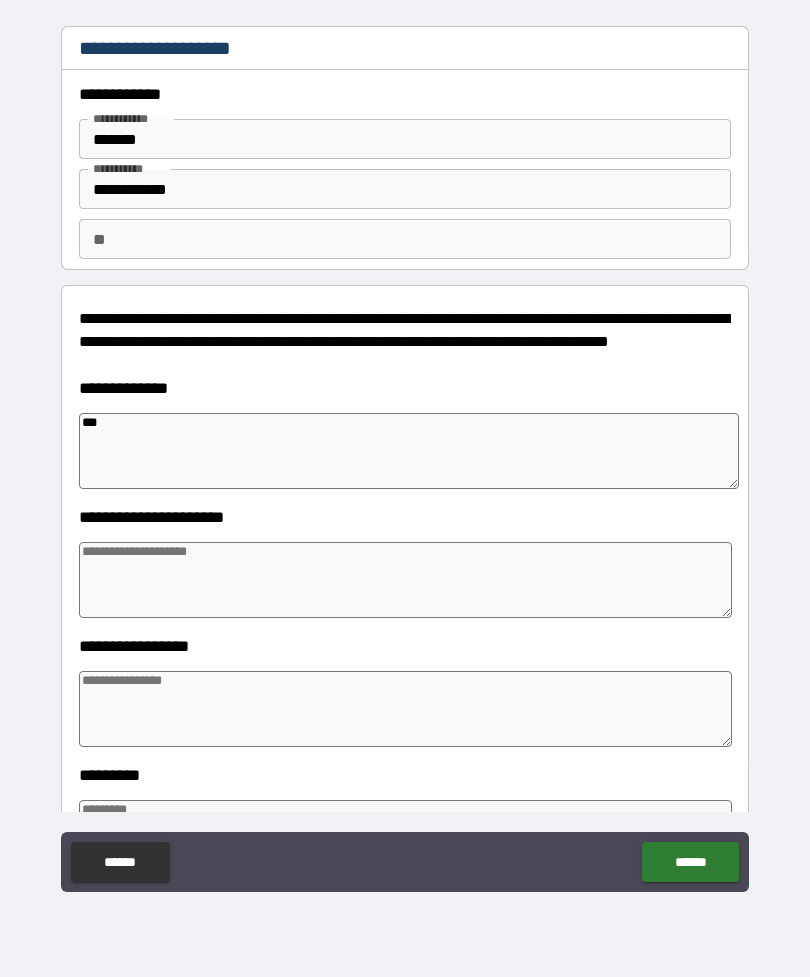 type on "*" 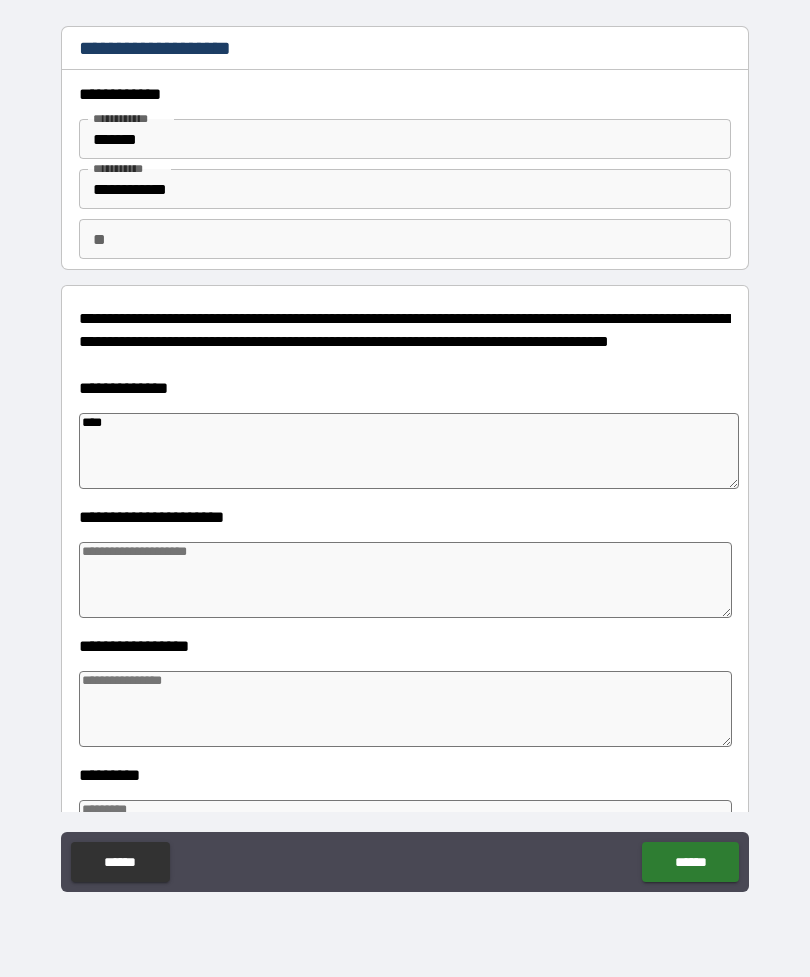 type on "*" 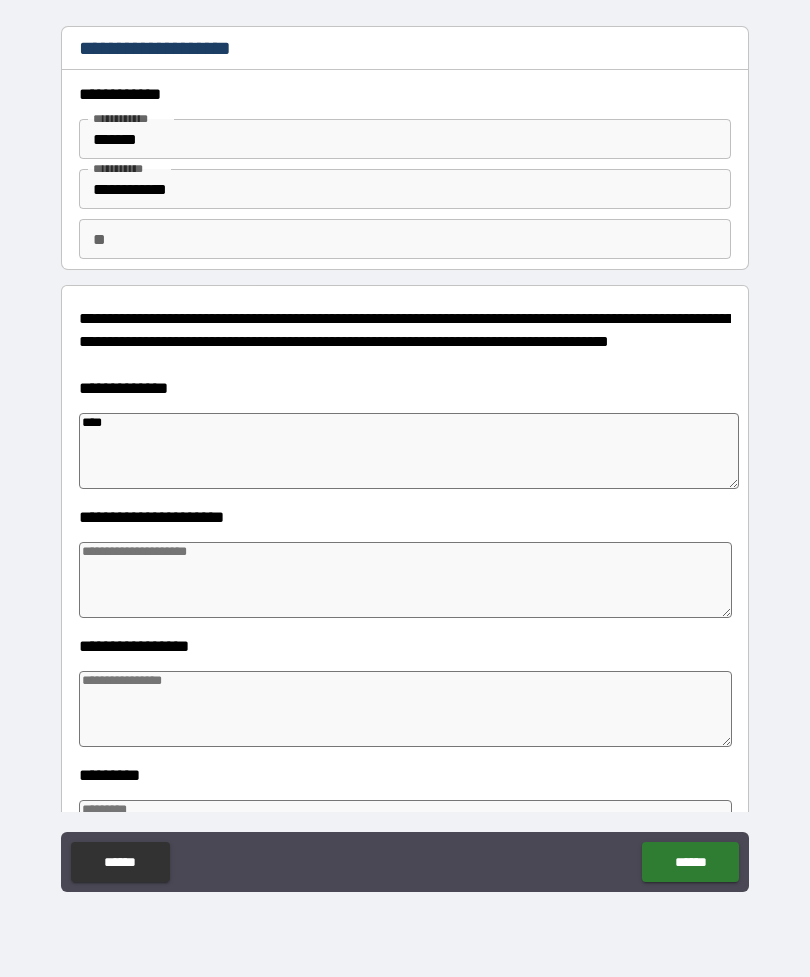 type on "*" 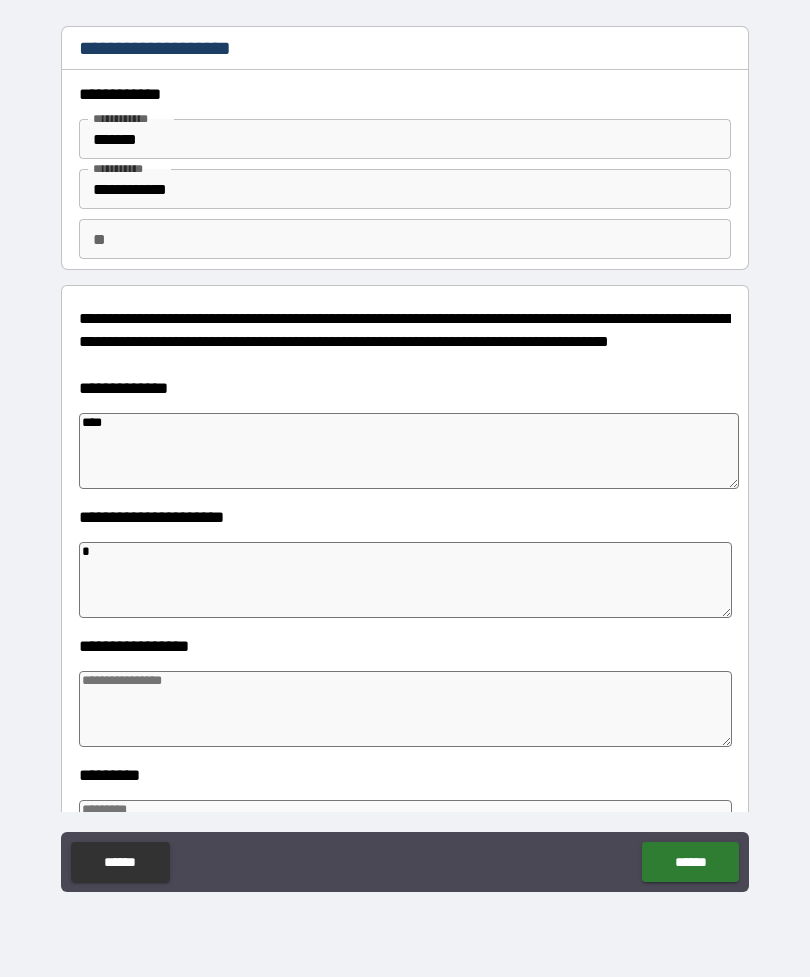 type on "*" 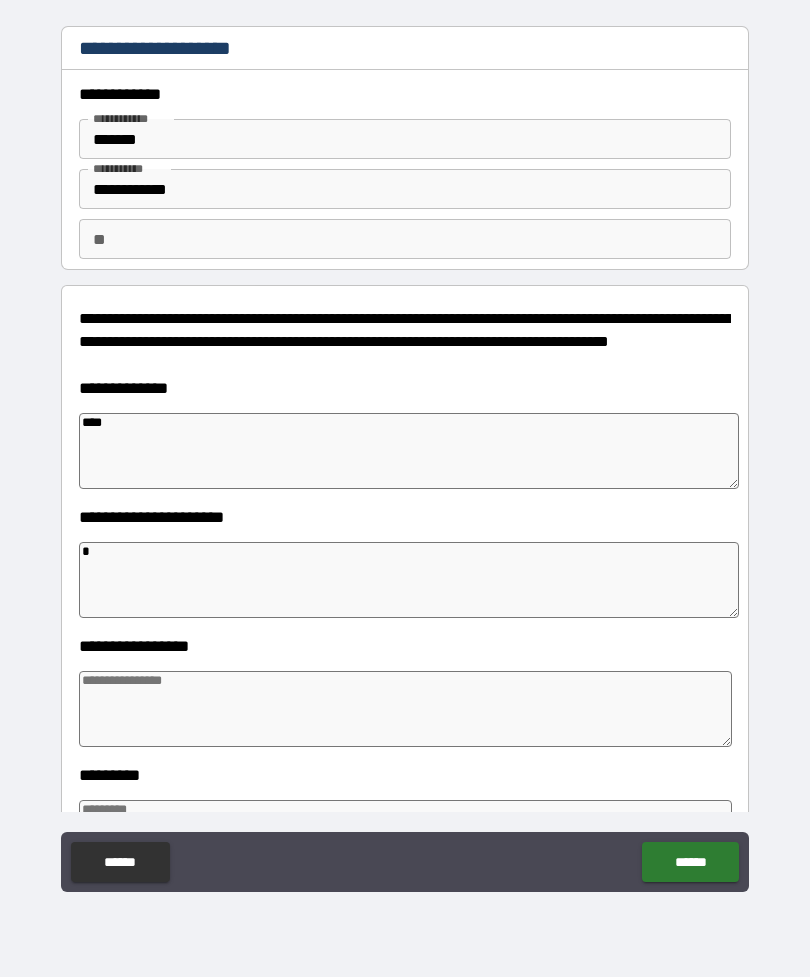 type on "*" 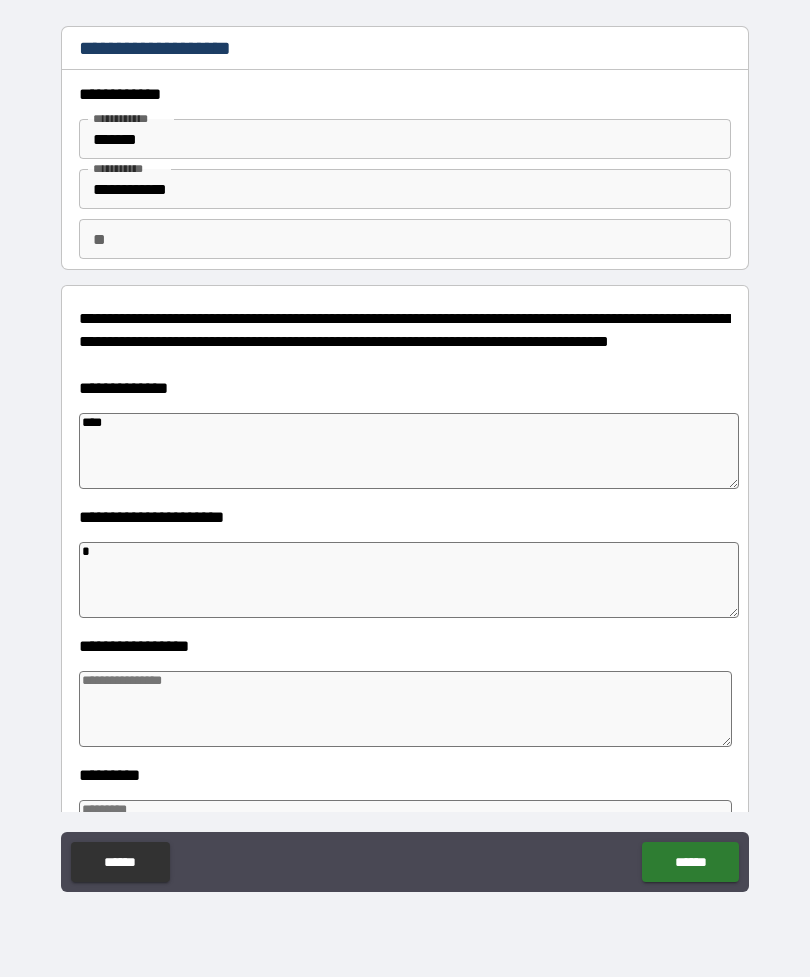 type on "*" 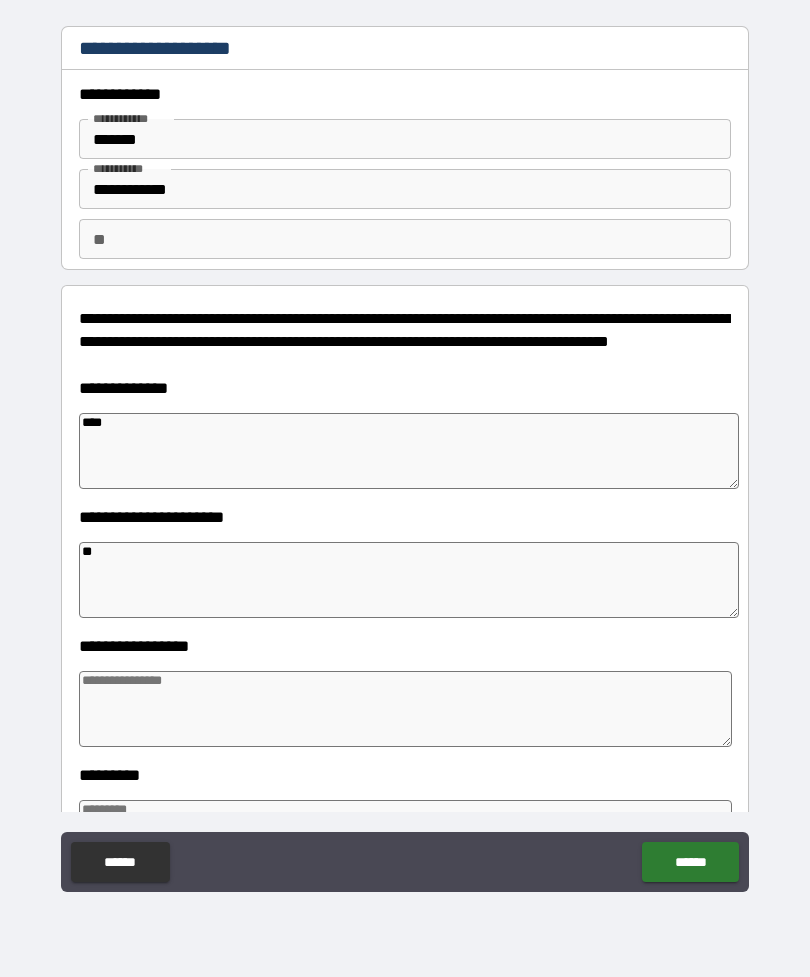 type on "*" 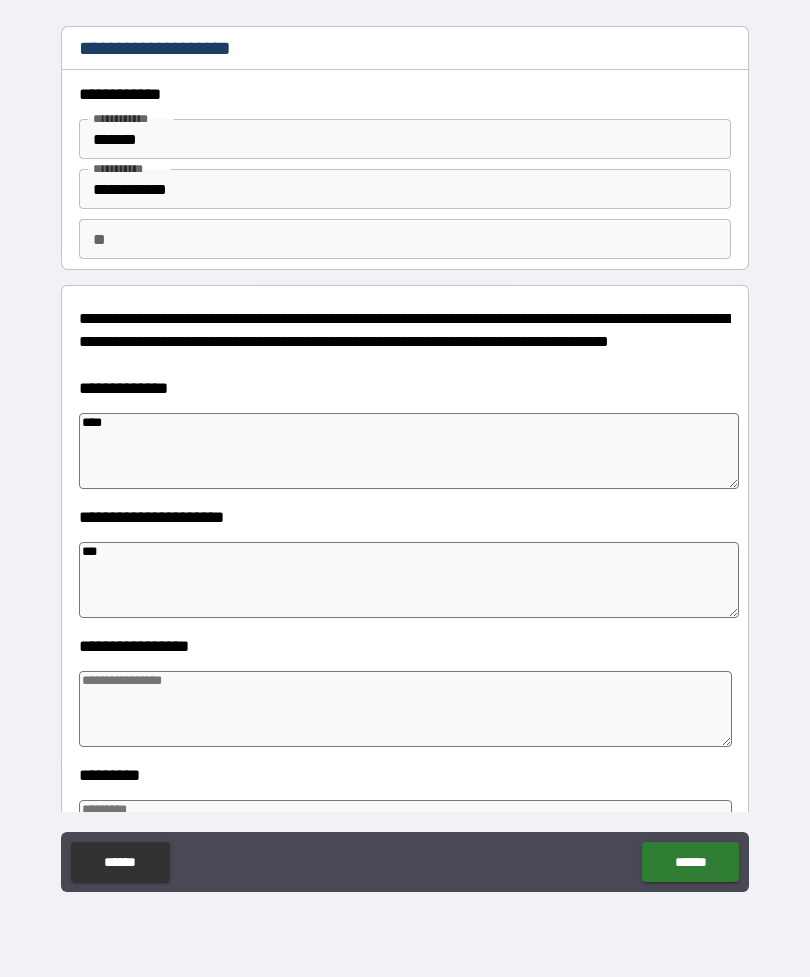 type on "*" 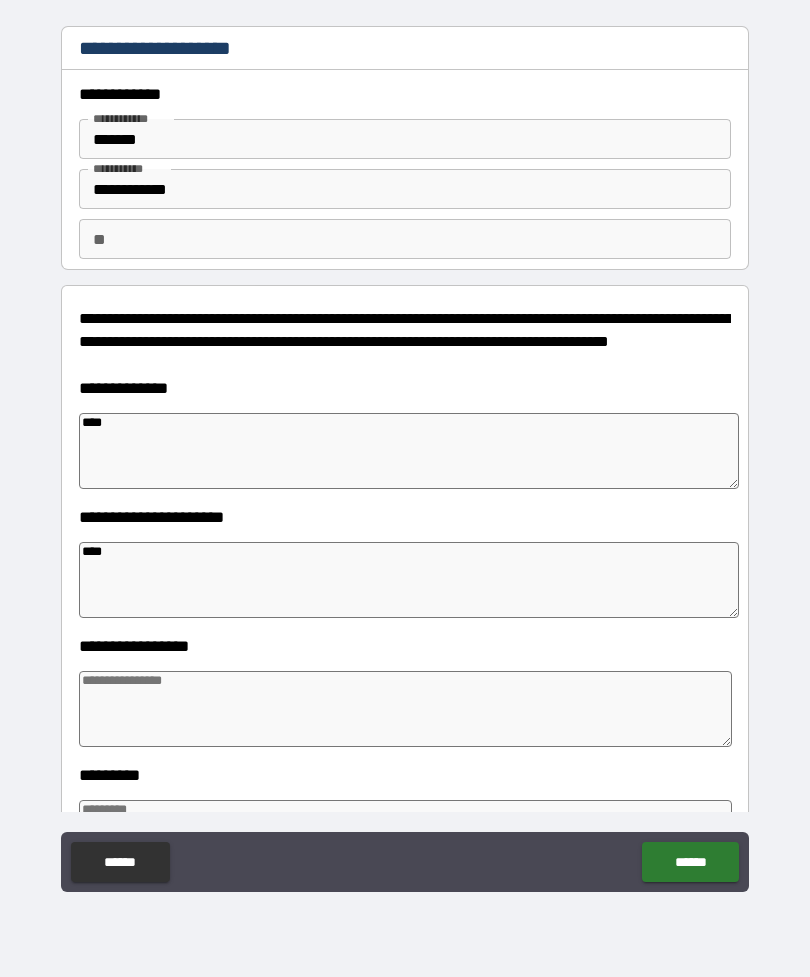 type on "*" 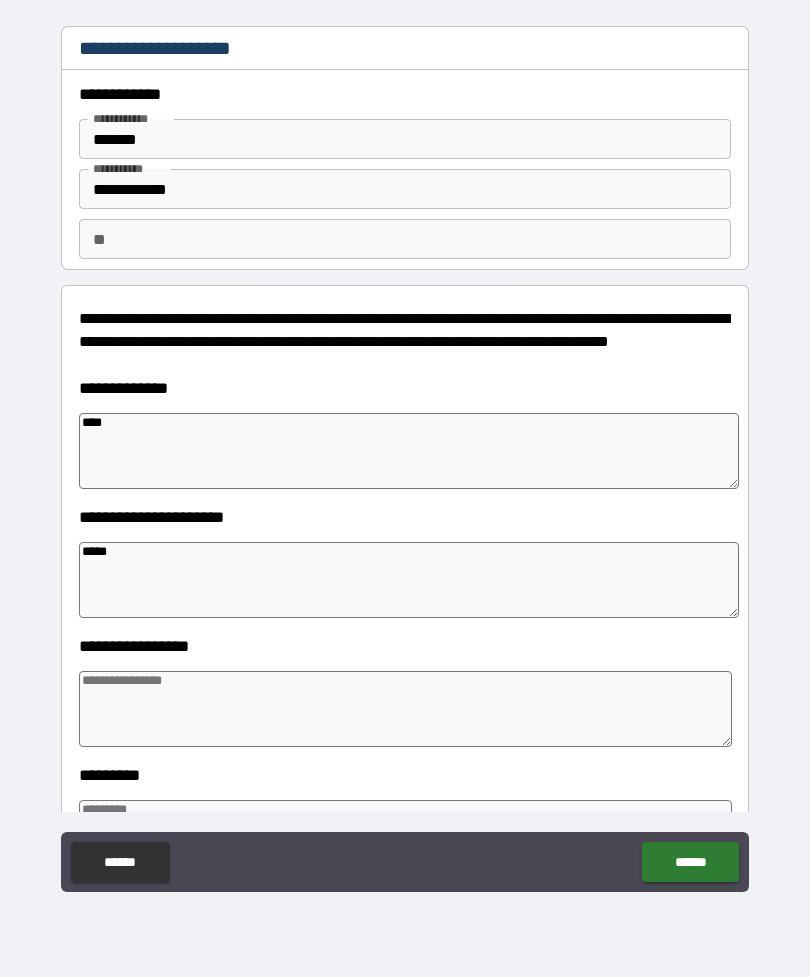 type on "*" 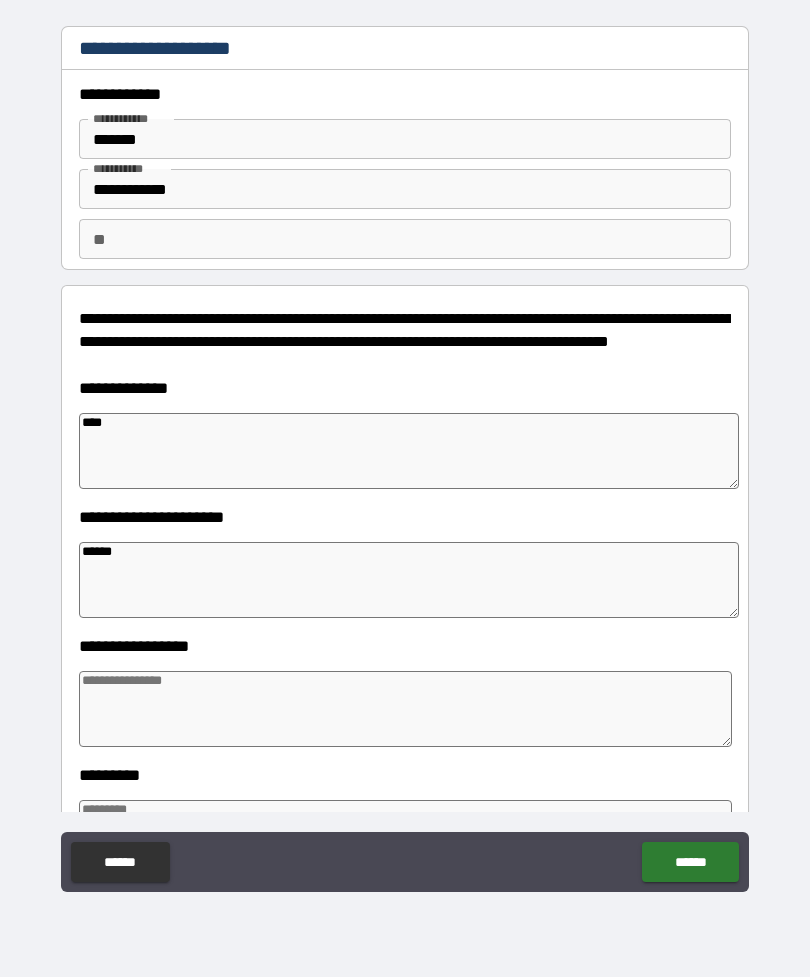 type on "*" 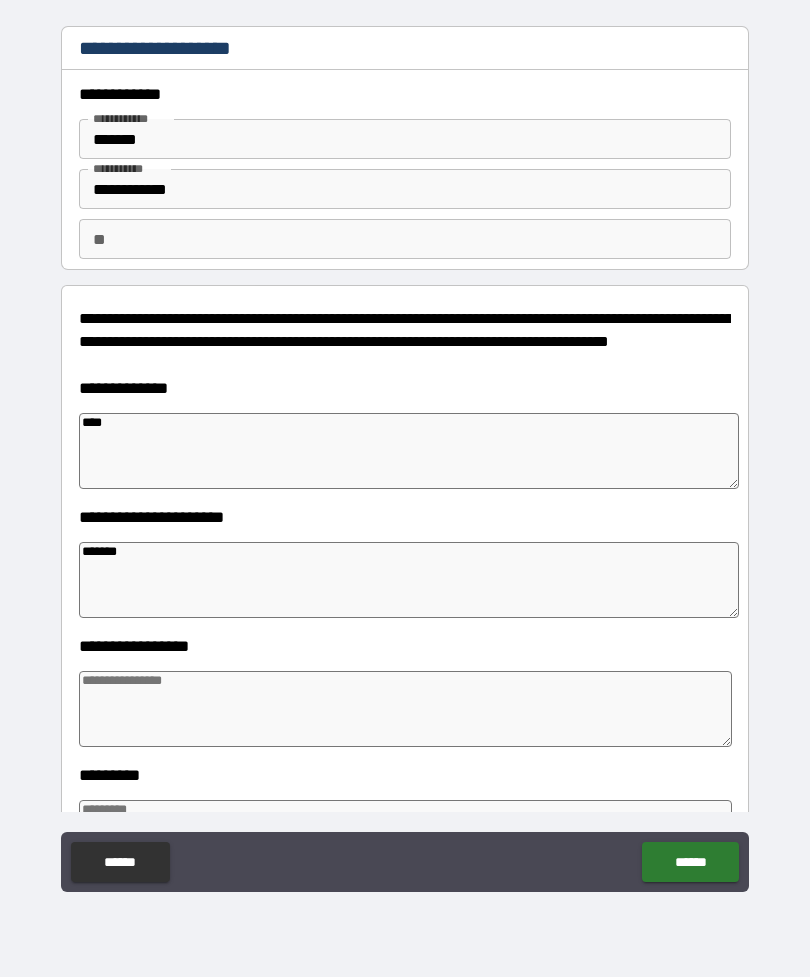 type on "*" 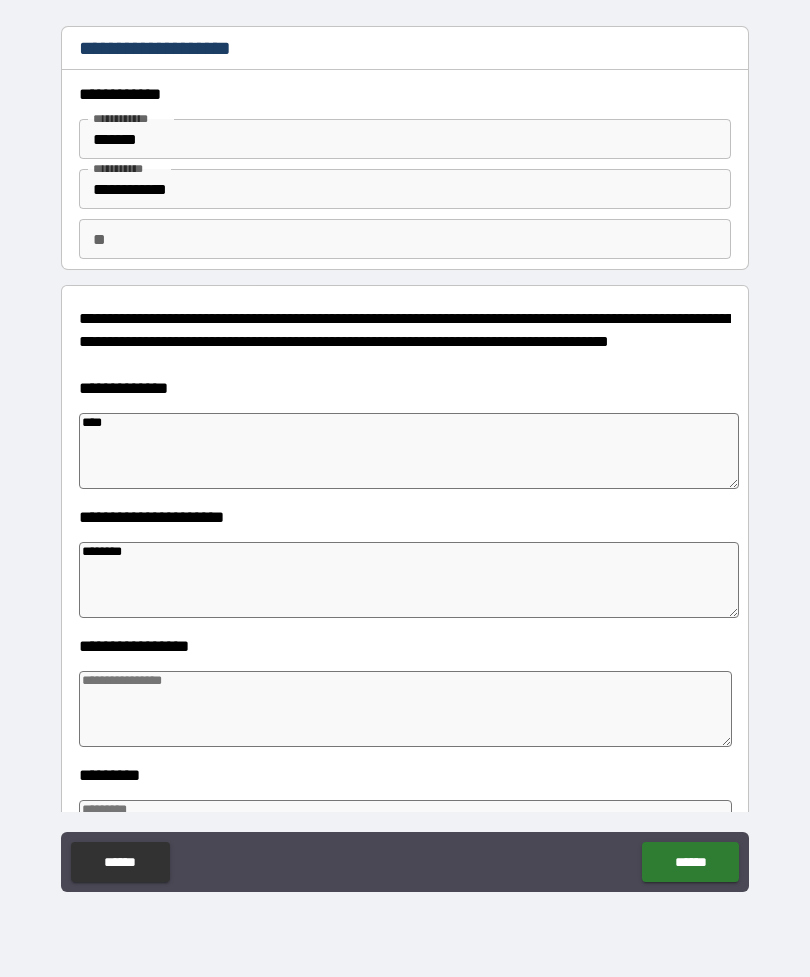 type on "*" 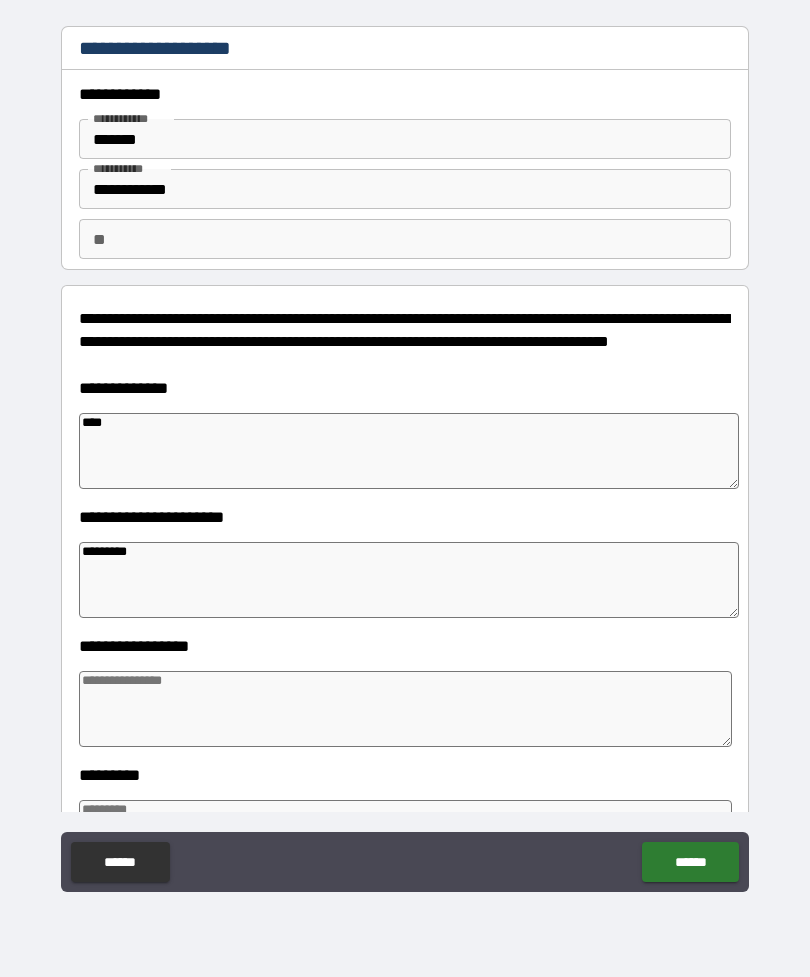 type on "*" 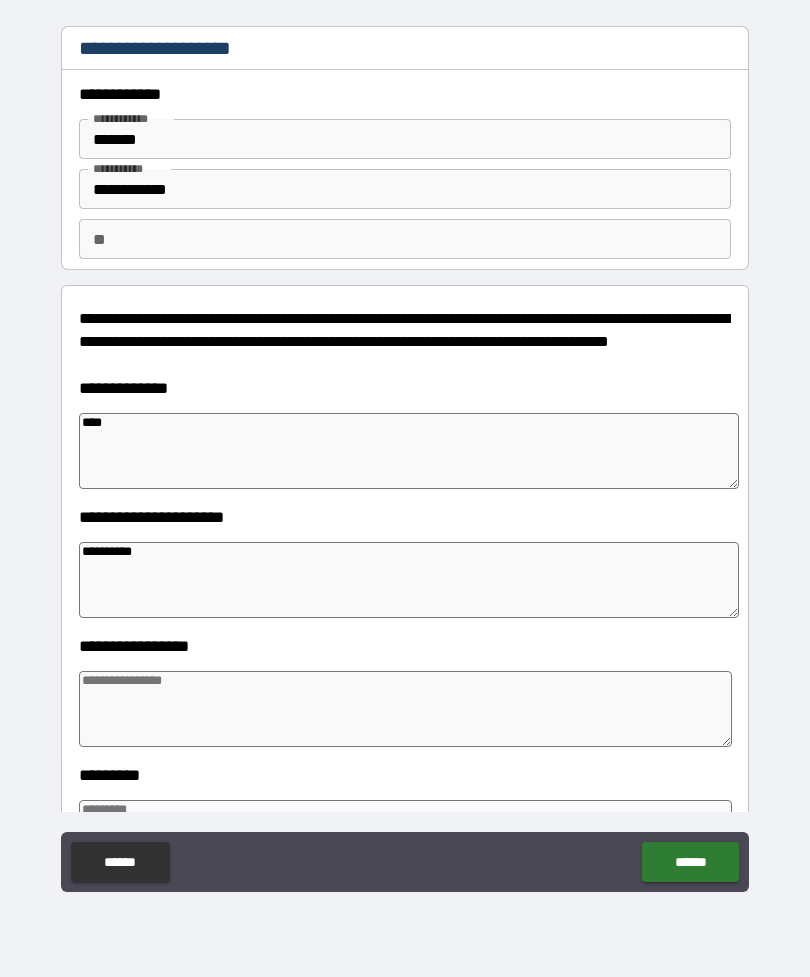 type on "*" 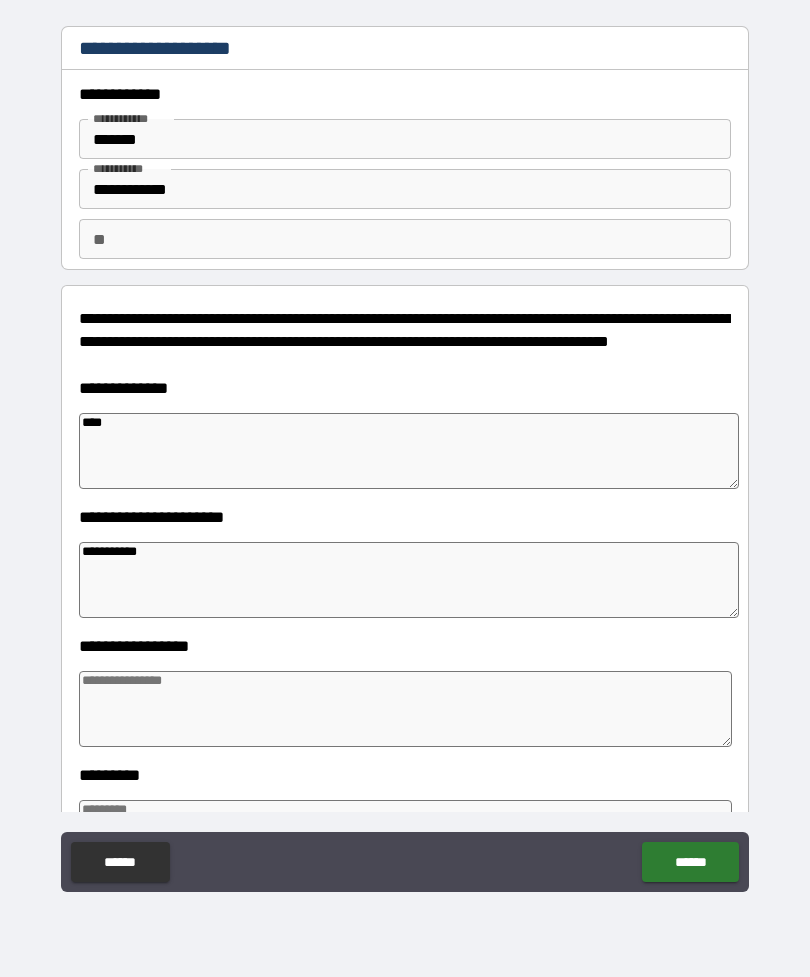 type on "*" 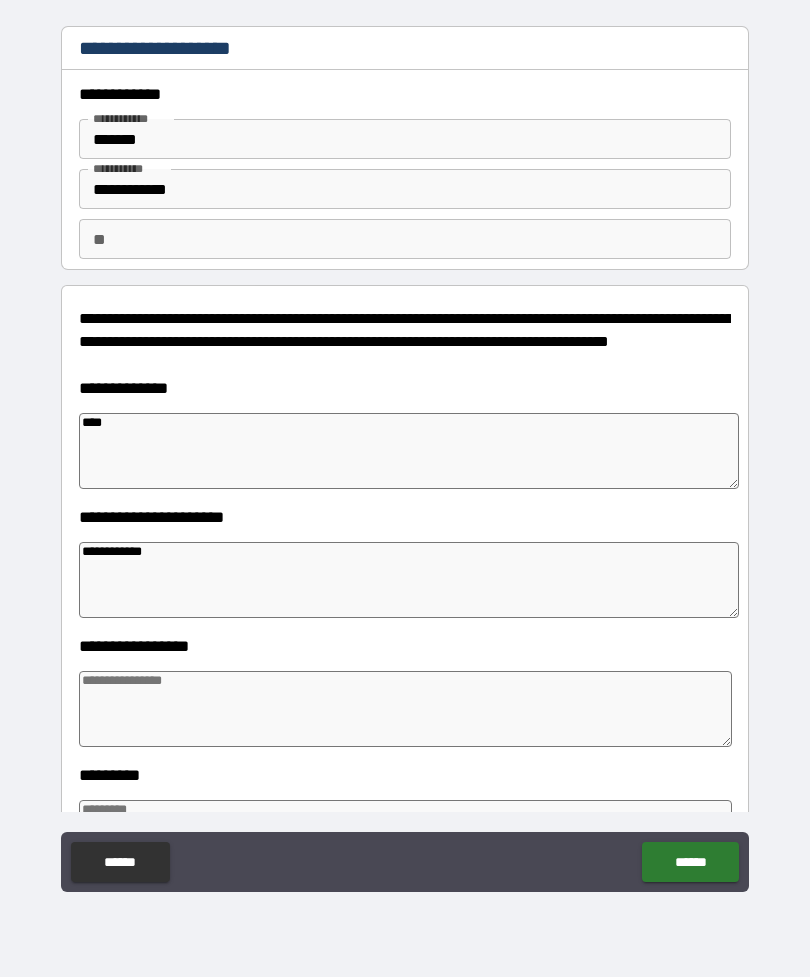 type on "*" 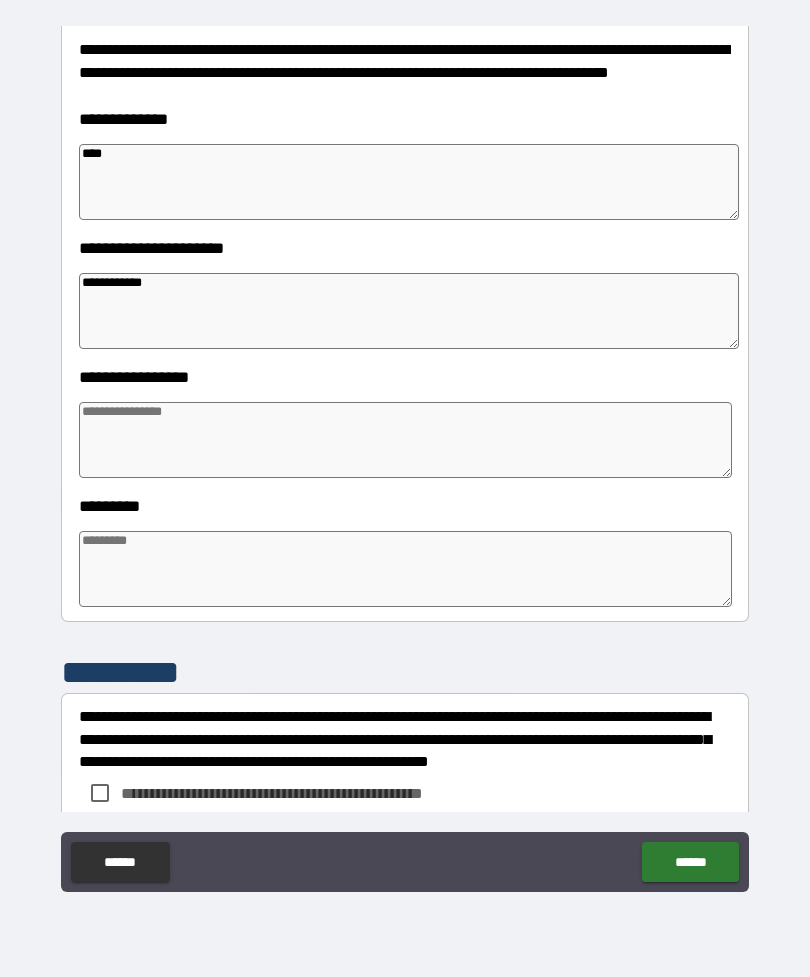 scroll, scrollTop: 269, scrollLeft: 0, axis: vertical 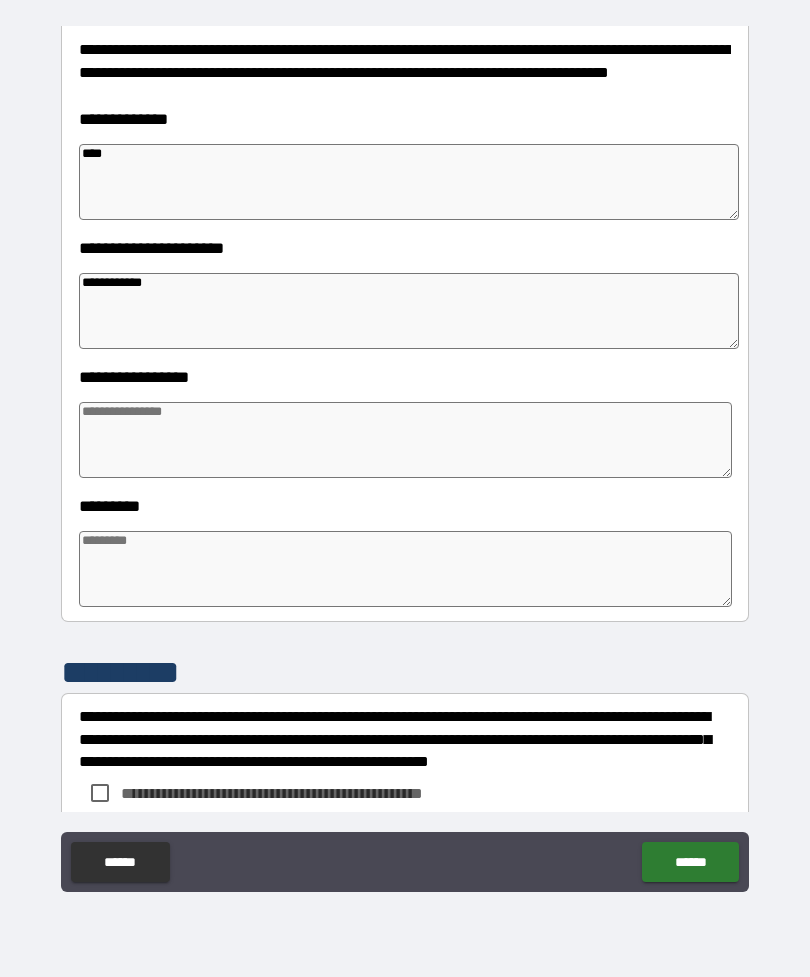 type on "**********" 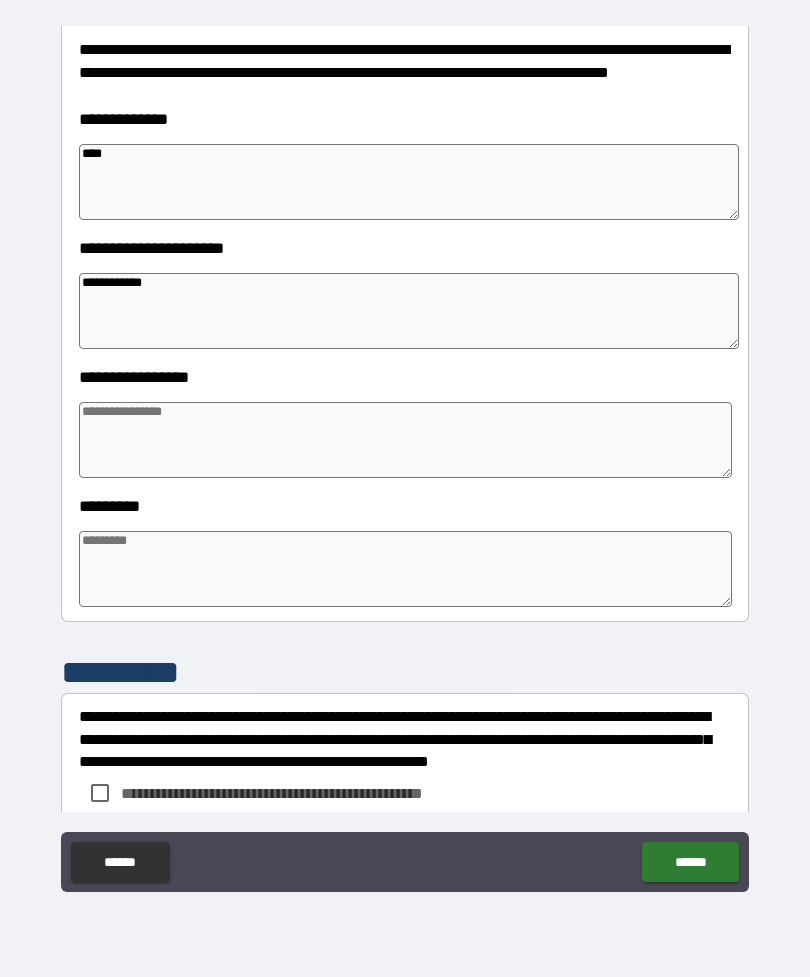 type on "*" 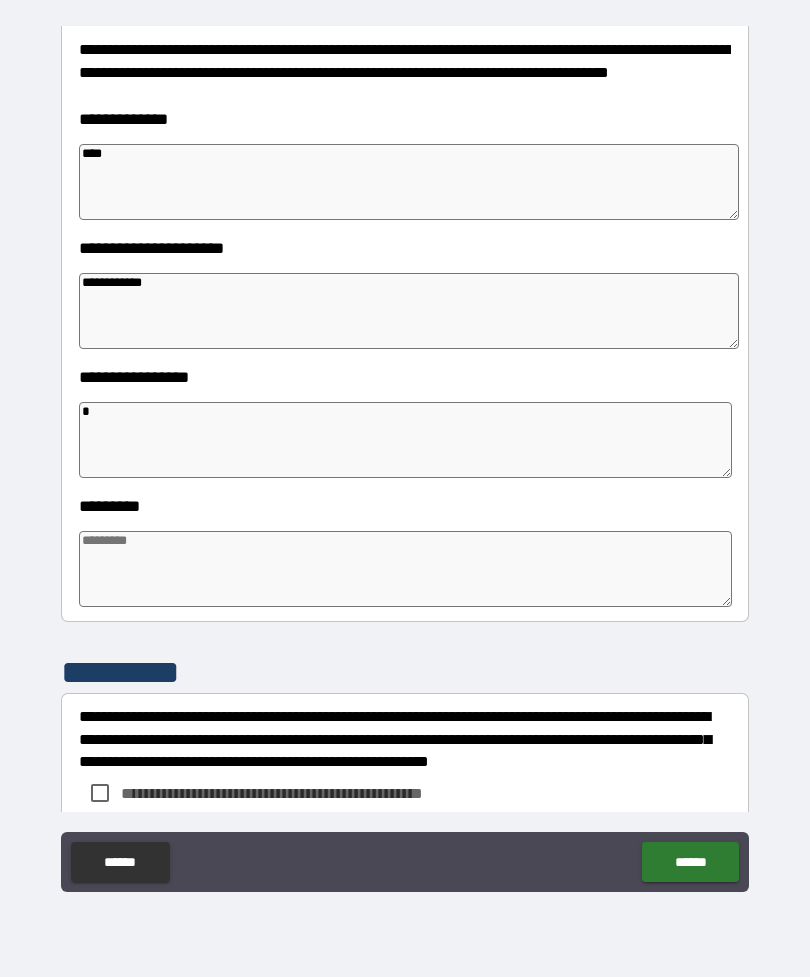 type on "*" 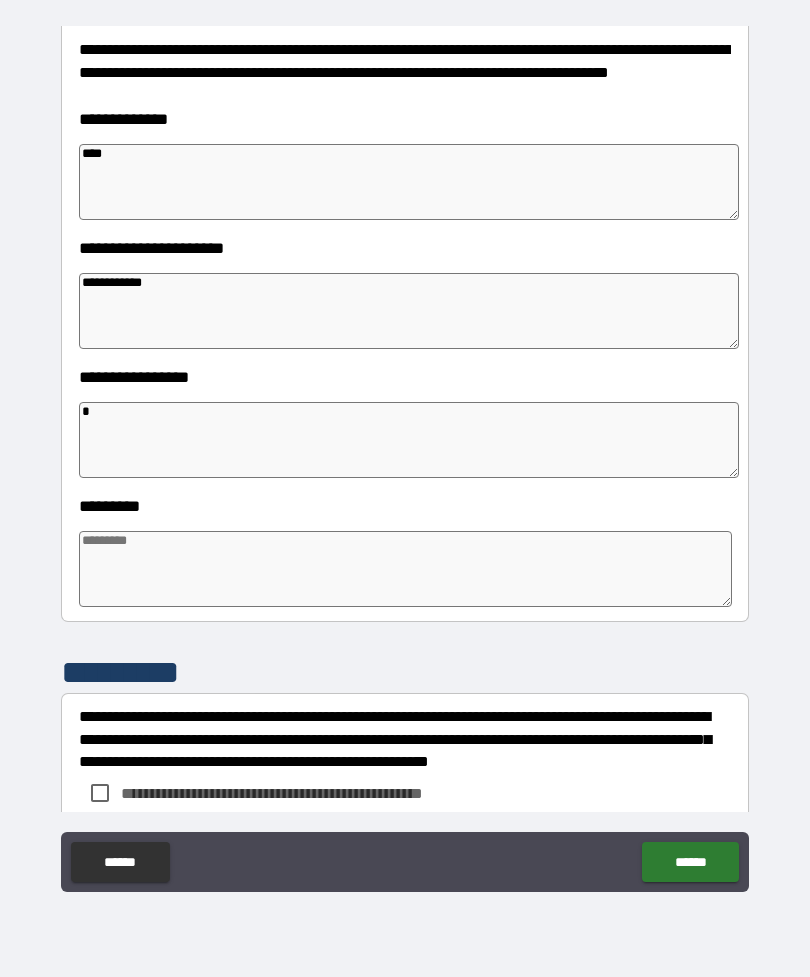 type on "*" 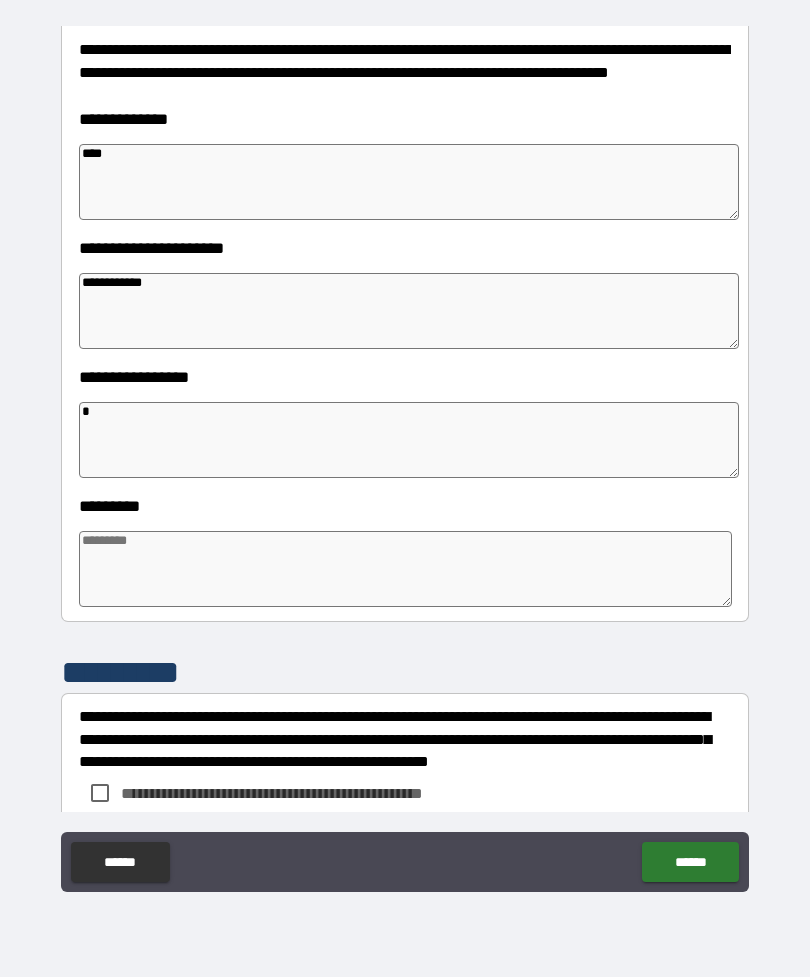 type on "*" 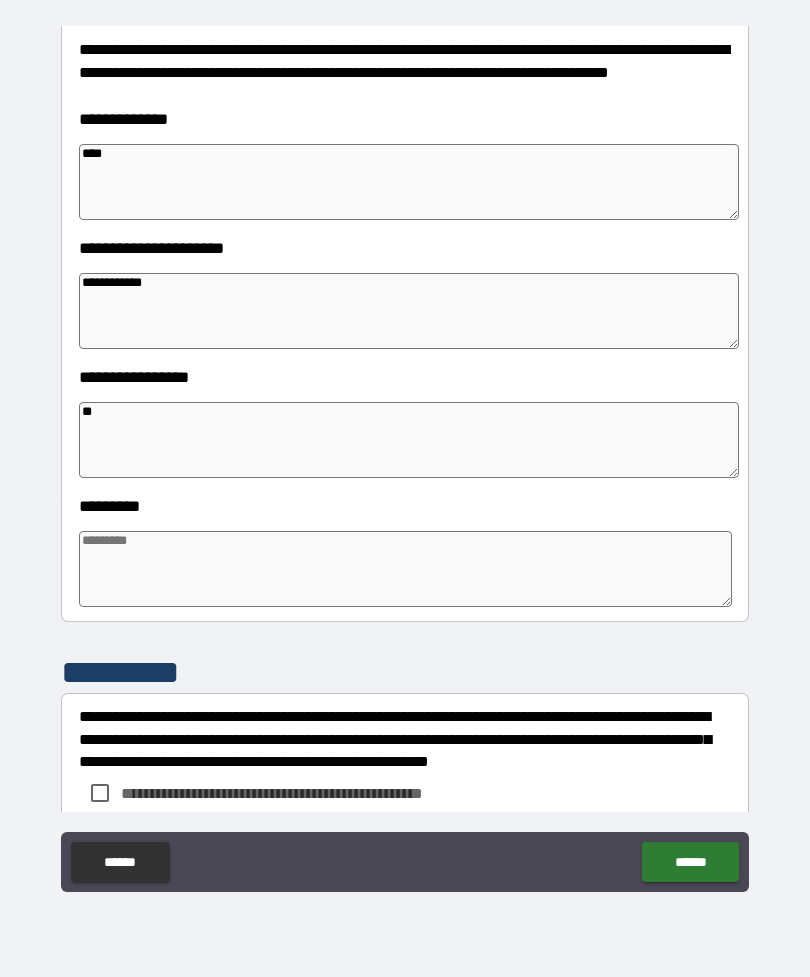 type on "*" 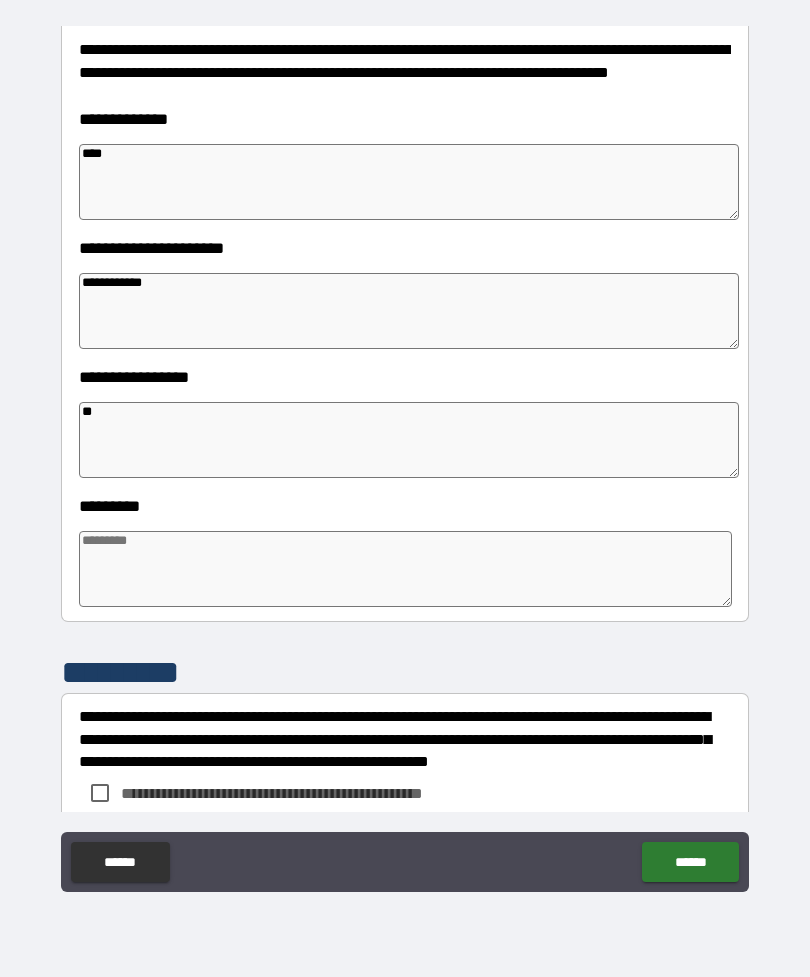 type on "*" 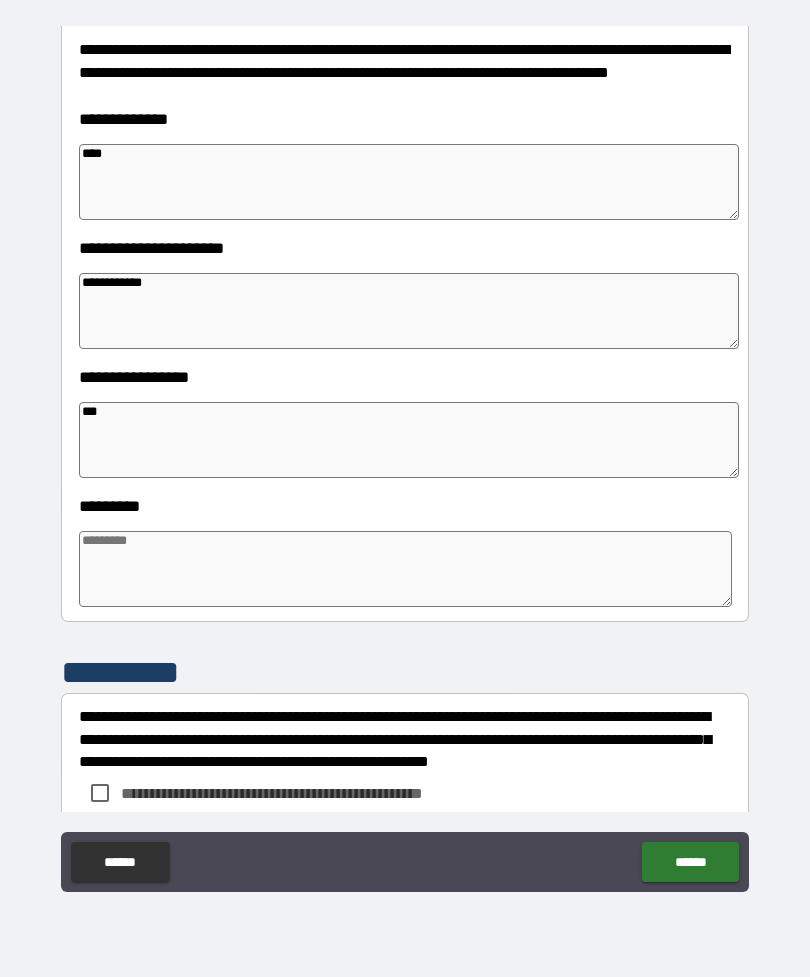 type on "*" 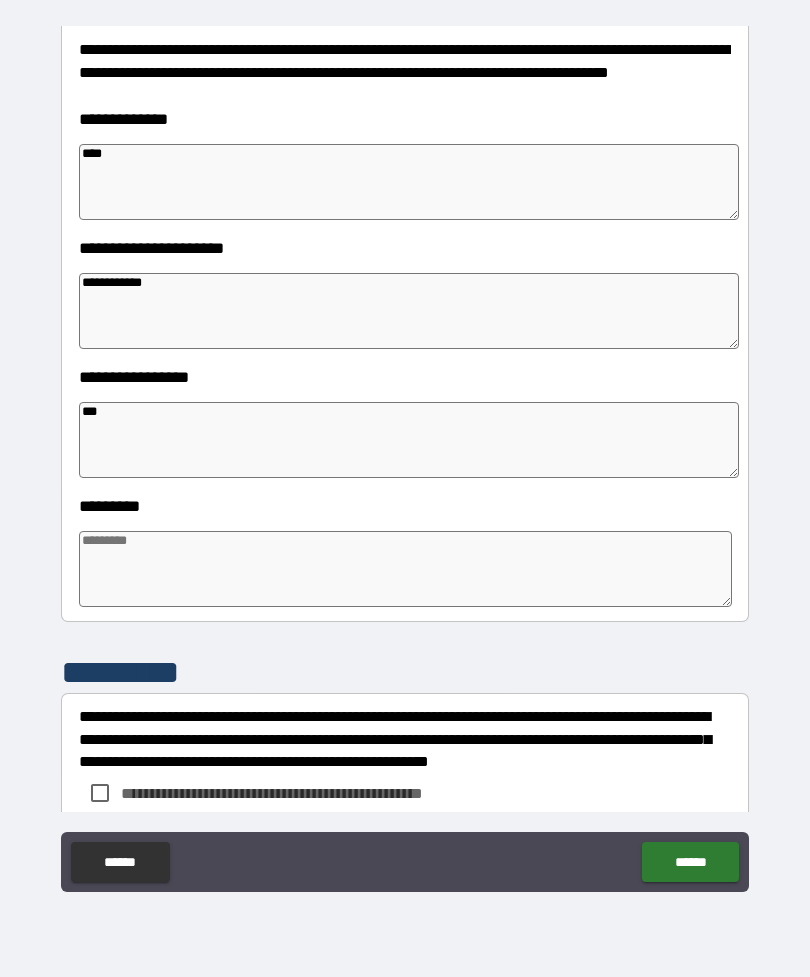 type on "*" 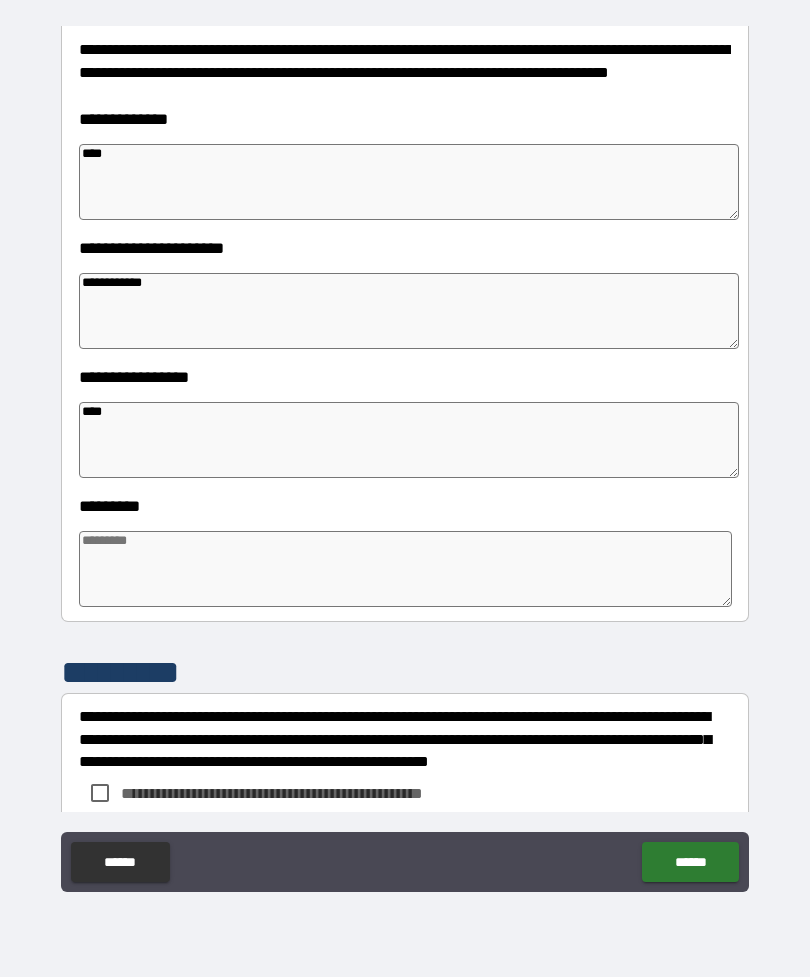 type on "*" 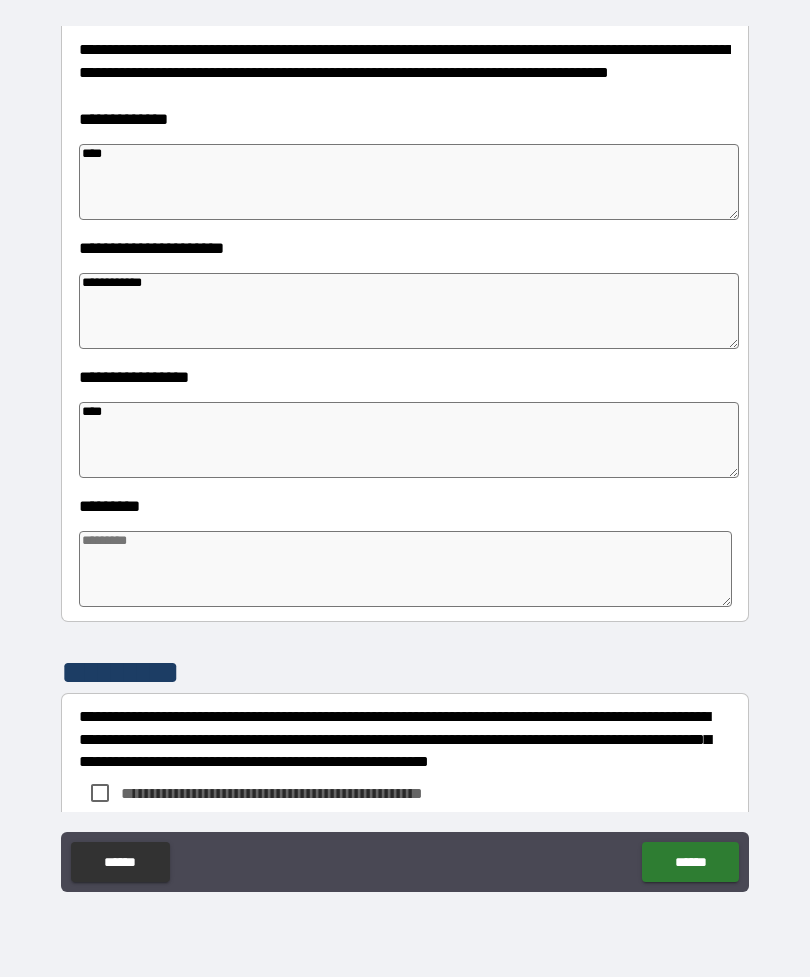 type on "*" 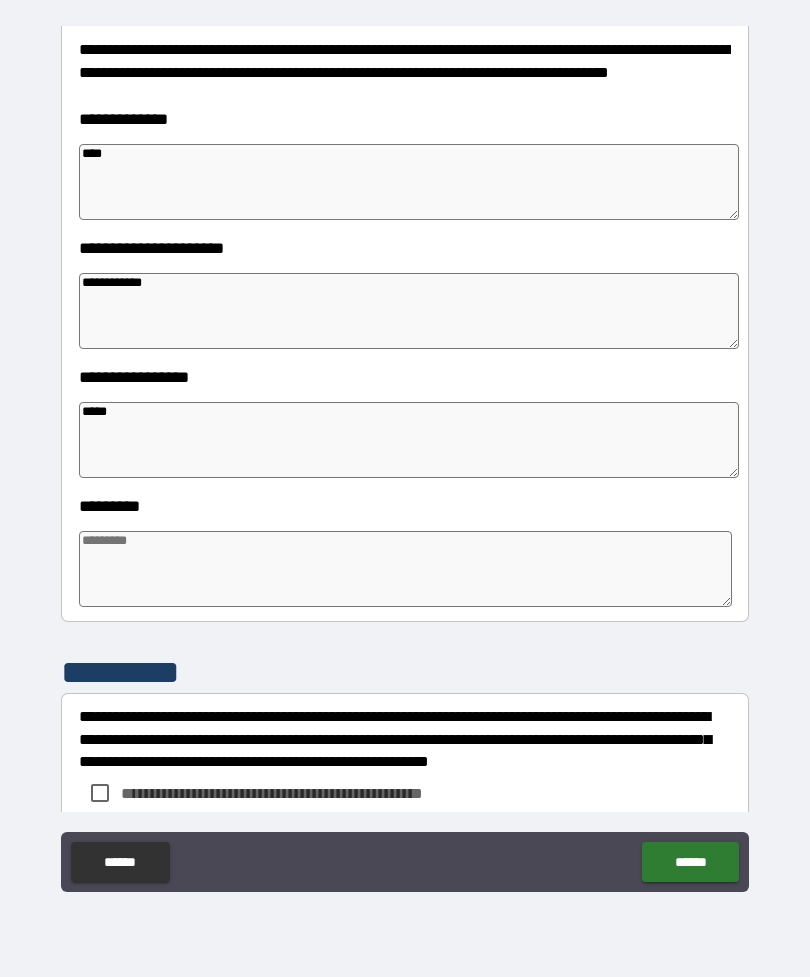 type on "*" 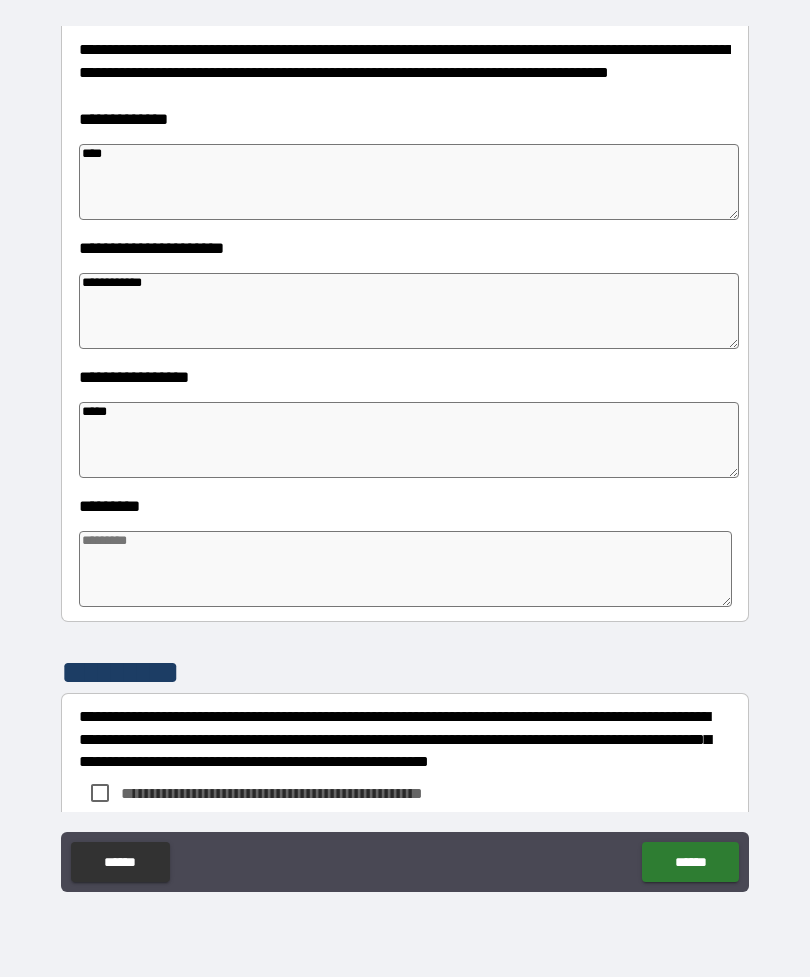 type on "*" 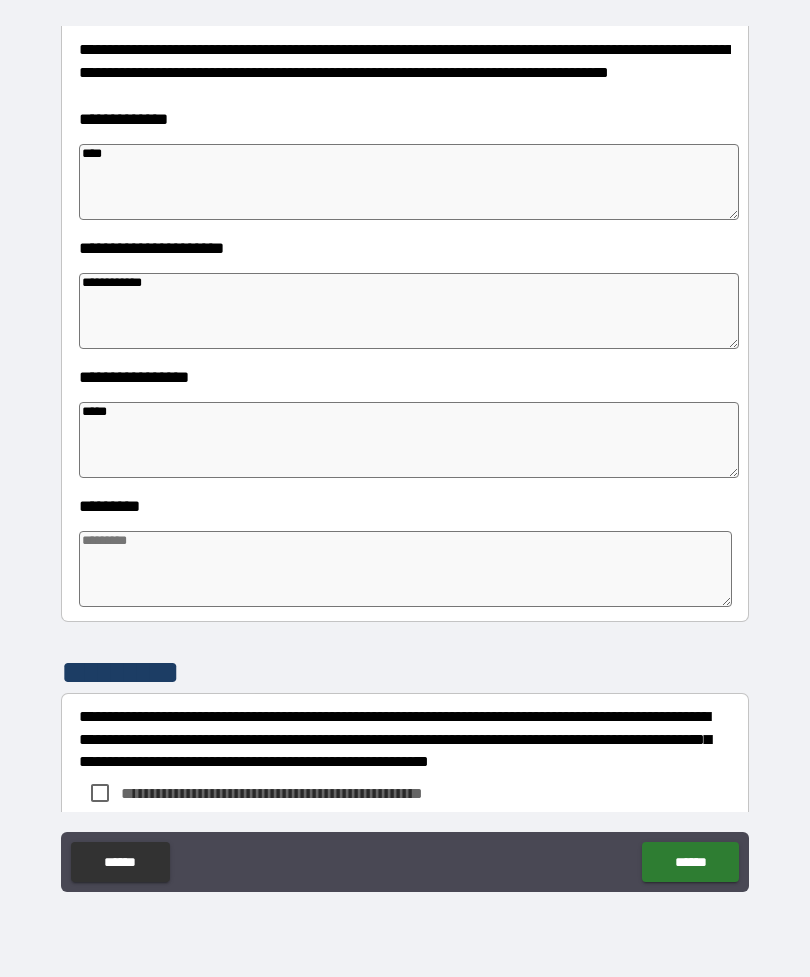 type on "*" 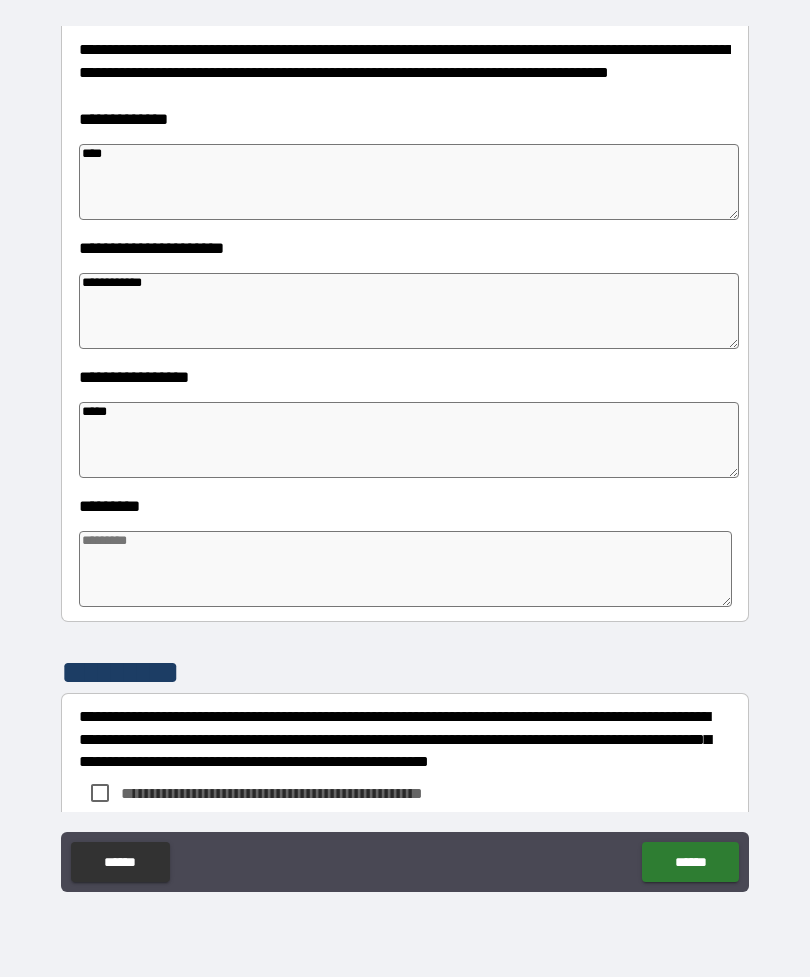 type on "*" 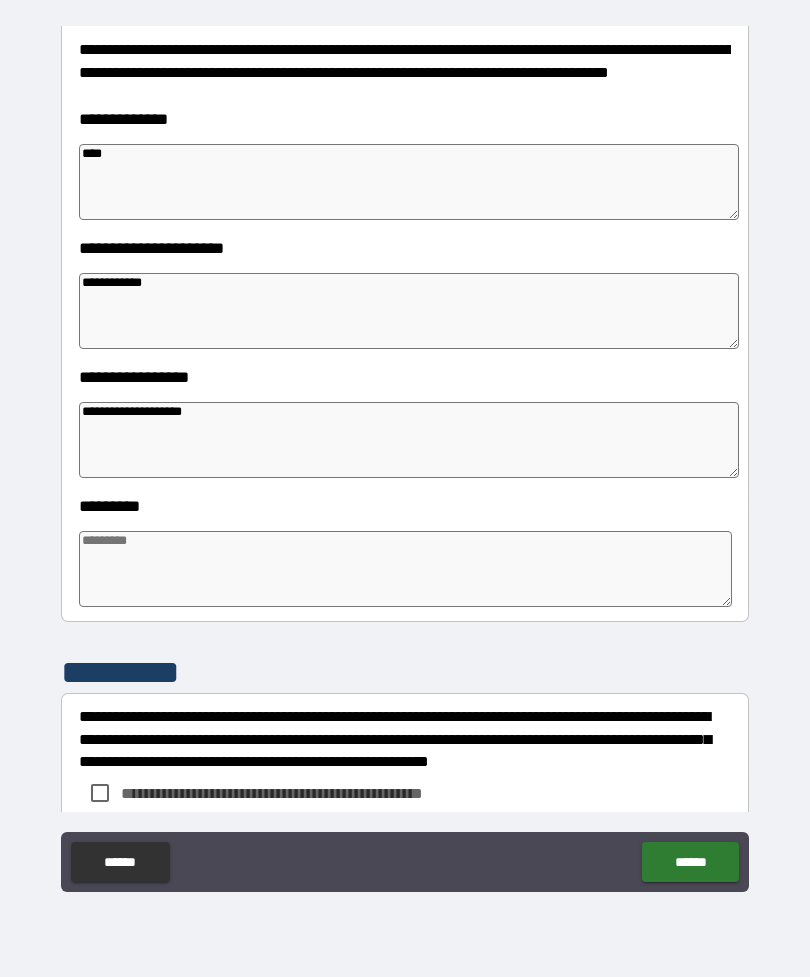 click at bounding box center [405, 569] 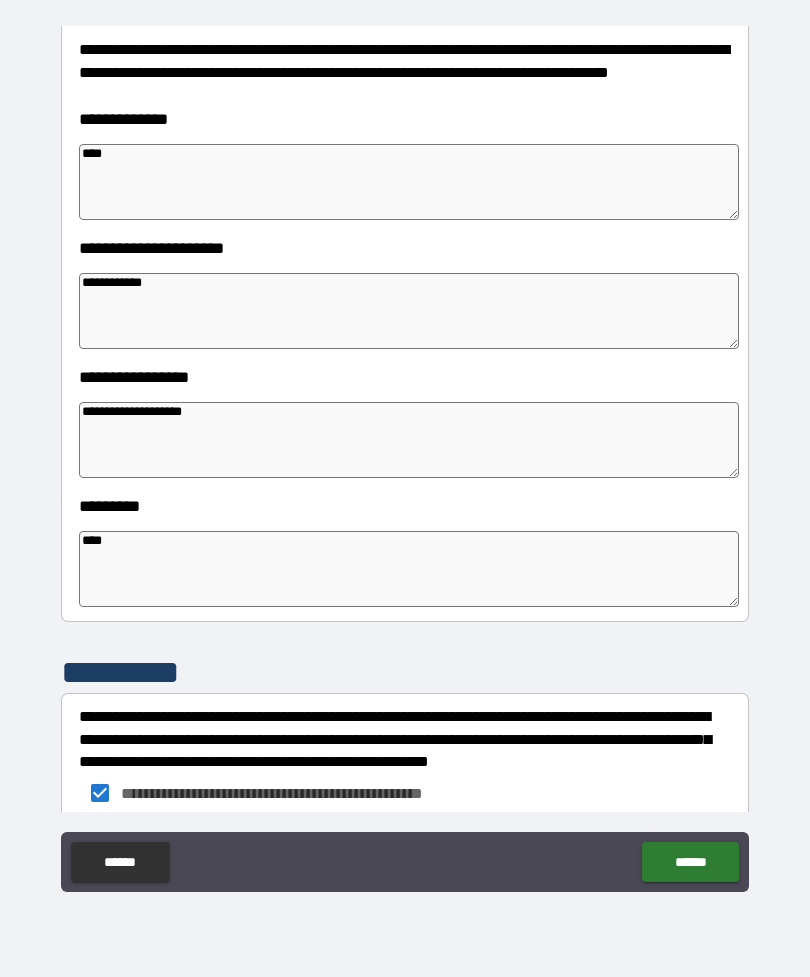 click on "******" at bounding box center [690, 862] 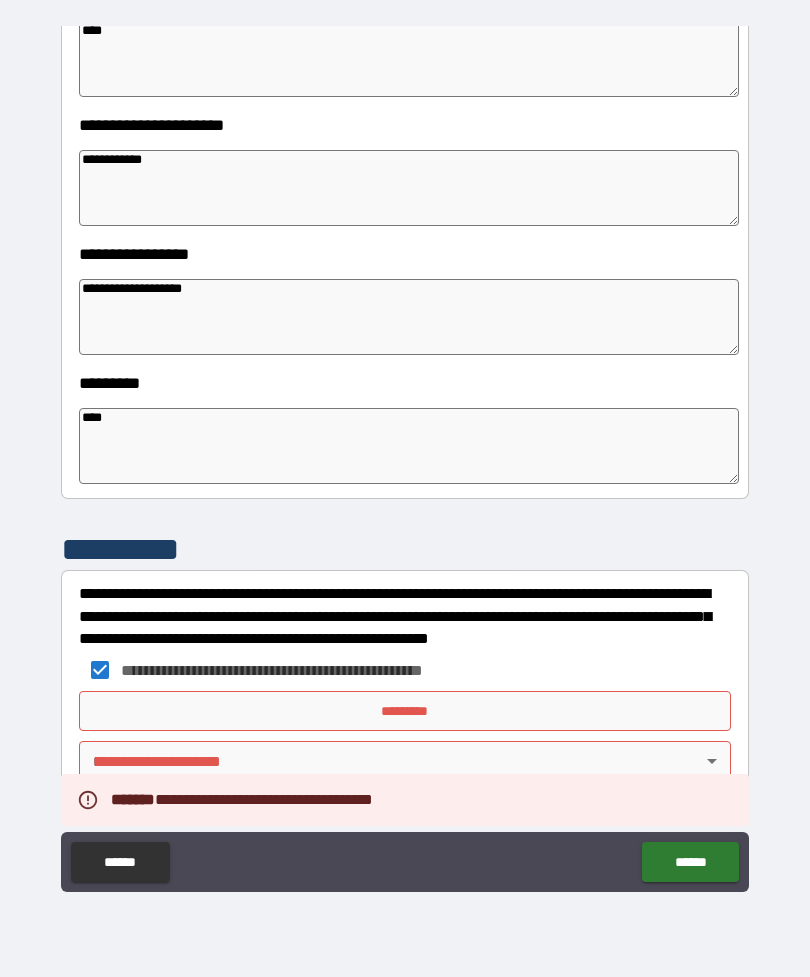 scroll, scrollTop: 392, scrollLeft: 0, axis: vertical 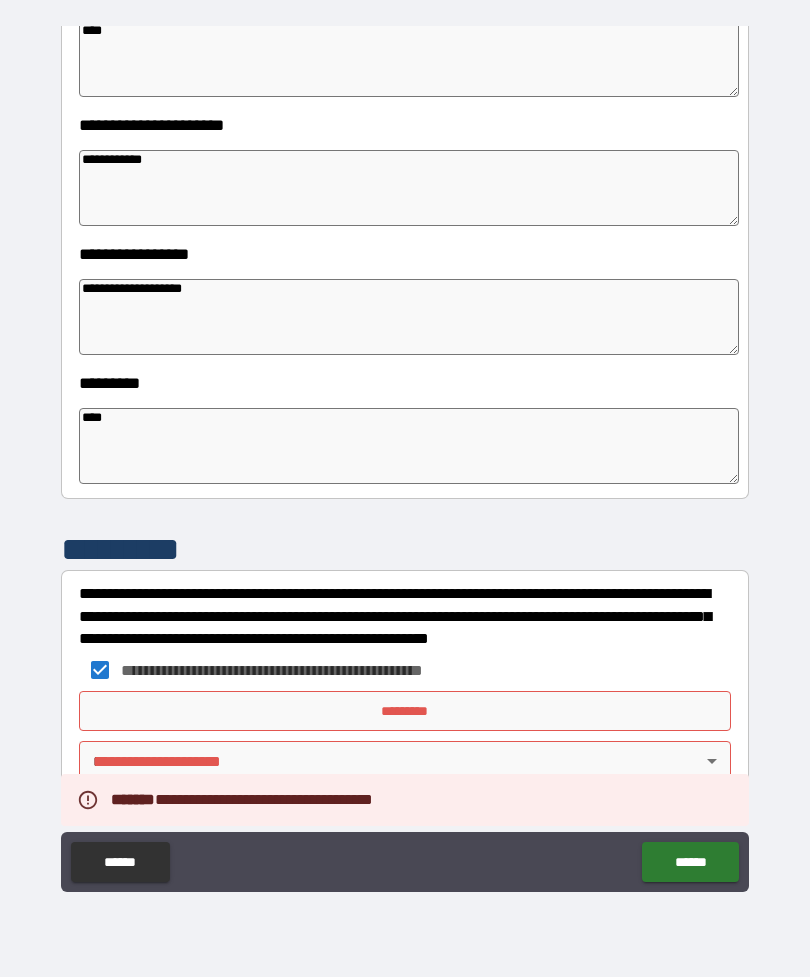 click on "*********" at bounding box center [405, 711] 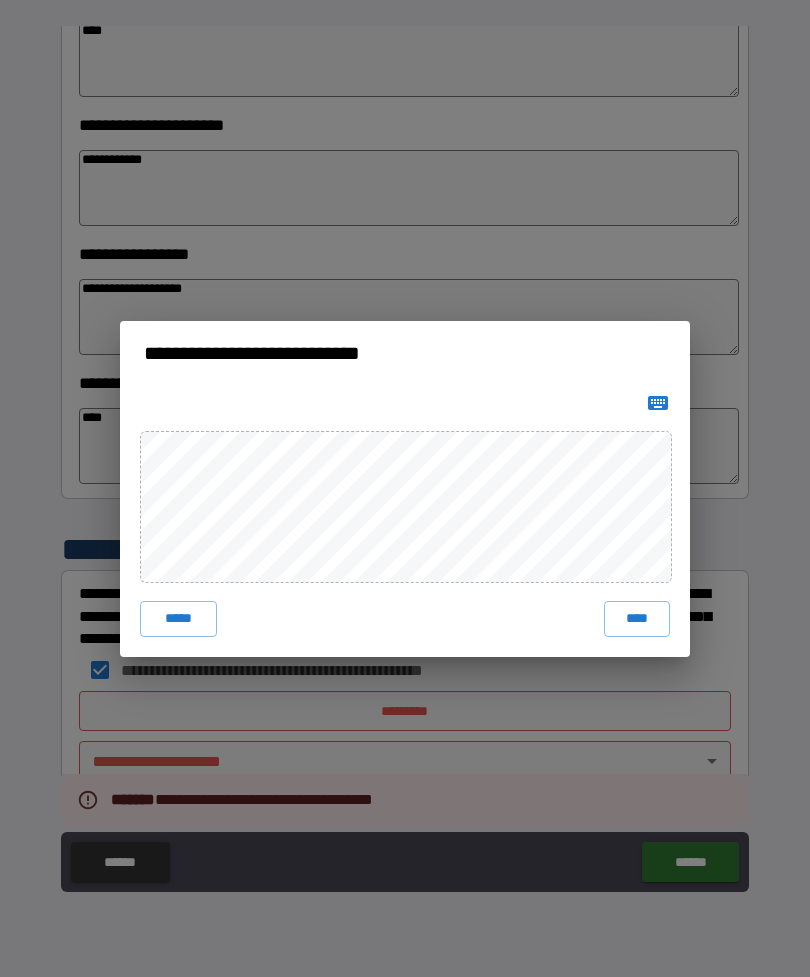 click on "****" at bounding box center (637, 619) 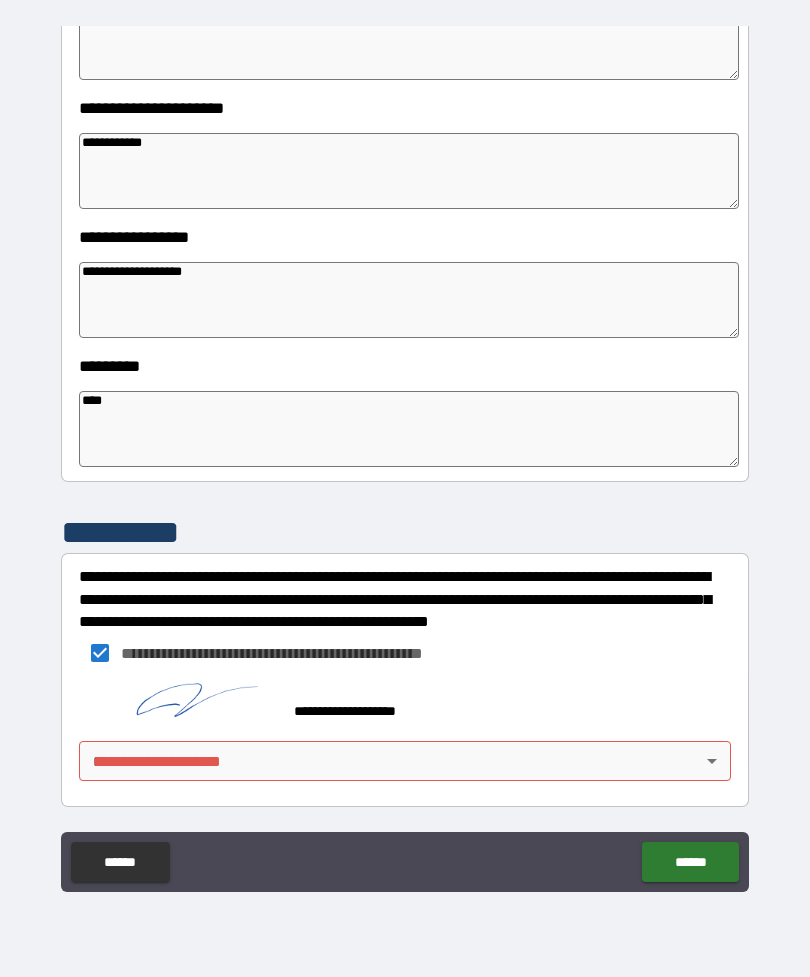 scroll, scrollTop: 409, scrollLeft: 0, axis: vertical 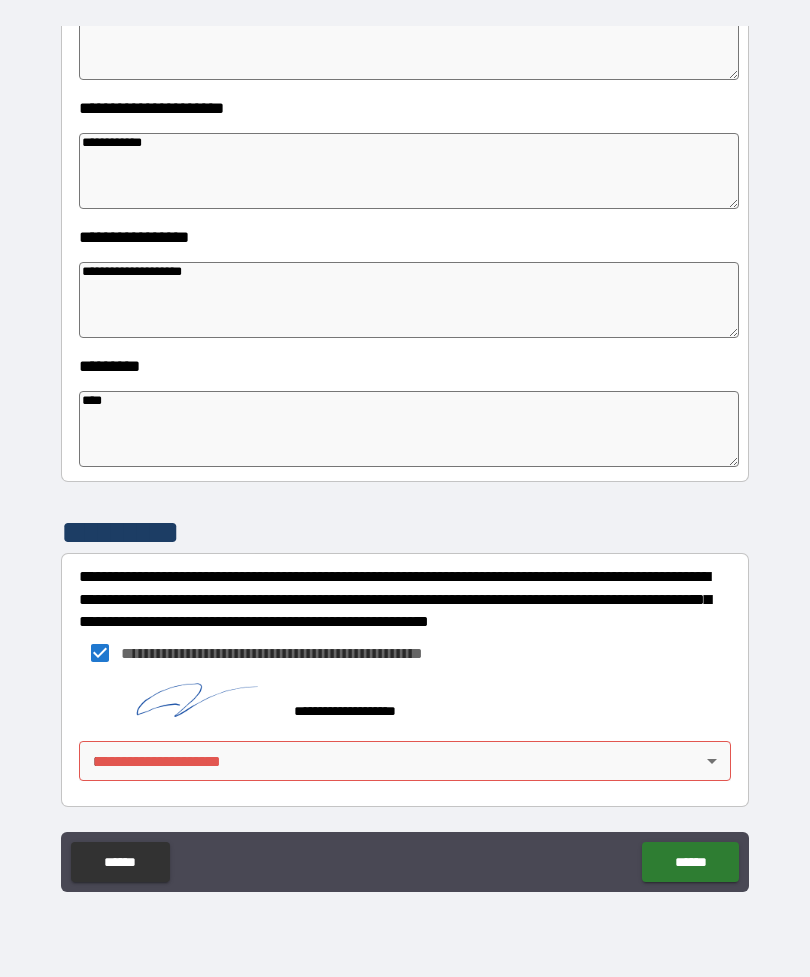 click on "[FIRST] [LAST] [POSTAL_CODE] [CITY] [STATE] [COUNTRY] [STREET_ADDRESS] [APARTMENT] [BUILDING] [FLOOR] [UNIT] [PHONE] [EMAIL] [CREDIT_CARD] [EXPIRY_DATE] [CVV] [NAME] [ADDRESS] [CITY] [STATE] [POSTAL_CODE] [COUNTRY] [PHONE] [EMAIL] [SSN] [PASSPORT] [DRIVER_LICENSE] [DOB] [AGE] [TIME]" at bounding box center (405, 456) 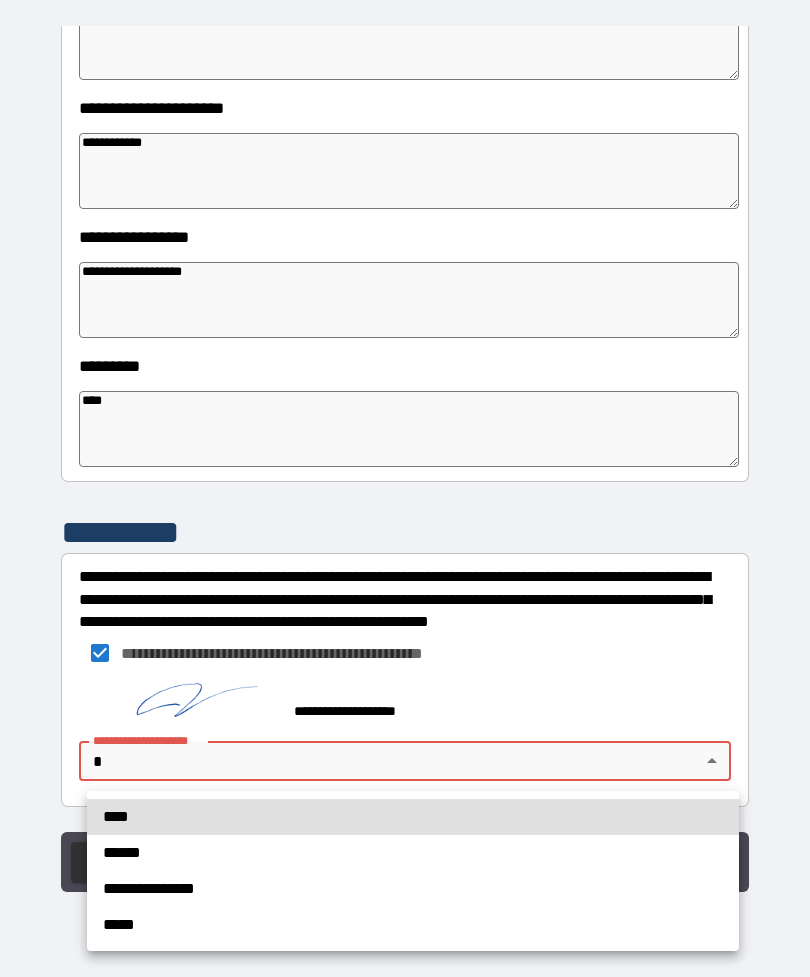 click on "**********" at bounding box center (413, 889) 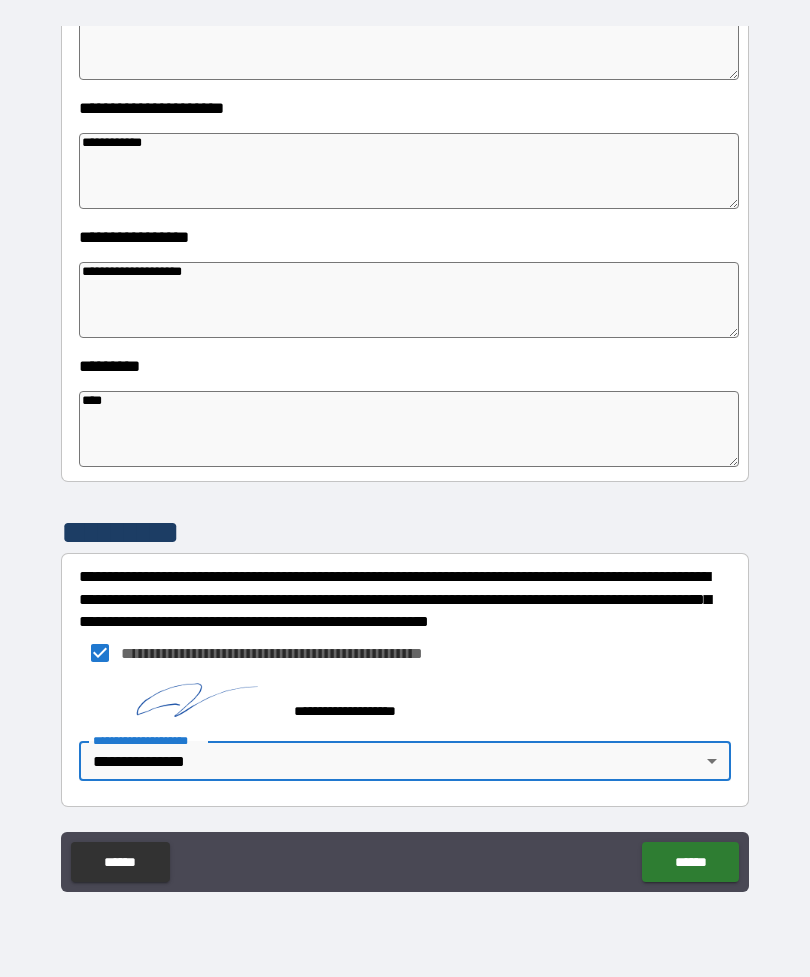 click on "******" at bounding box center [690, 862] 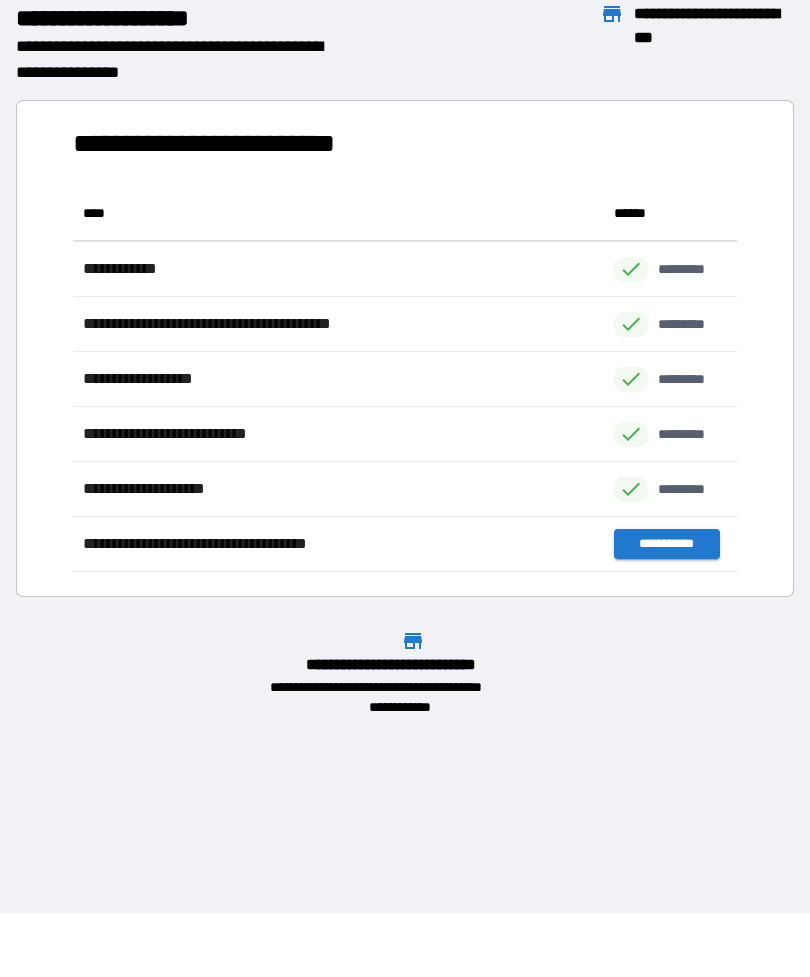 scroll, scrollTop: 1, scrollLeft: 1, axis: both 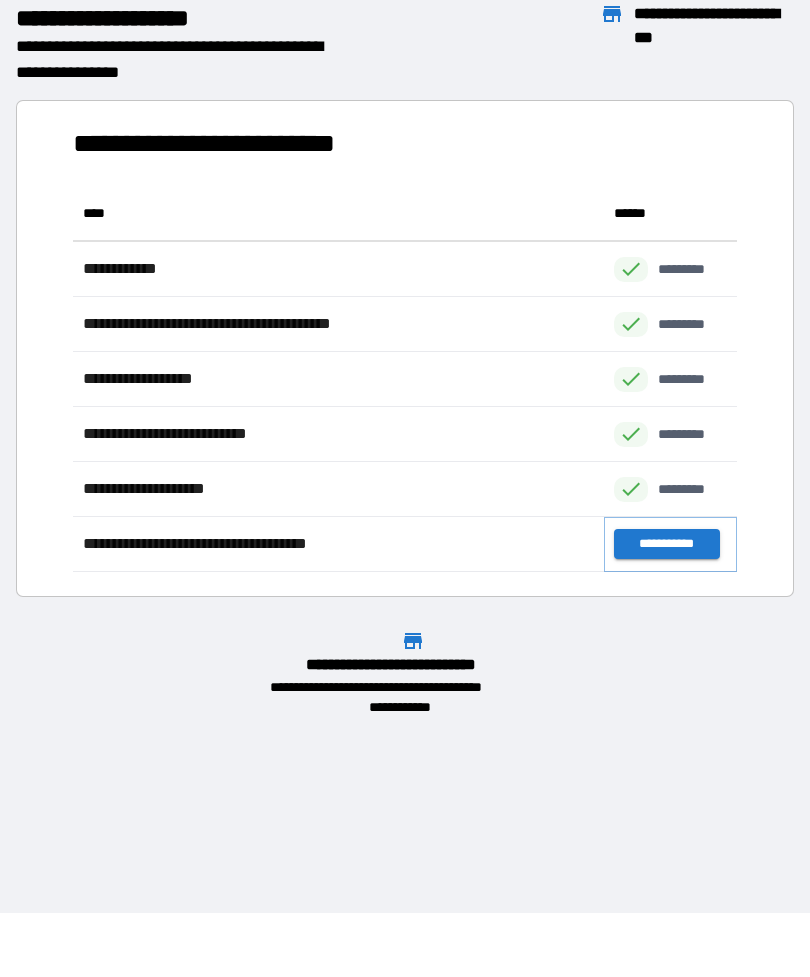 click on "**********" at bounding box center (666, 544) 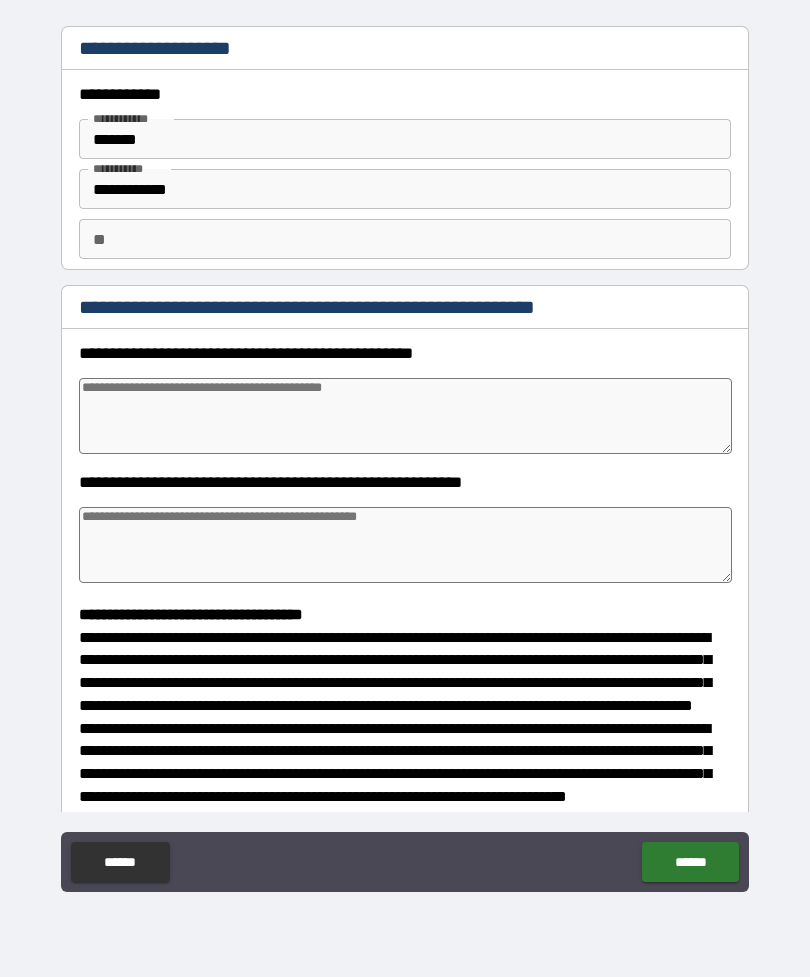 click at bounding box center [405, 416] 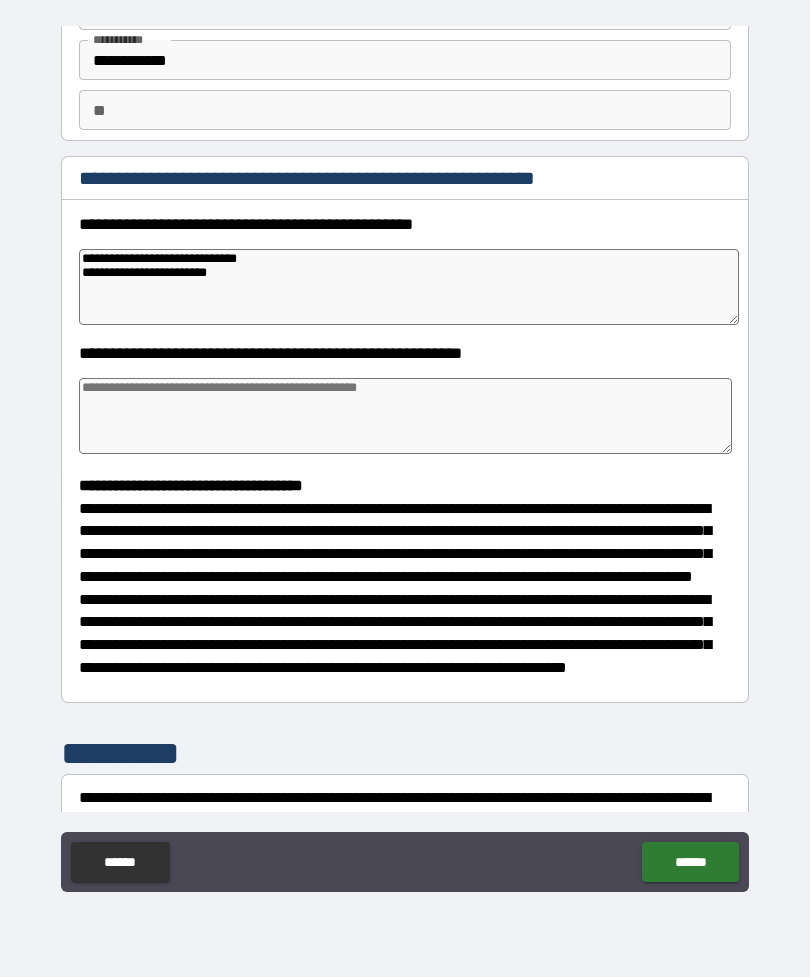 scroll, scrollTop: 127, scrollLeft: 0, axis: vertical 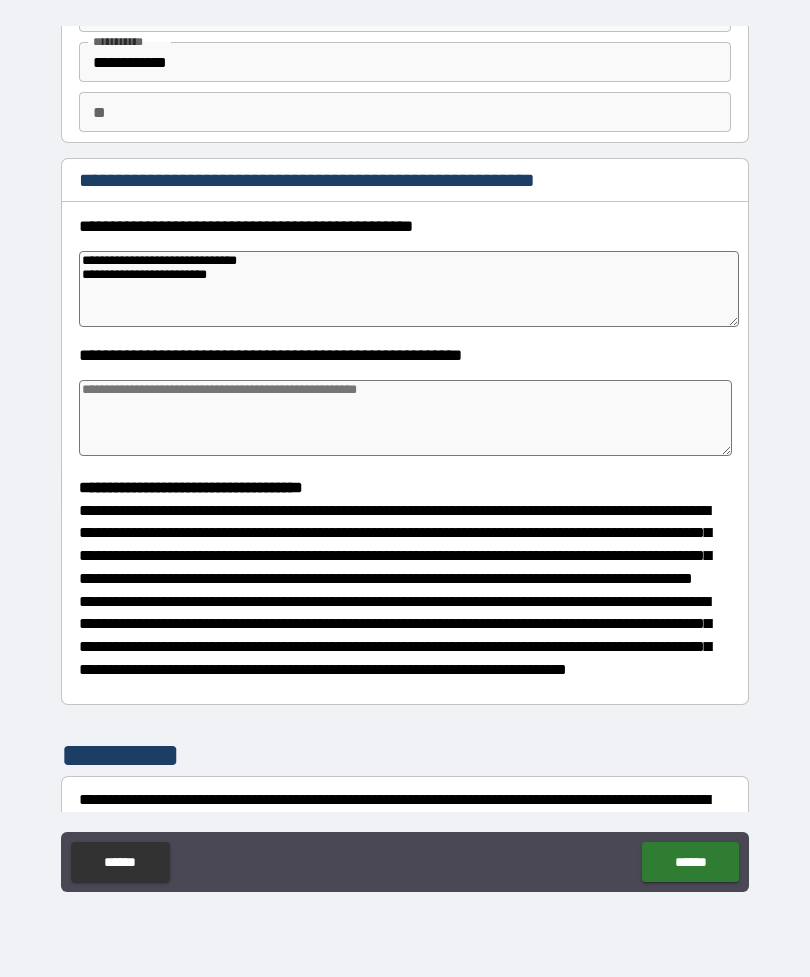click at bounding box center (405, 418) 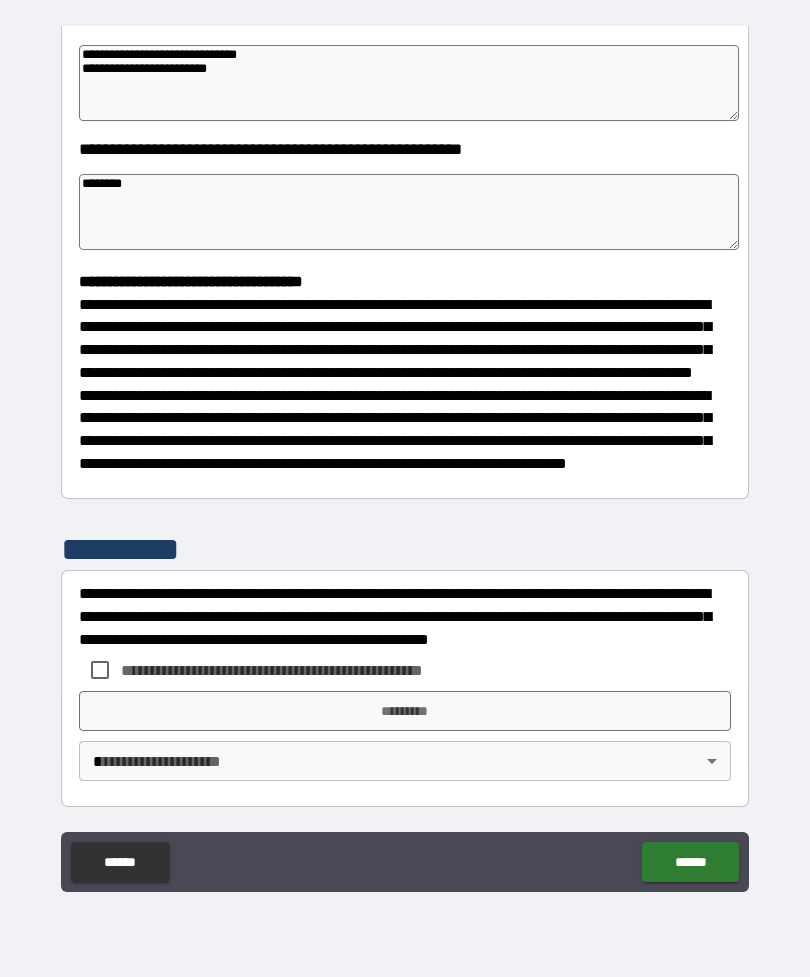 scroll, scrollTop: 370, scrollLeft: 0, axis: vertical 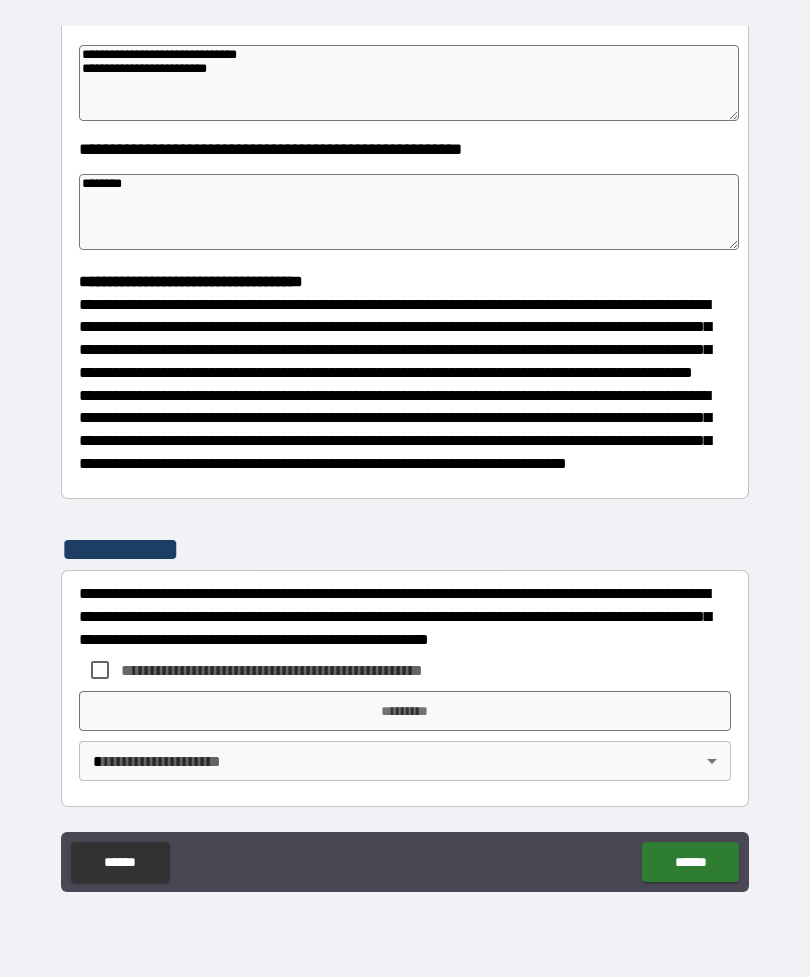 click on "**********" at bounding box center [405, 612] 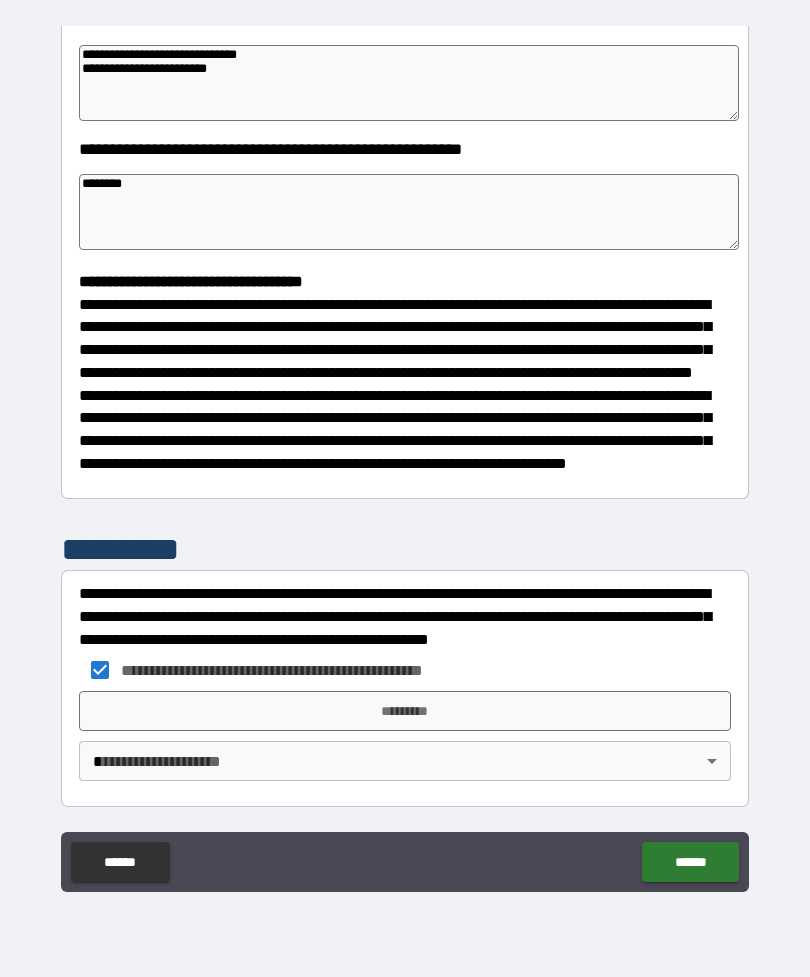 click on "*********" at bounding box center [405, 711] 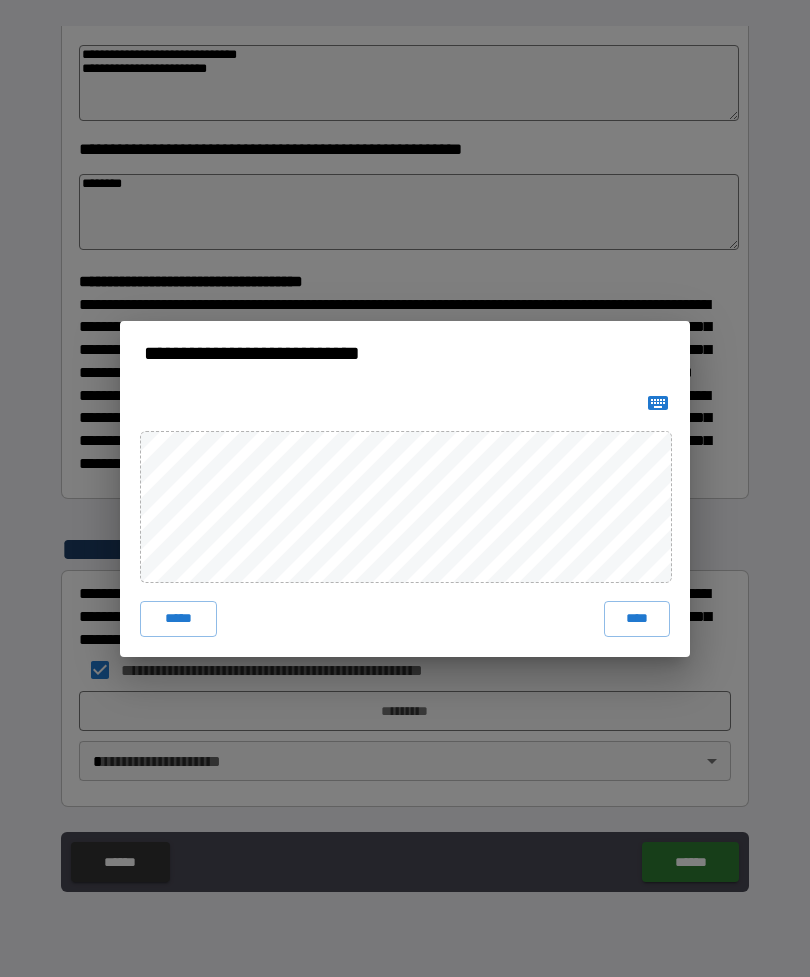 click on "****" at bounding box center [637, 619] 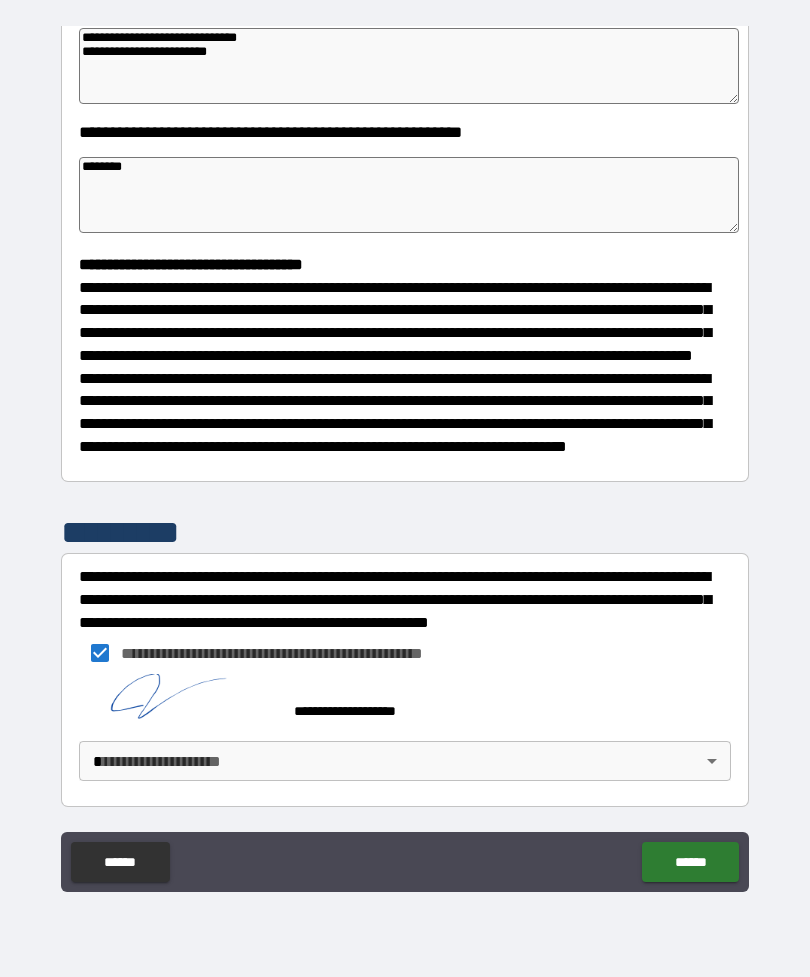 scroll, scrollTop: 387, scrollLeft: 0, axis: vertical 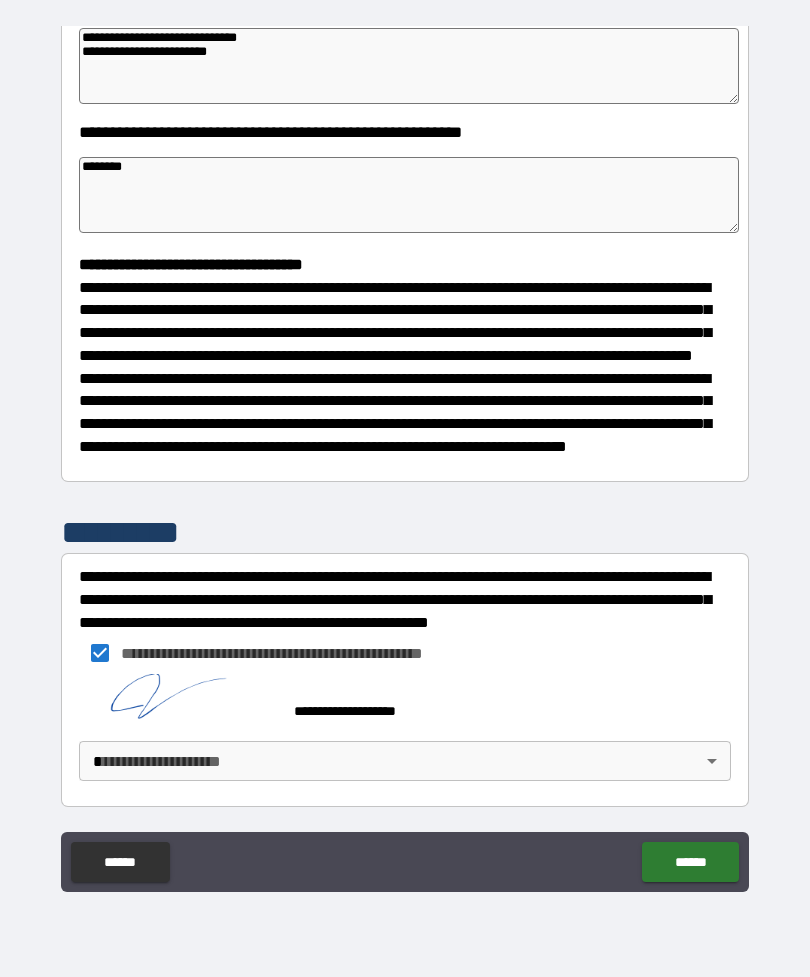 click on "[FIRST] [LAST] [POSTAL_CODE] [CITY] [STATE] [COUNTRY] [STREET_ADDRESS] [APARTMENT] [BUILDING] [FLOOR] [UNIT] [PHONE] [EMAIL] [CREDIT_CARD] [EXPIRY_DATE] [CVV] [NAME] [ADDRESS] [CITY] [STATE] [POSTAL_CODE] [COUNTRY] [PHONE] [EMAIL] [SSN] [PASSPORT] [DRIVER_LICENSE] [DOB] [AGE] [TIME]" at bounding box center (405, 456) 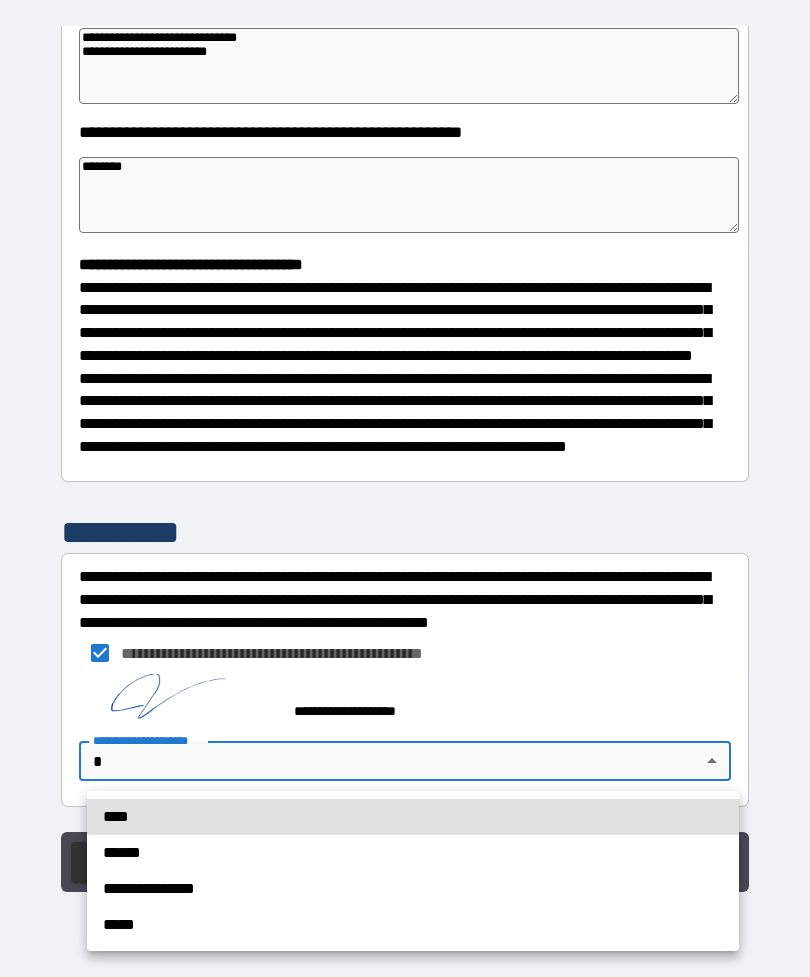 click on "**********" at bounding box center (413, 889) 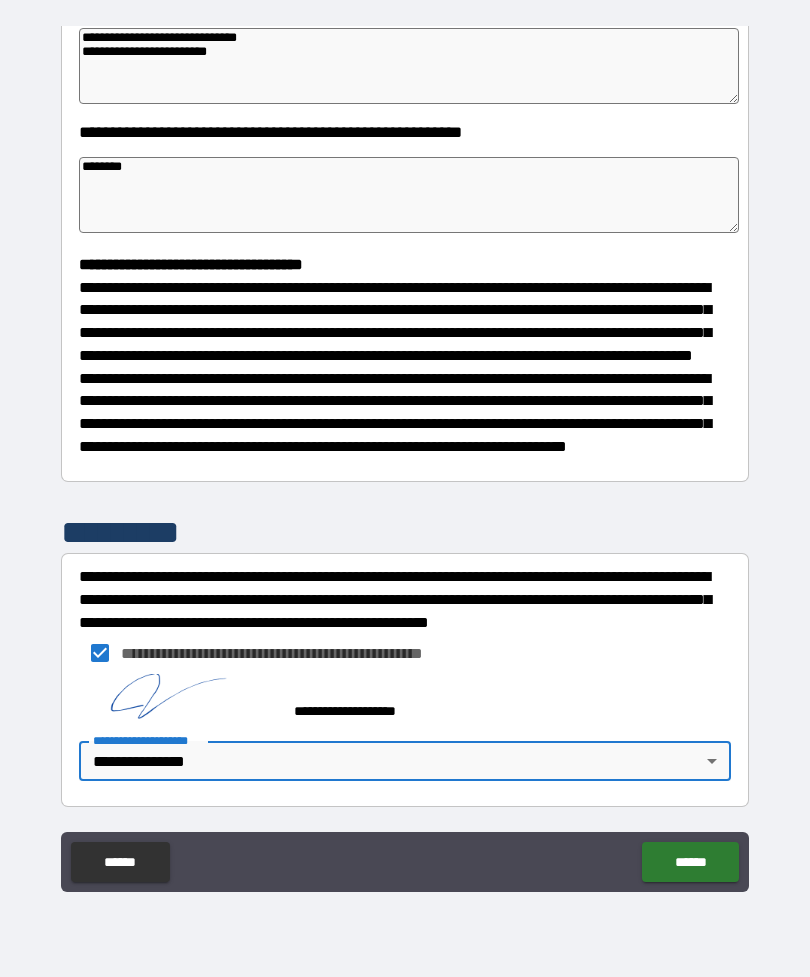 click on "******" at bounding box center [690, 862] 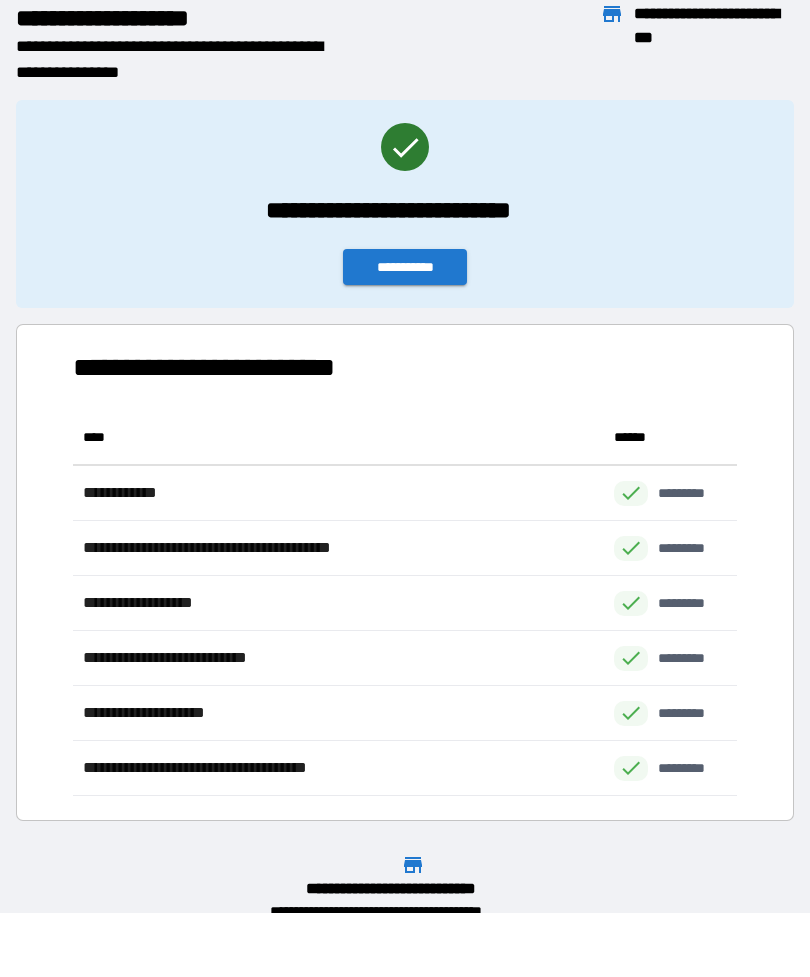 scroll, scrollTop: 386, scrollLeft: 664, axis: both 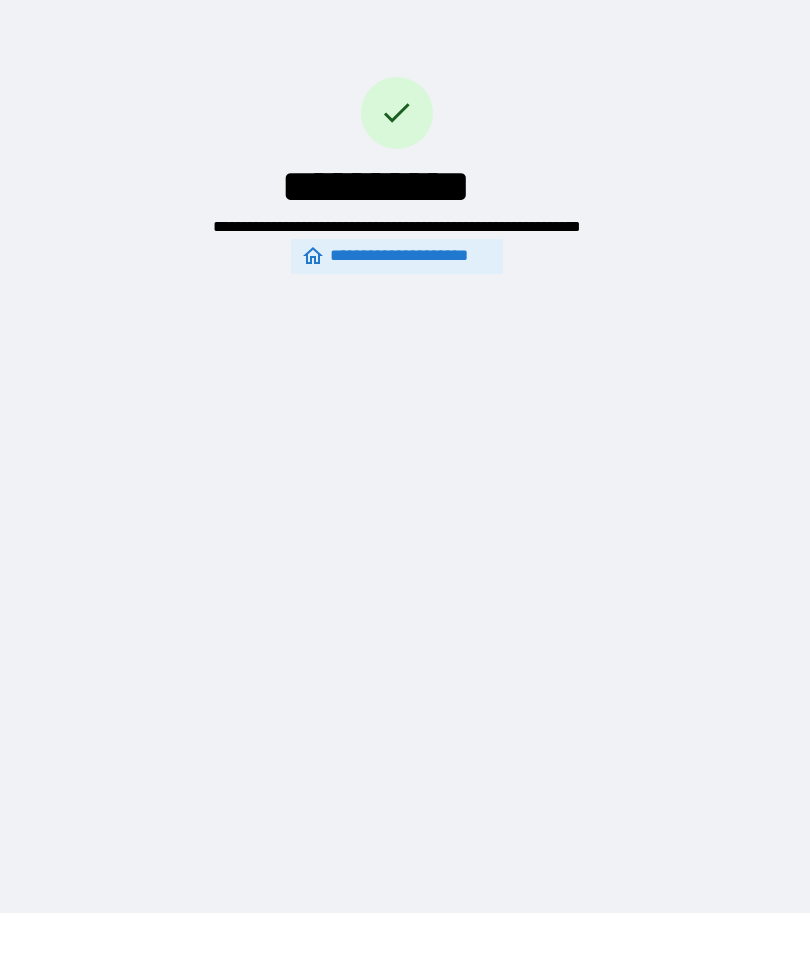 click on "**********" at bounding box center [405, 424] 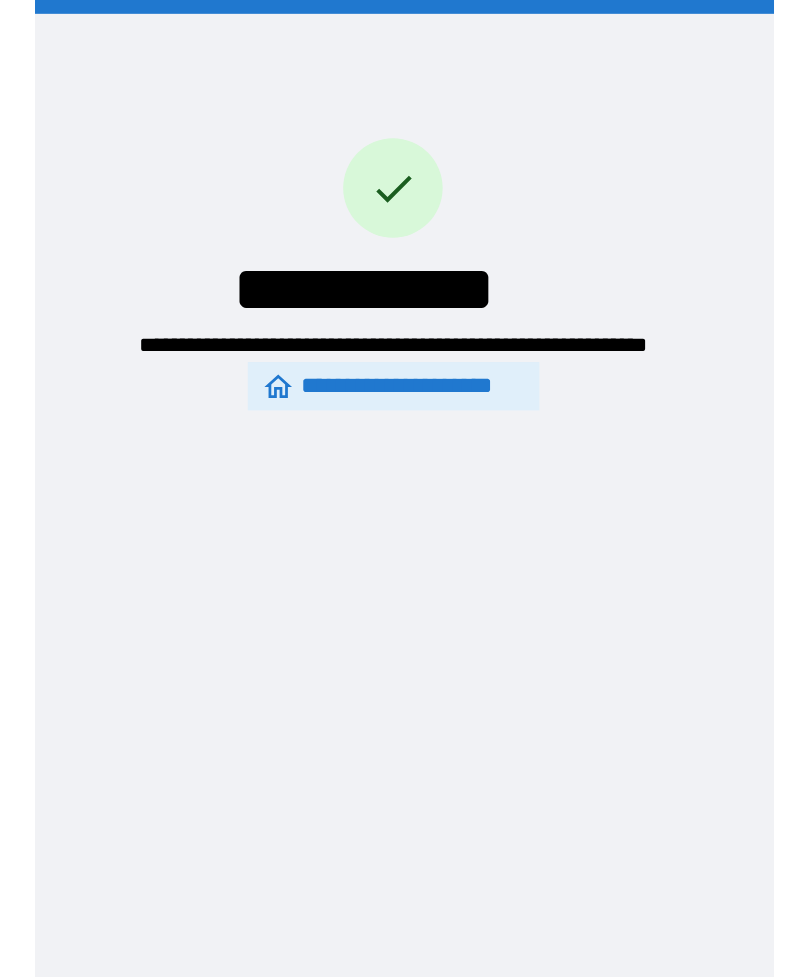 scroll, scrollTop: 64, scrollLeft: 0, axis: vertical 